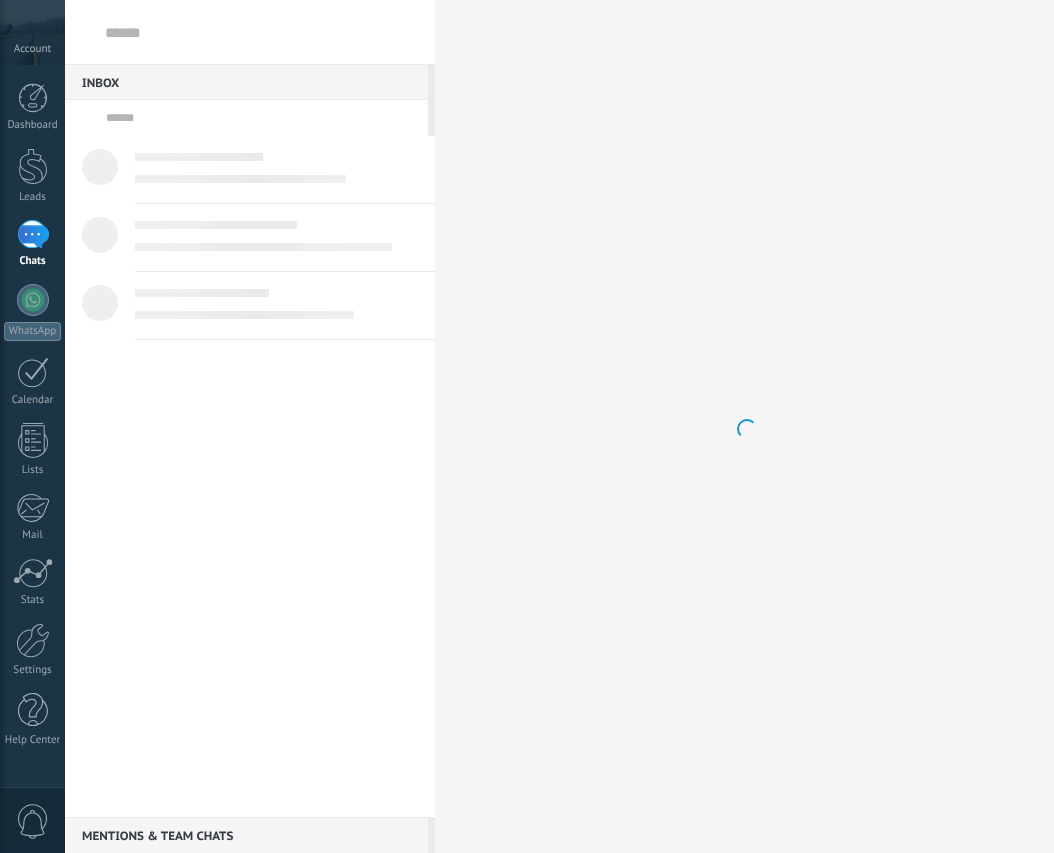 scroll, scrollTop: 0, scrollLeft: 0, axis: both 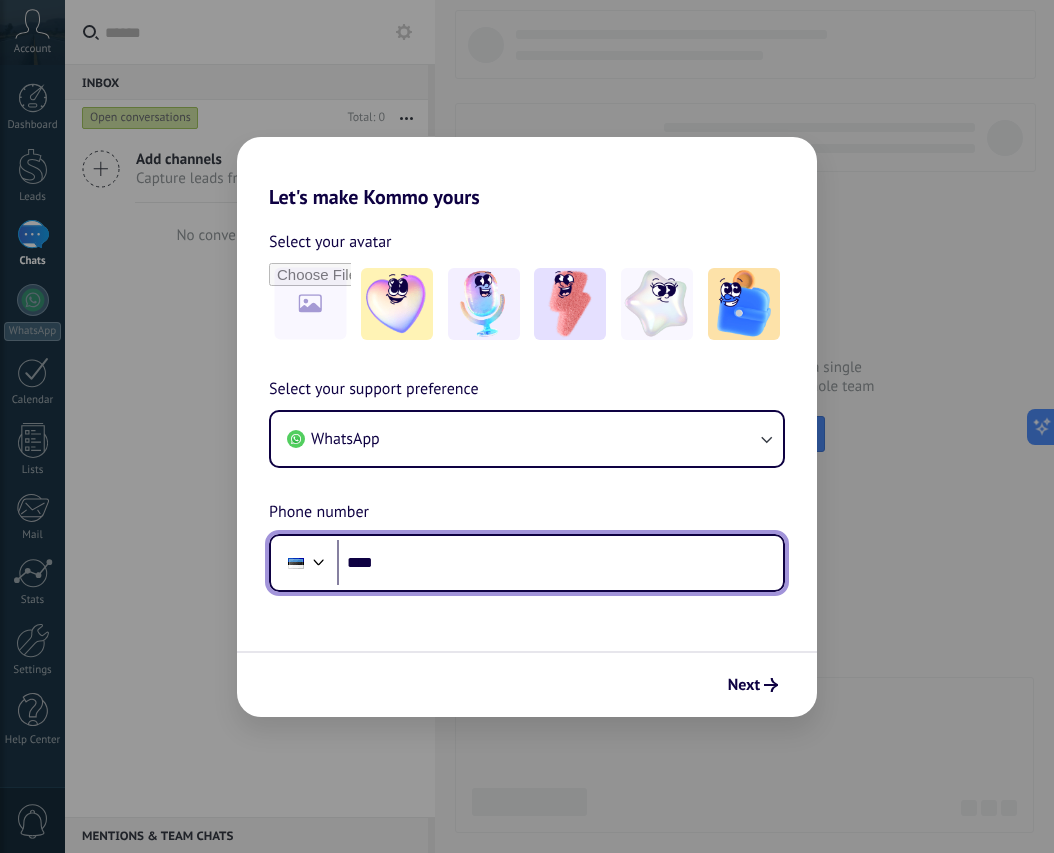 click on "****" at bounding box center [560, 563] 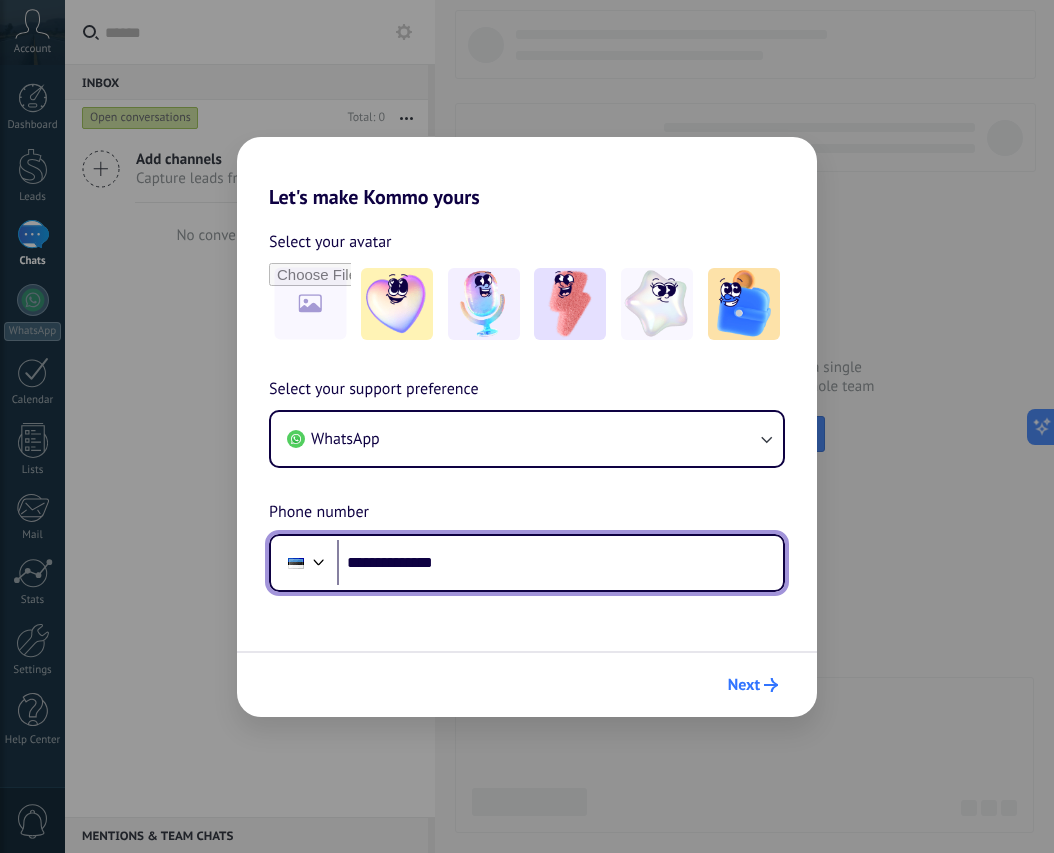 type on "**********" 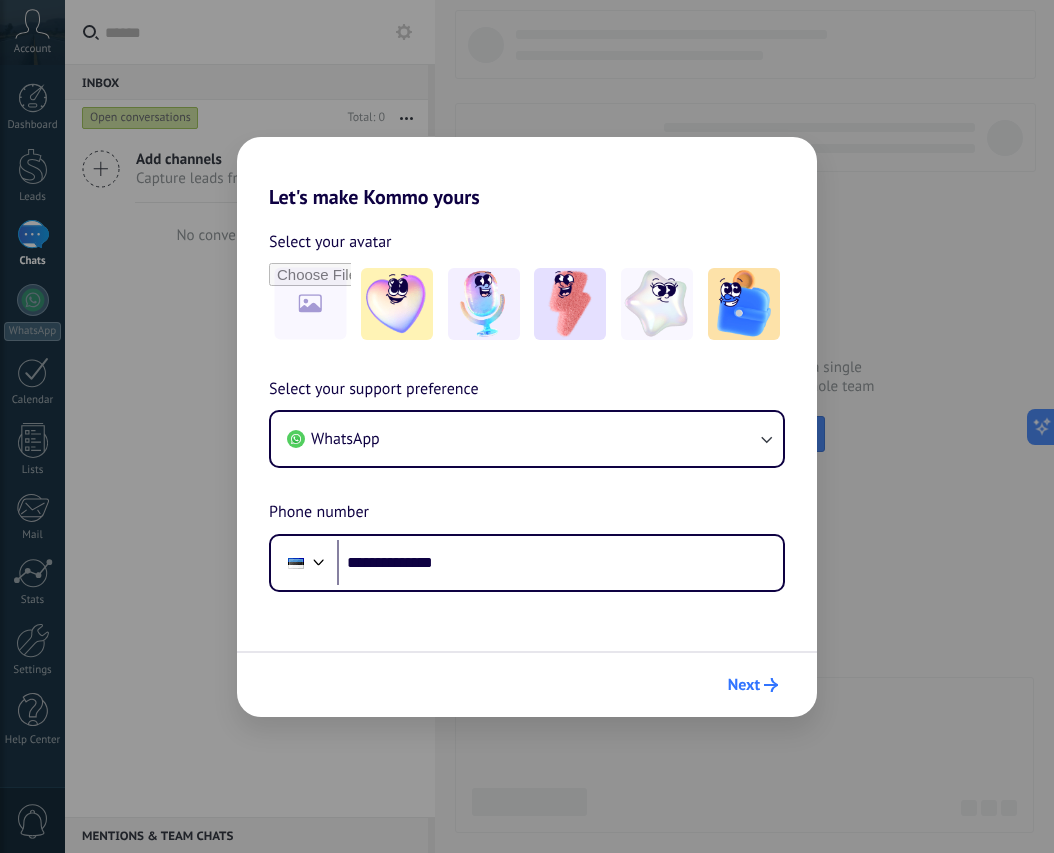 click on "Next" at bounding box center (744, 685) 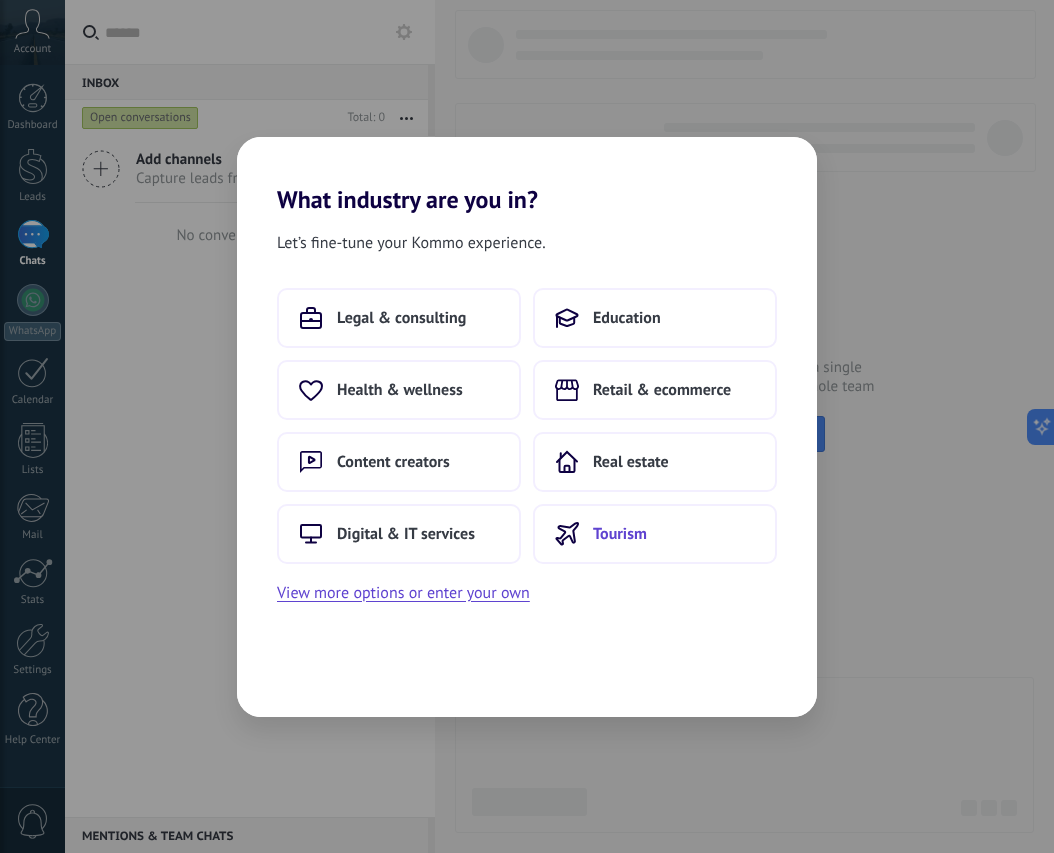 click on "Tourism" at bounding box center (620, 534) 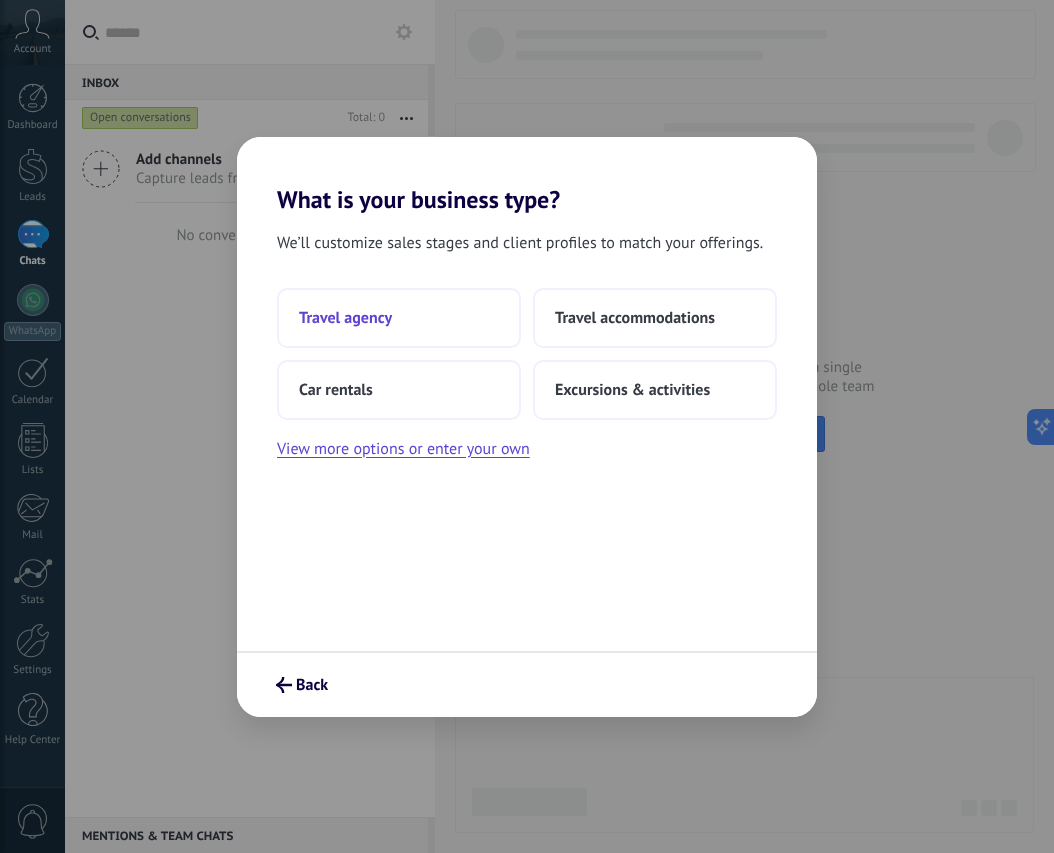 click on "Travel agency" at bounding box center [399, 318] 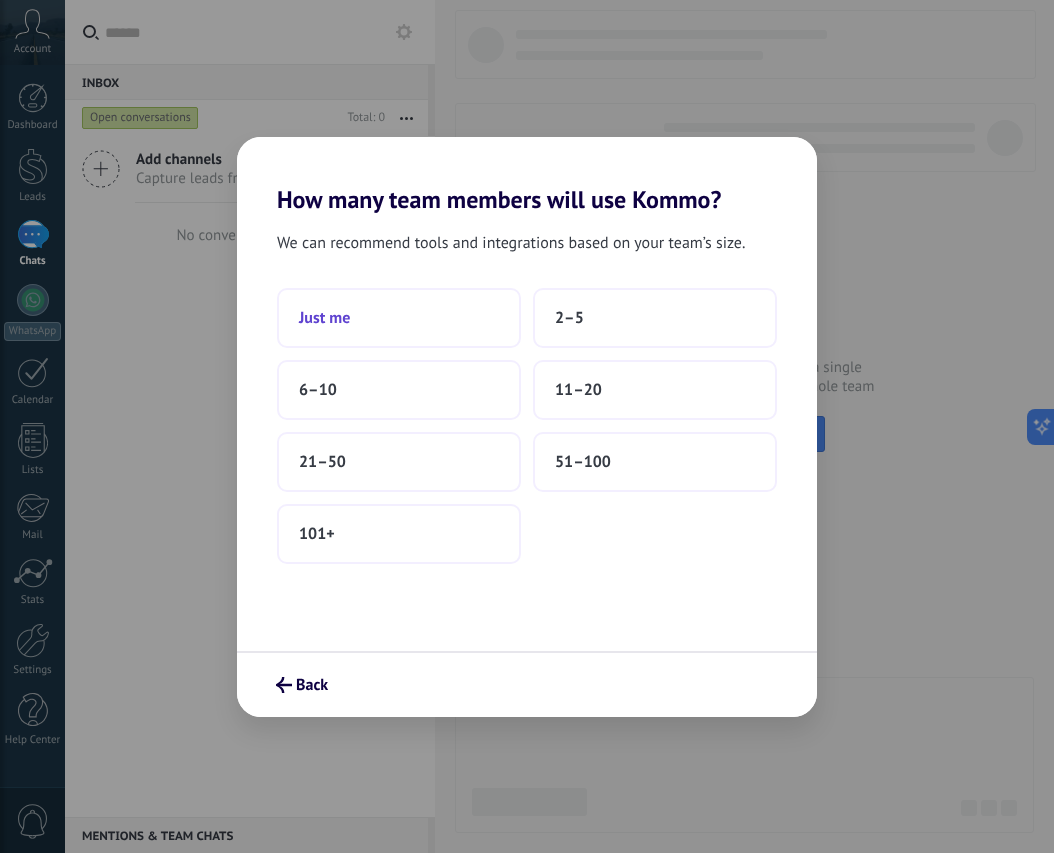 click on "Just me" at bounding box center (399, 318) 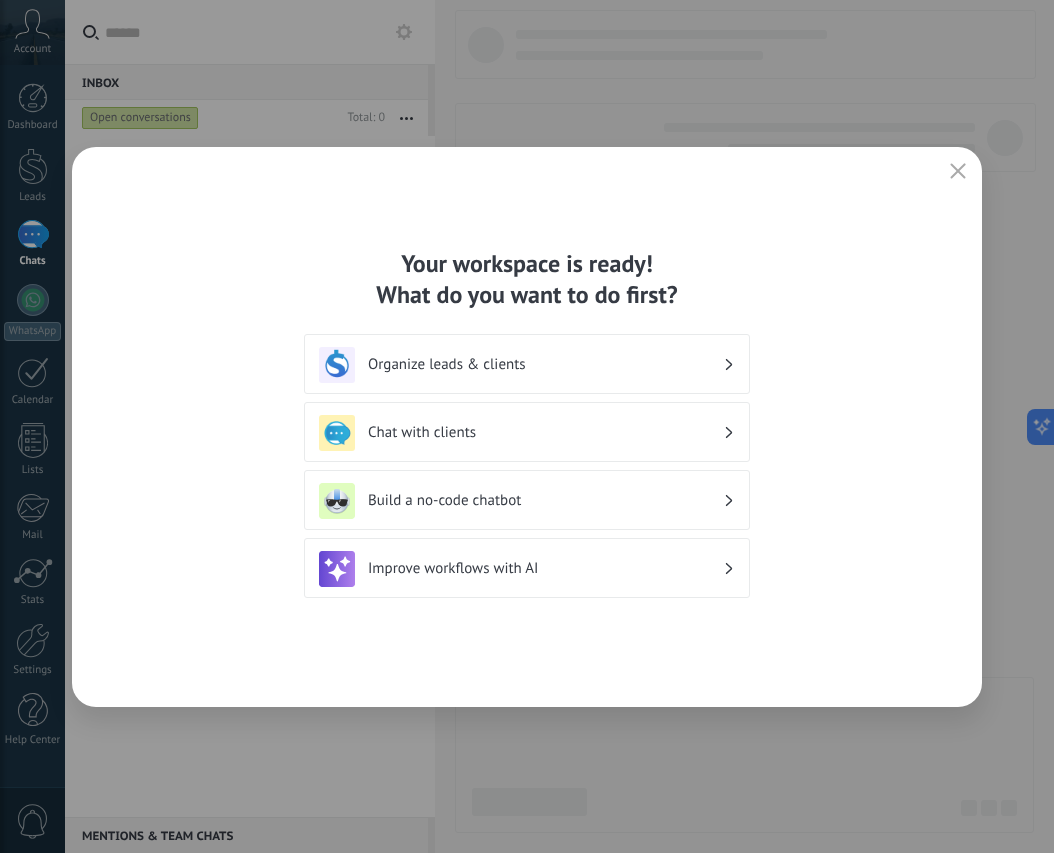 click on "Organize leads & clients" at bounding box center [545, 364] 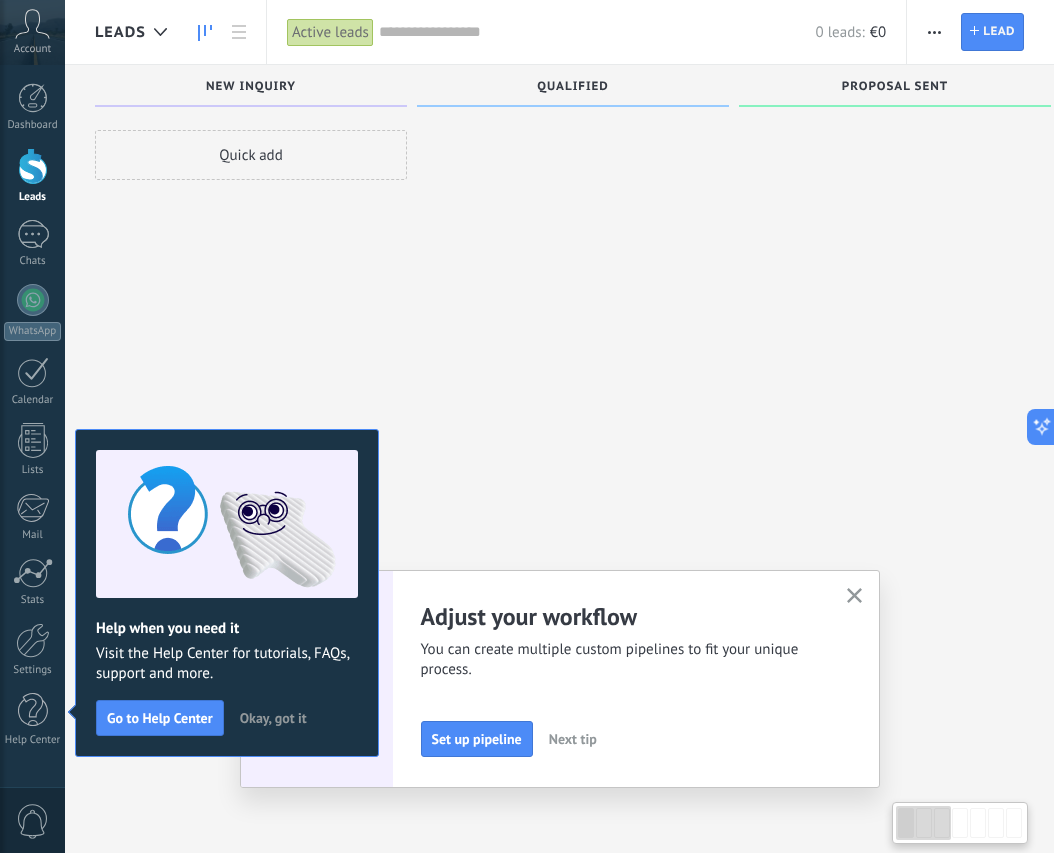 scroll, scrollTop: 0, scrollLeft: 0, axis: both 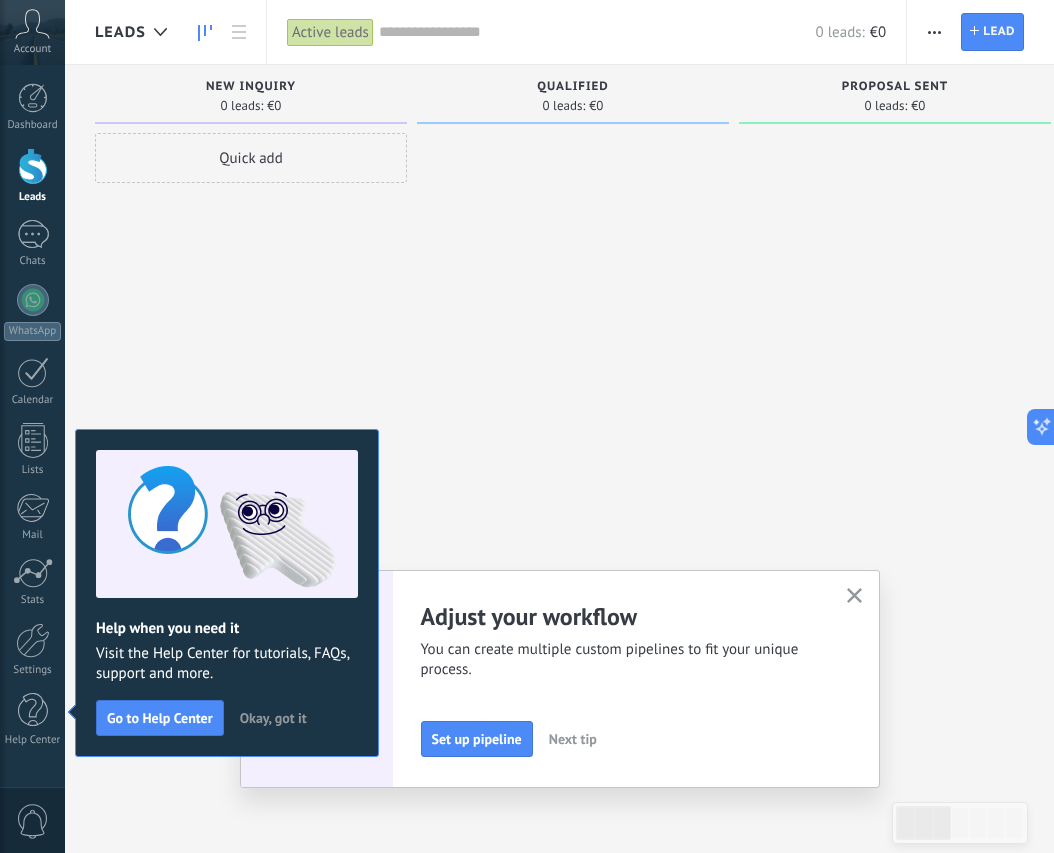 click 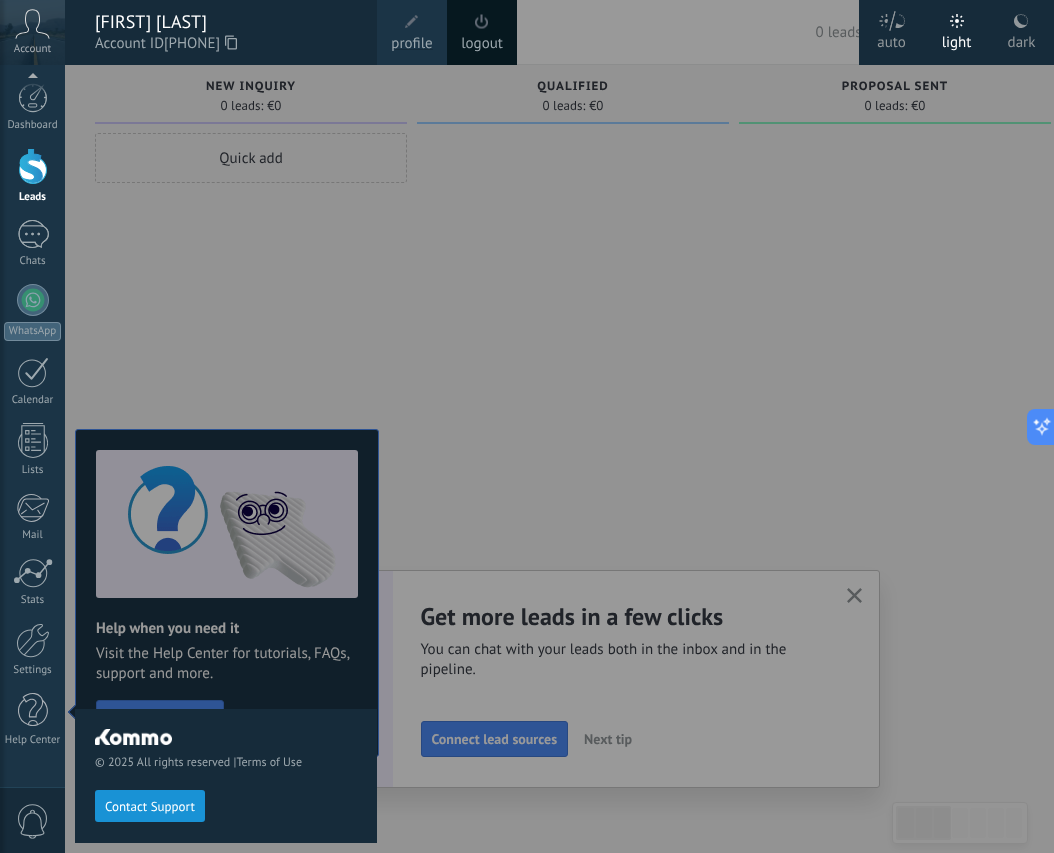 click at bounding box center (412, 22) 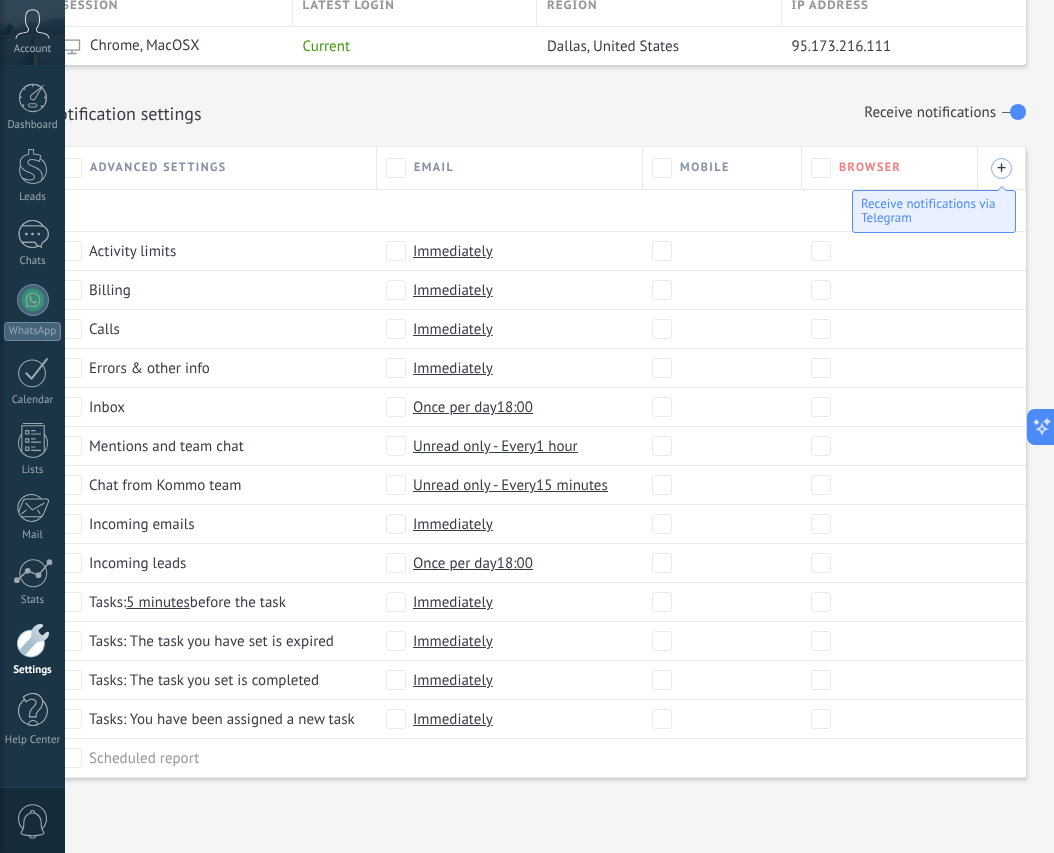 scroll, scrollTop: 813, scrollLeft: 44, axis: both 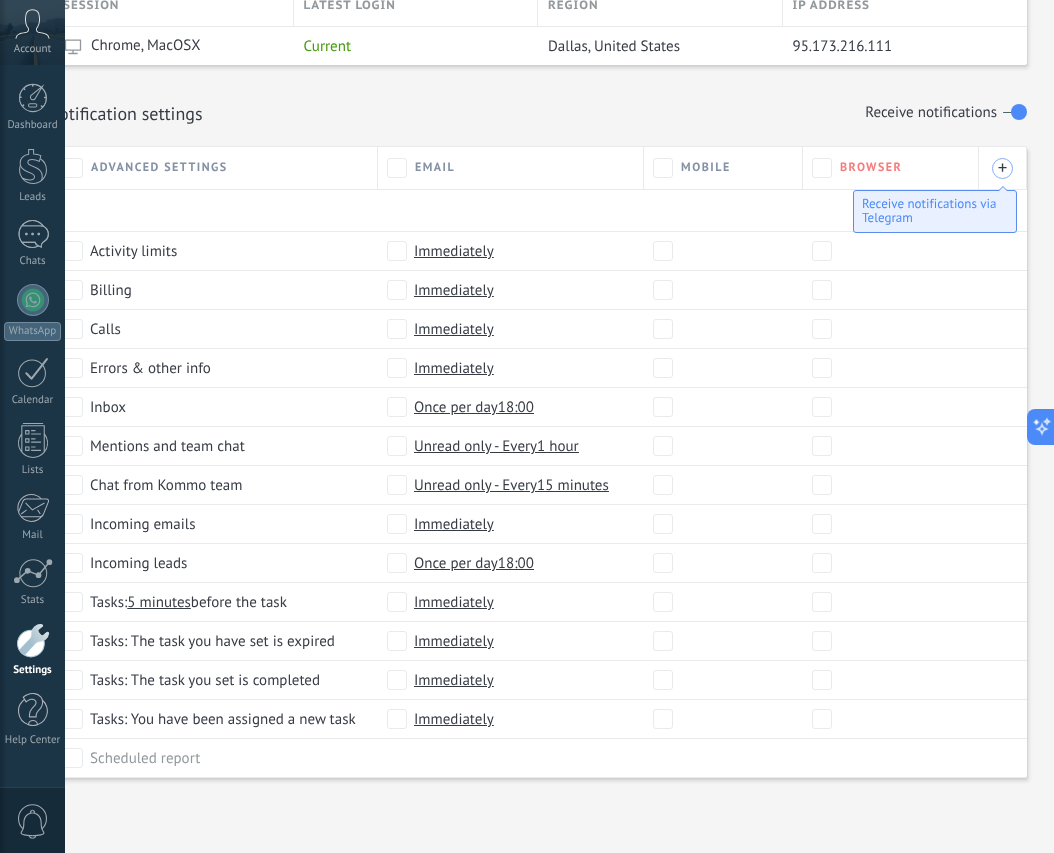click on "+" at bounding box center [1002, 168] 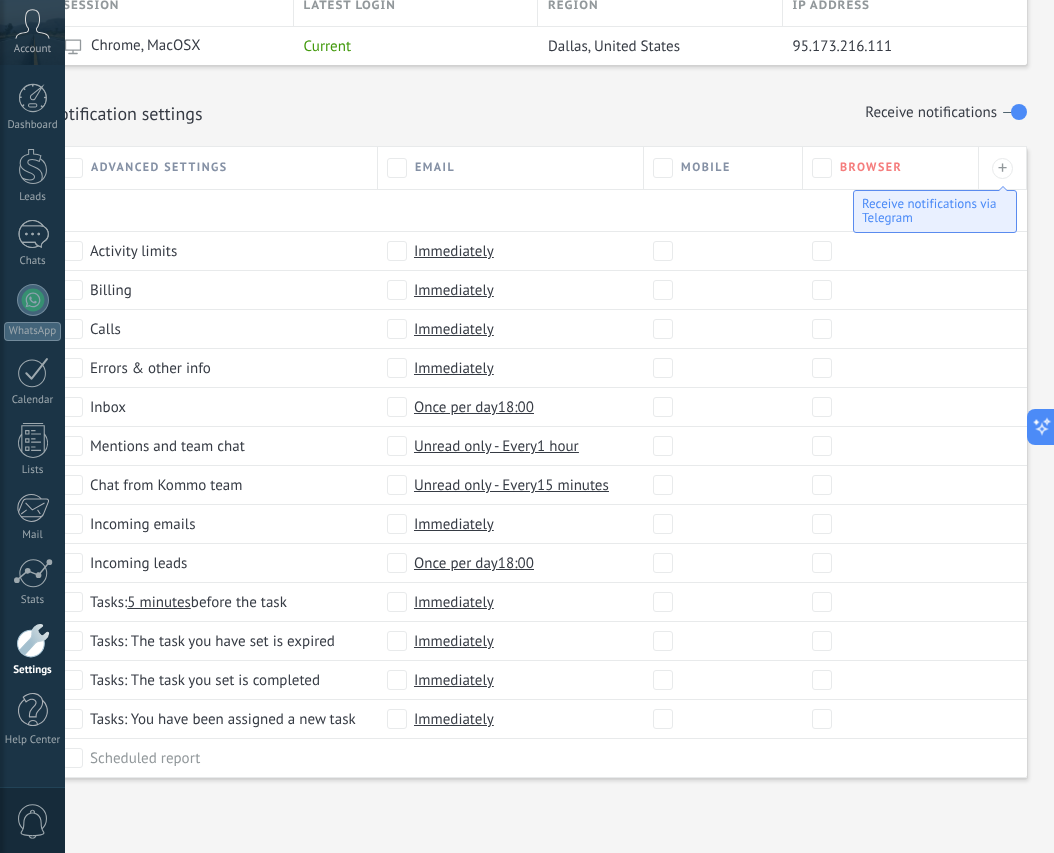 scroll, scrollTop: 813, scrollLeft: 0, axis: vertical 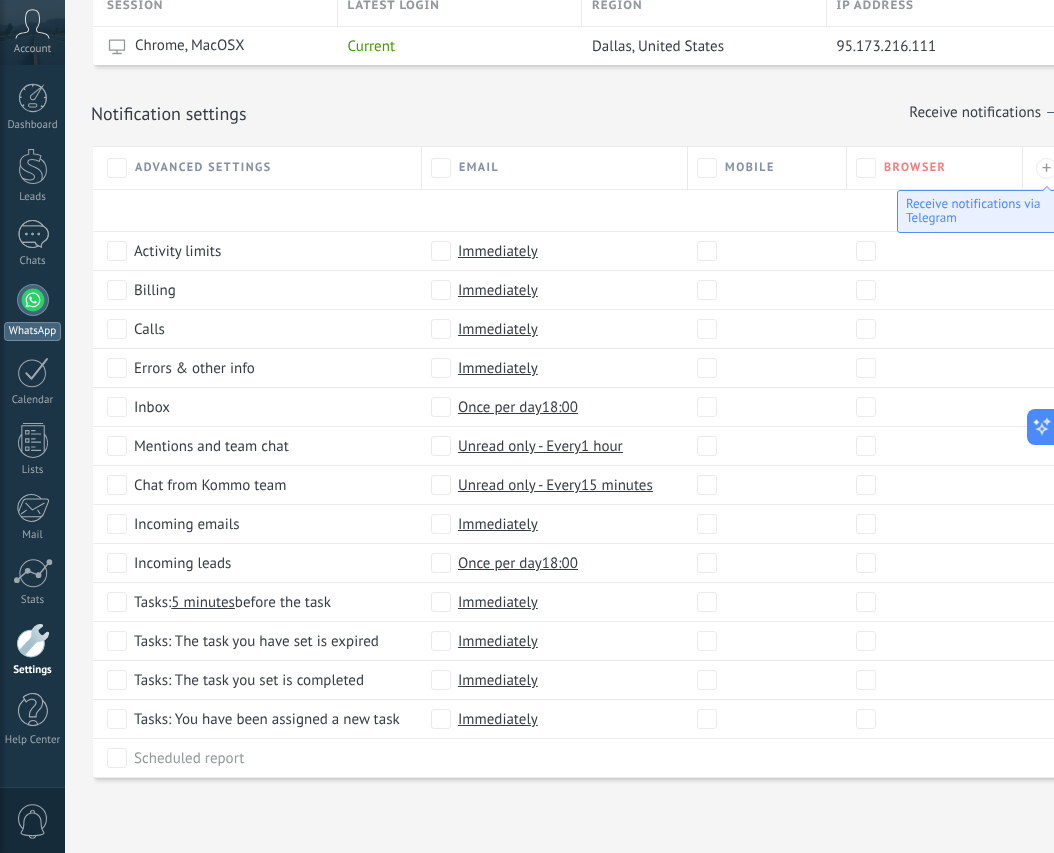 click at bounding box center (33, 300) 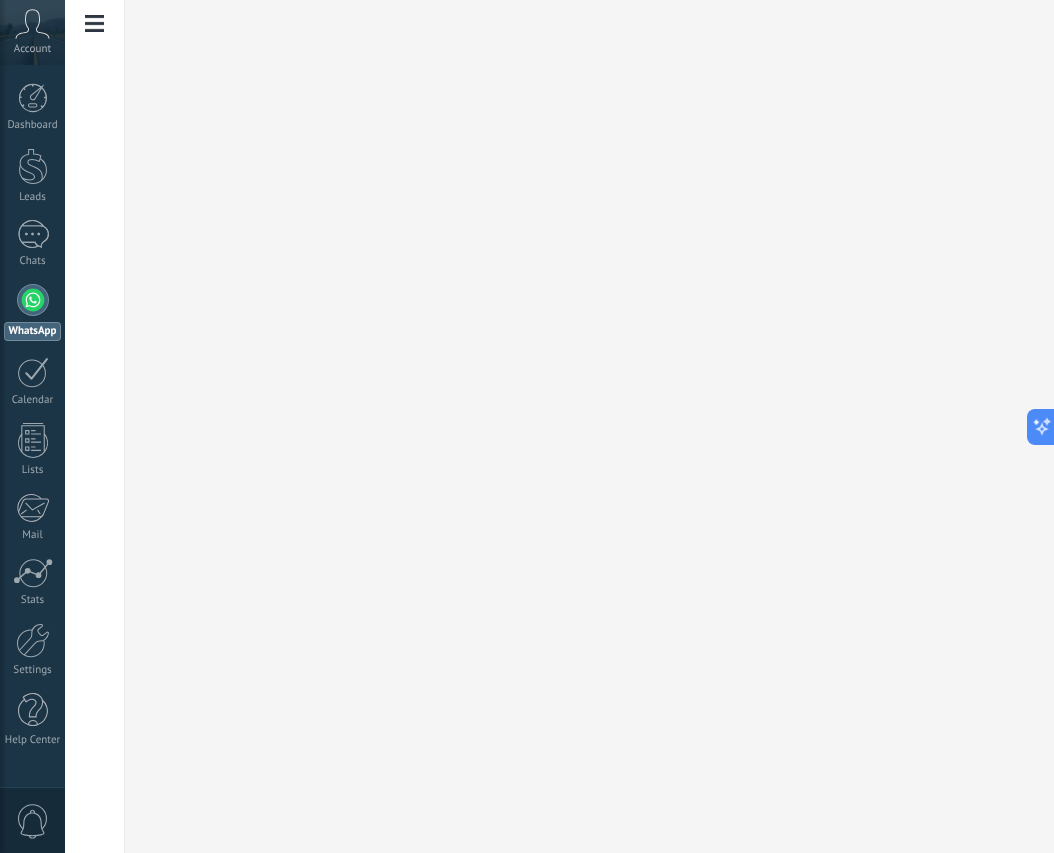 scroll, scrollTop: 0, scrollLeft: 0, axis: both 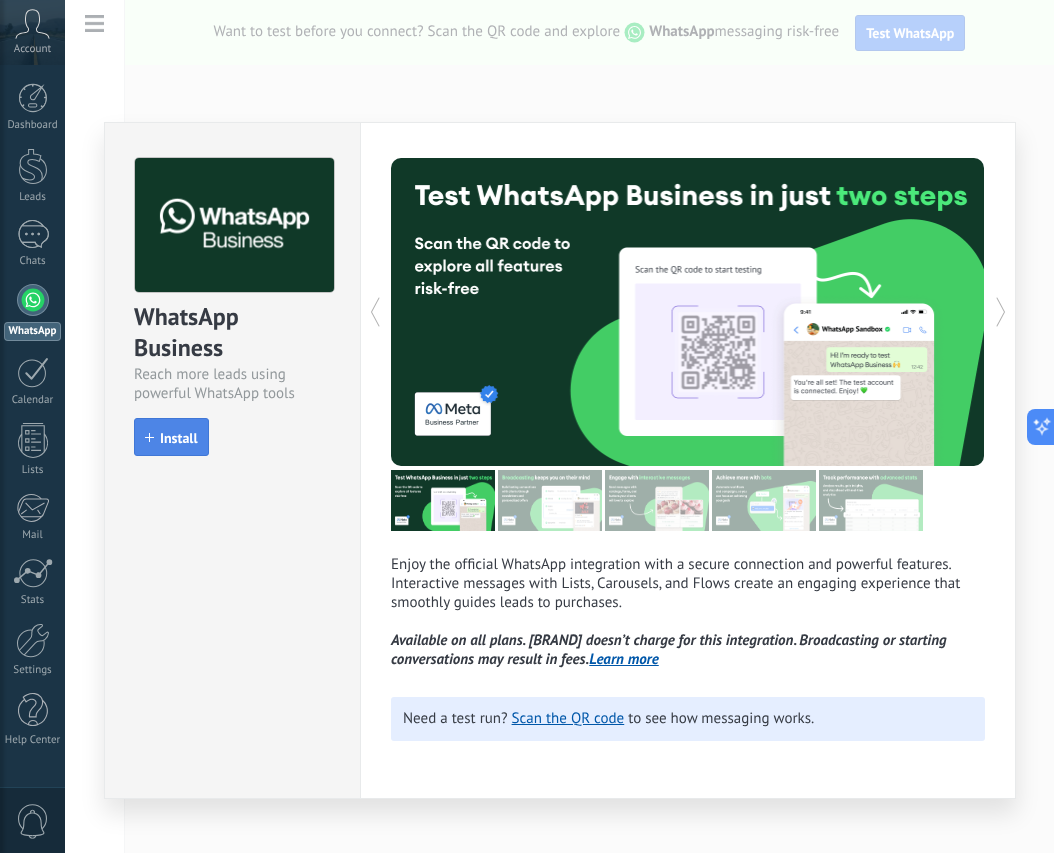 click on "Install" at bounding box center (179, 438) 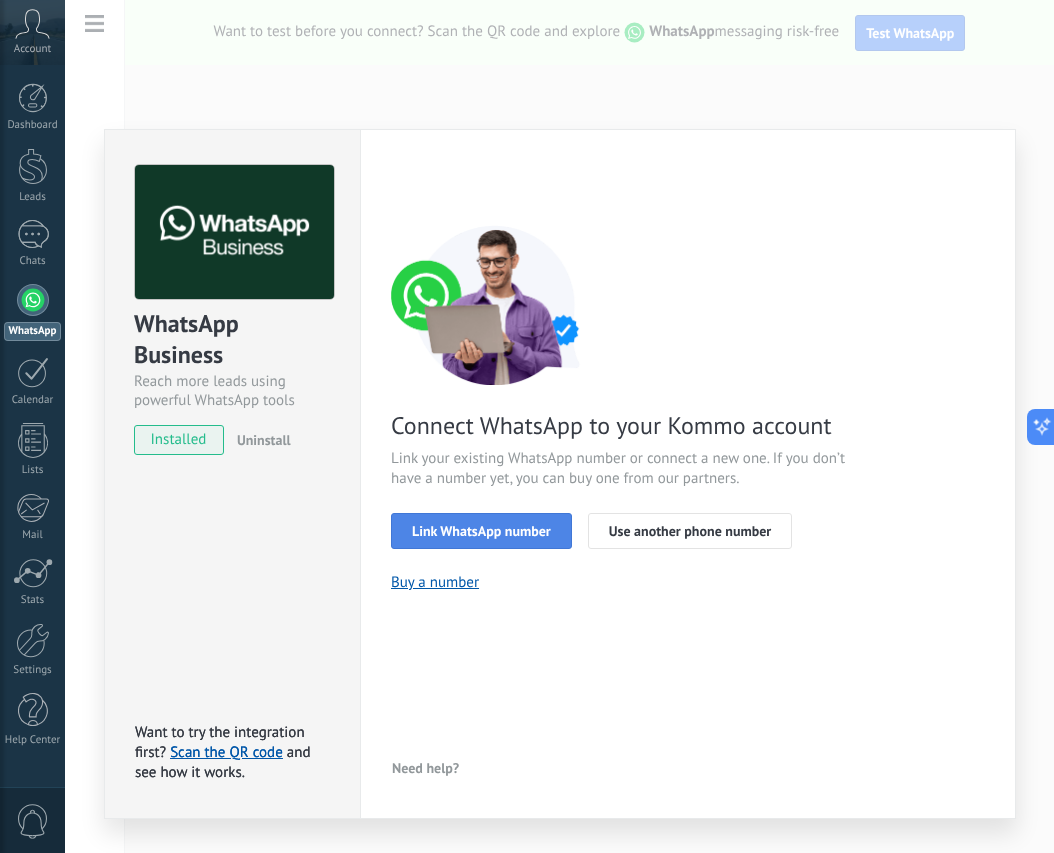 click on "Link WhatsApp number" at bounding box center [481, 531] 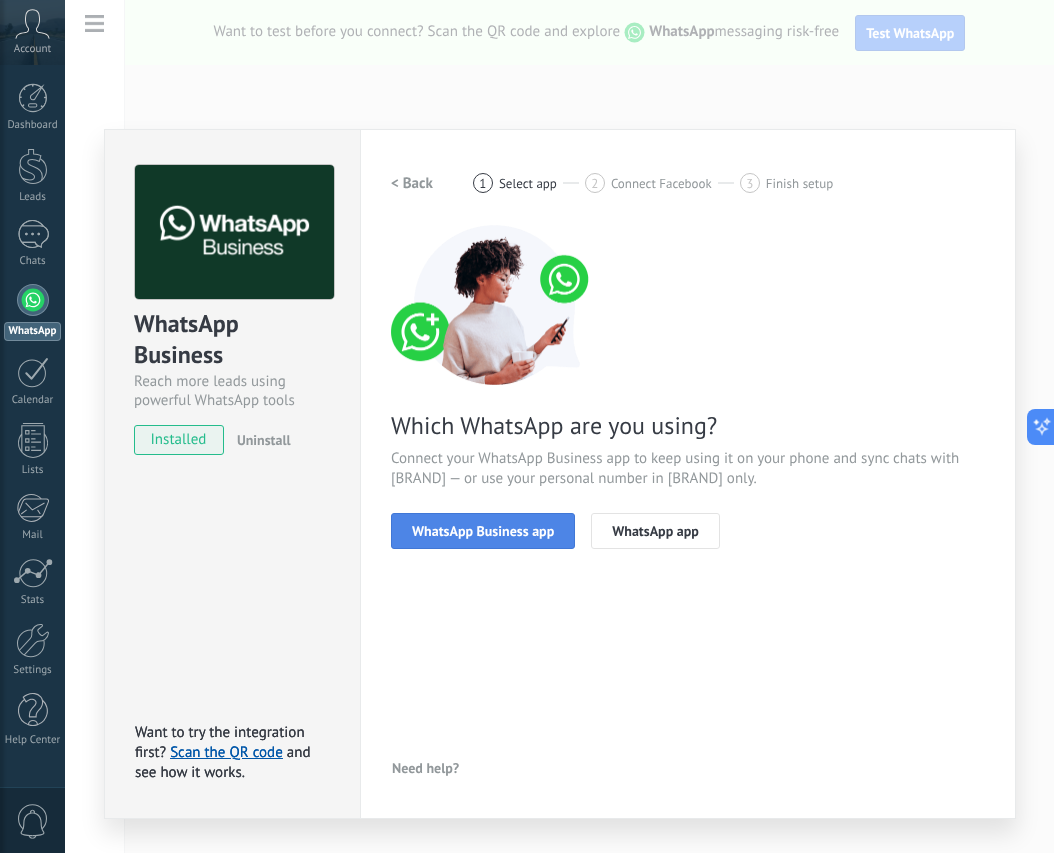 click on "WhatsApp Business app" at bounding box center (483, 531) 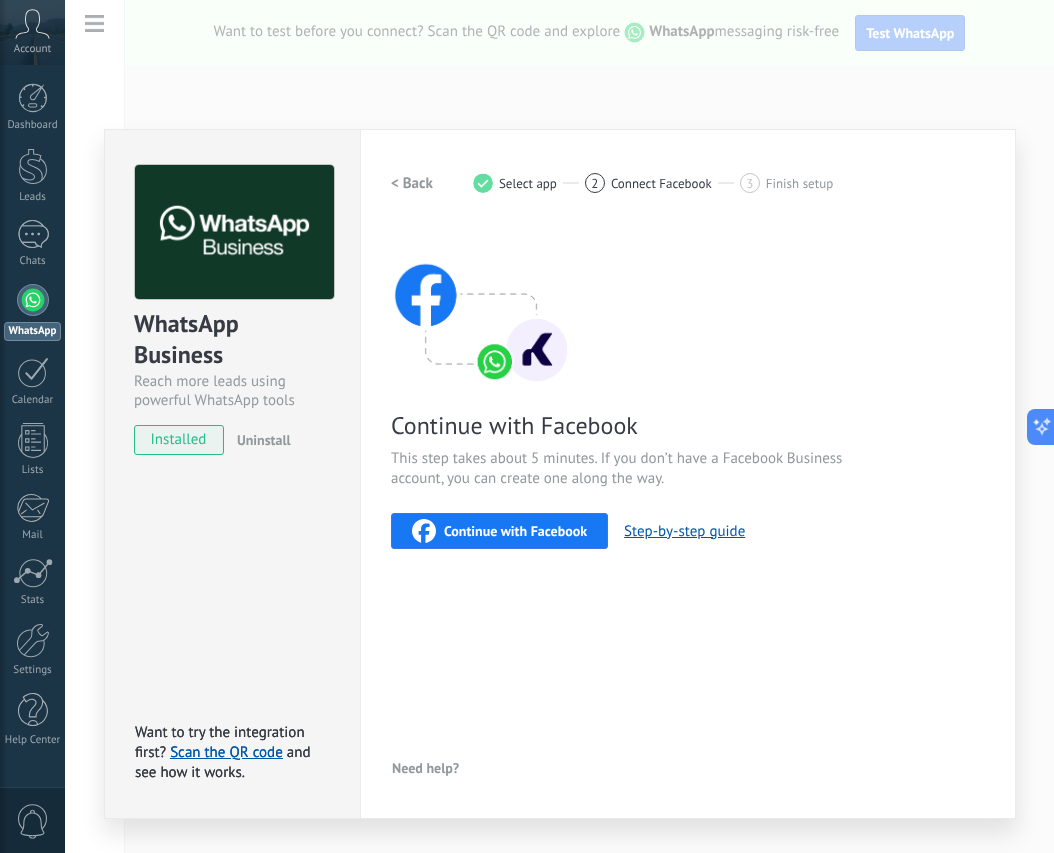 click on "Continue with Facebook" at bounding box center (515, 531) 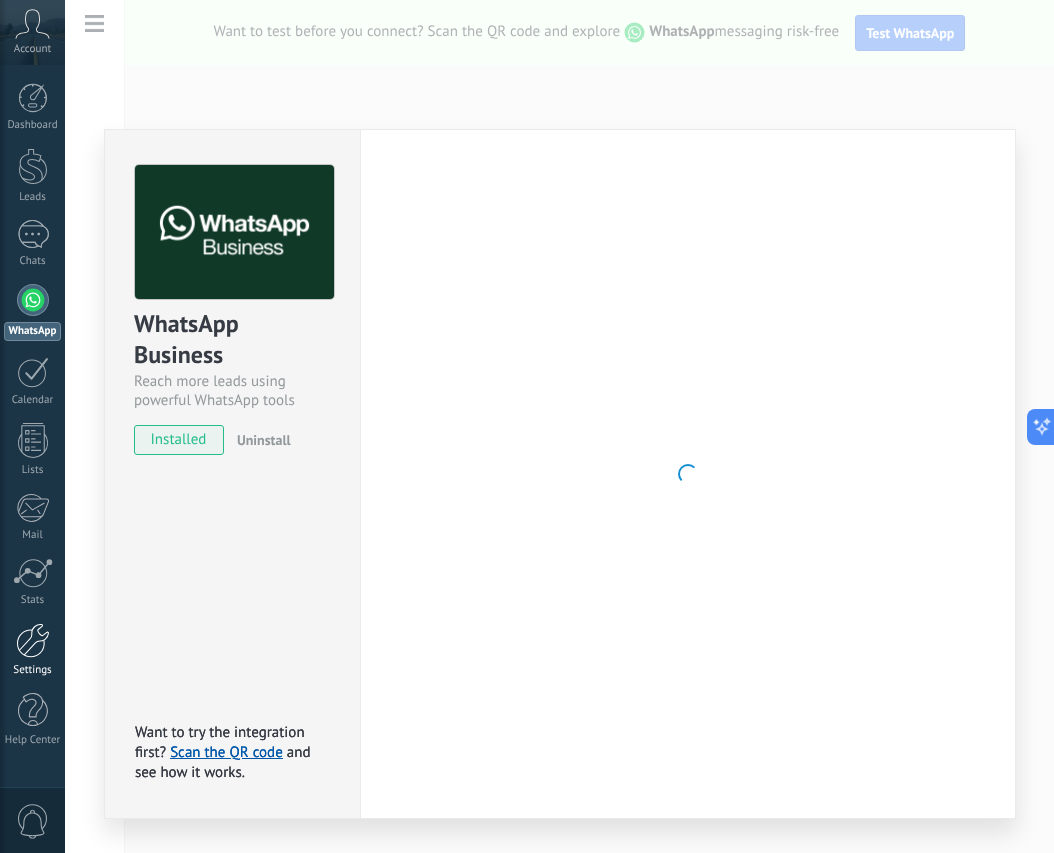 click at bounding box center [33, 640] 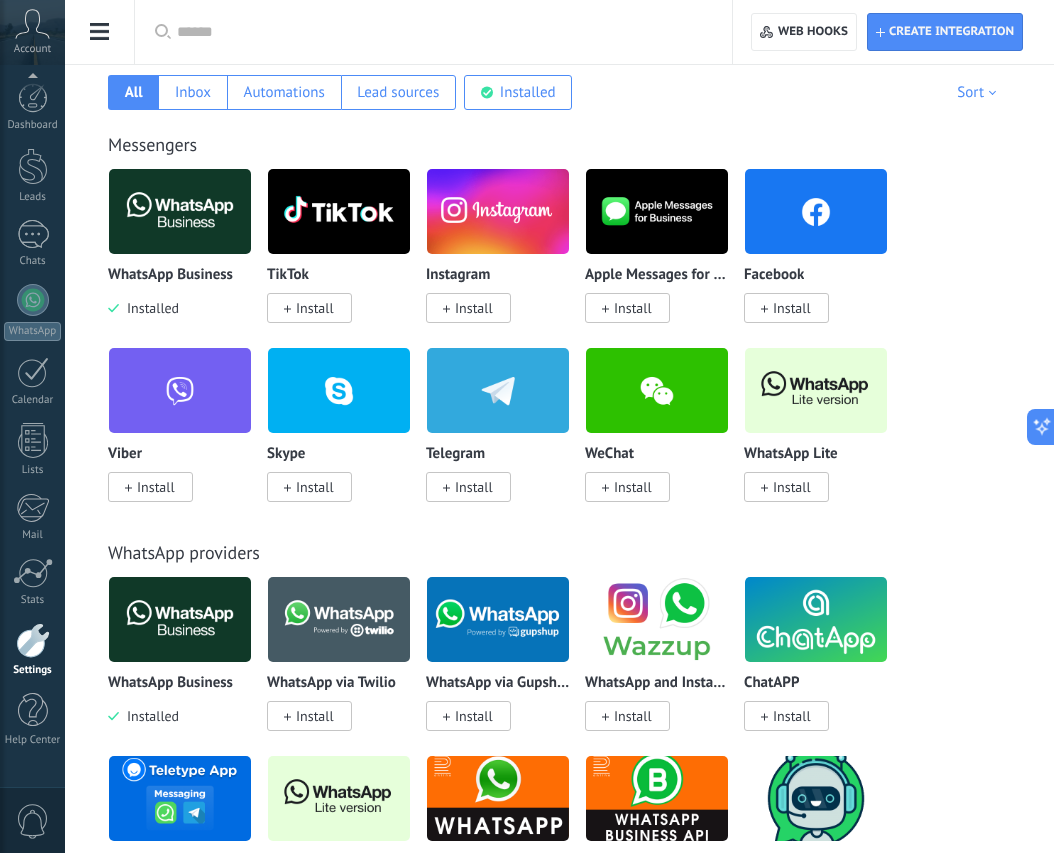 scroll, scrollTop: 0, scrollLeft: 0, axis: both 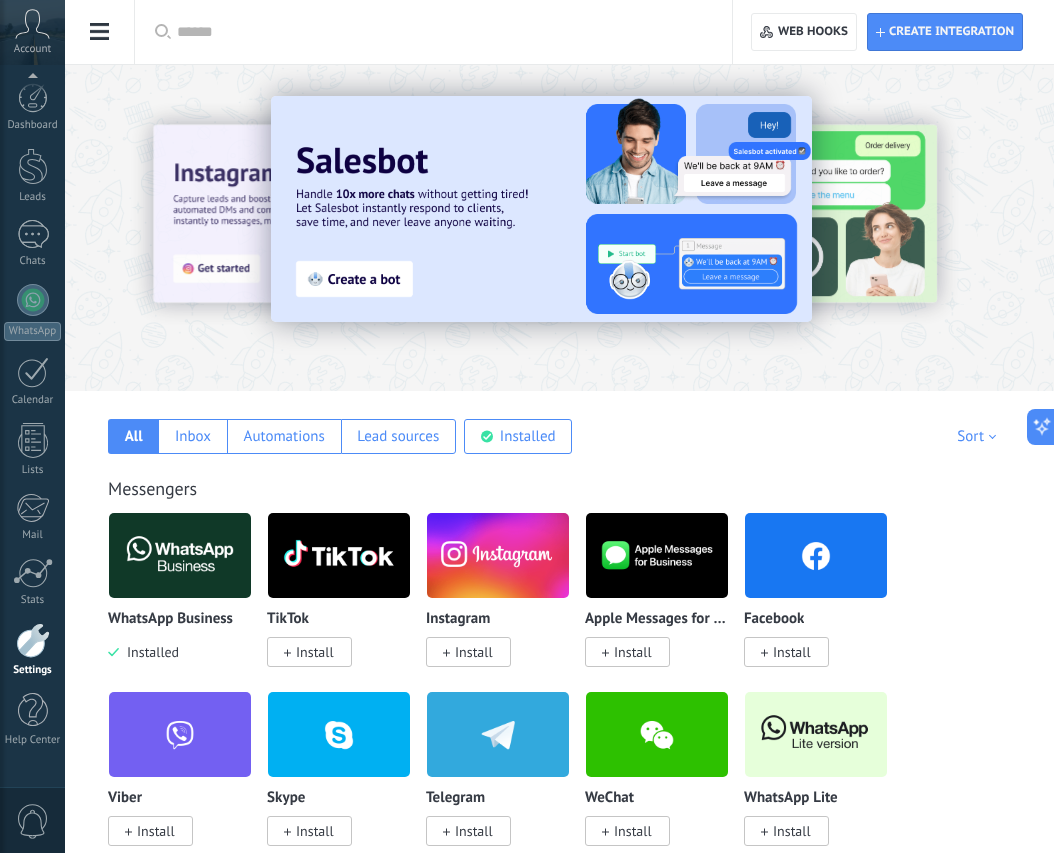 click at bounding box center [498, 555] 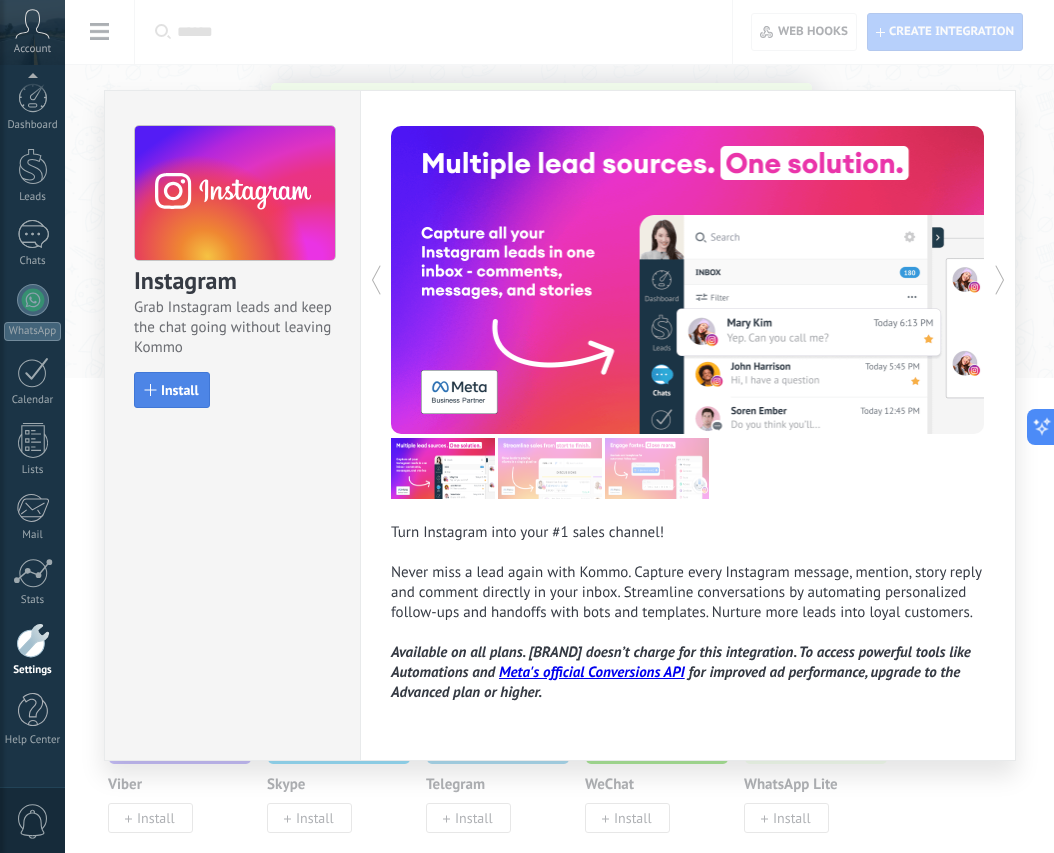 click on "Install" at bounding box center [180, 390] 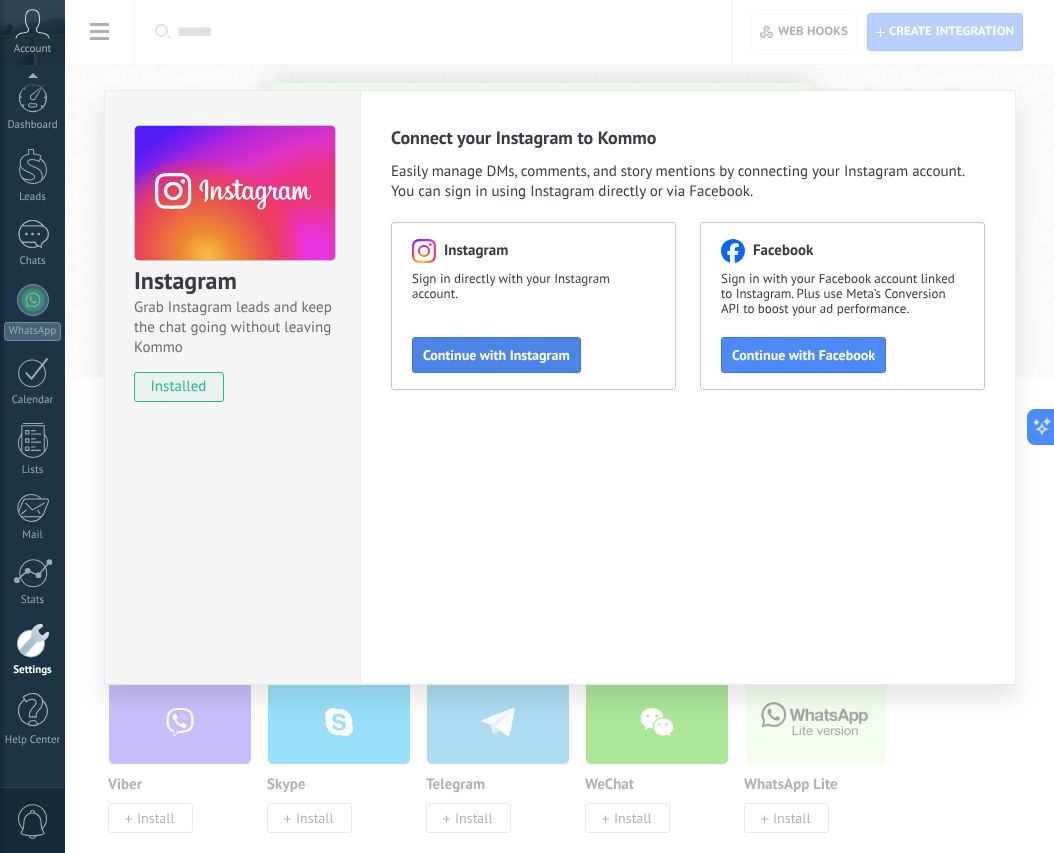 click on "Continue with Instagram" at bounding box center [496, 355] 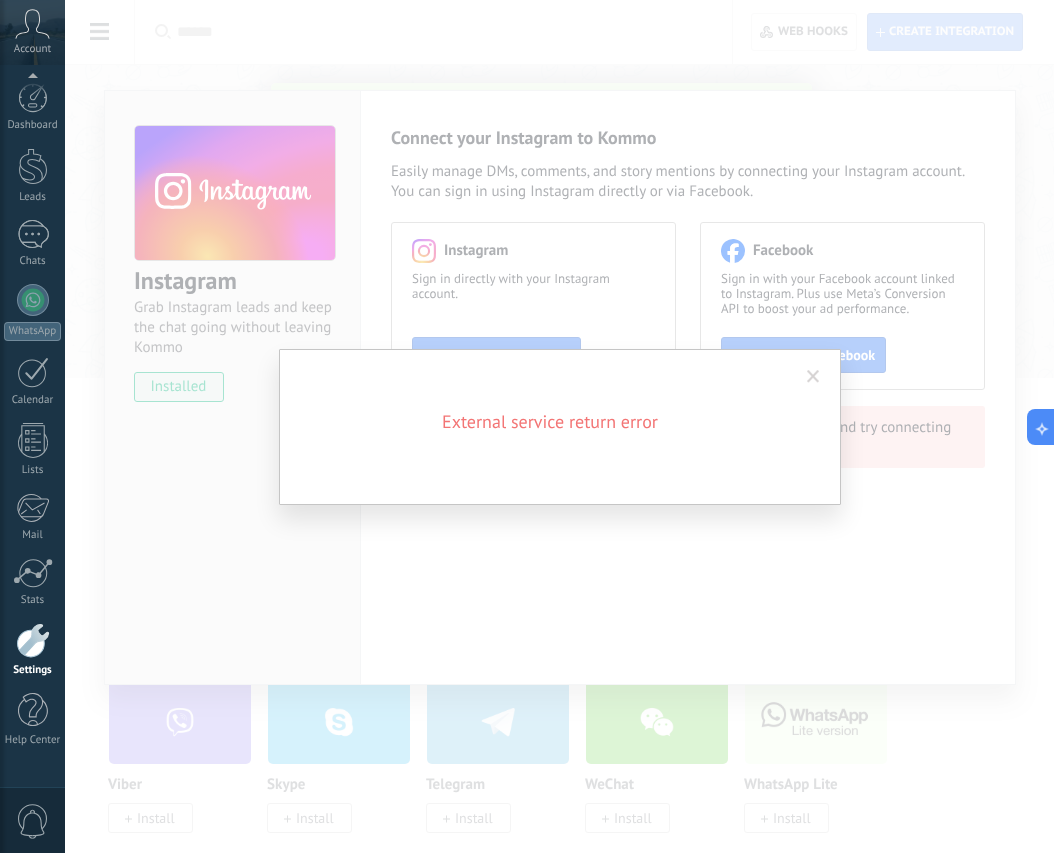 click at bounding box center [813, 377] 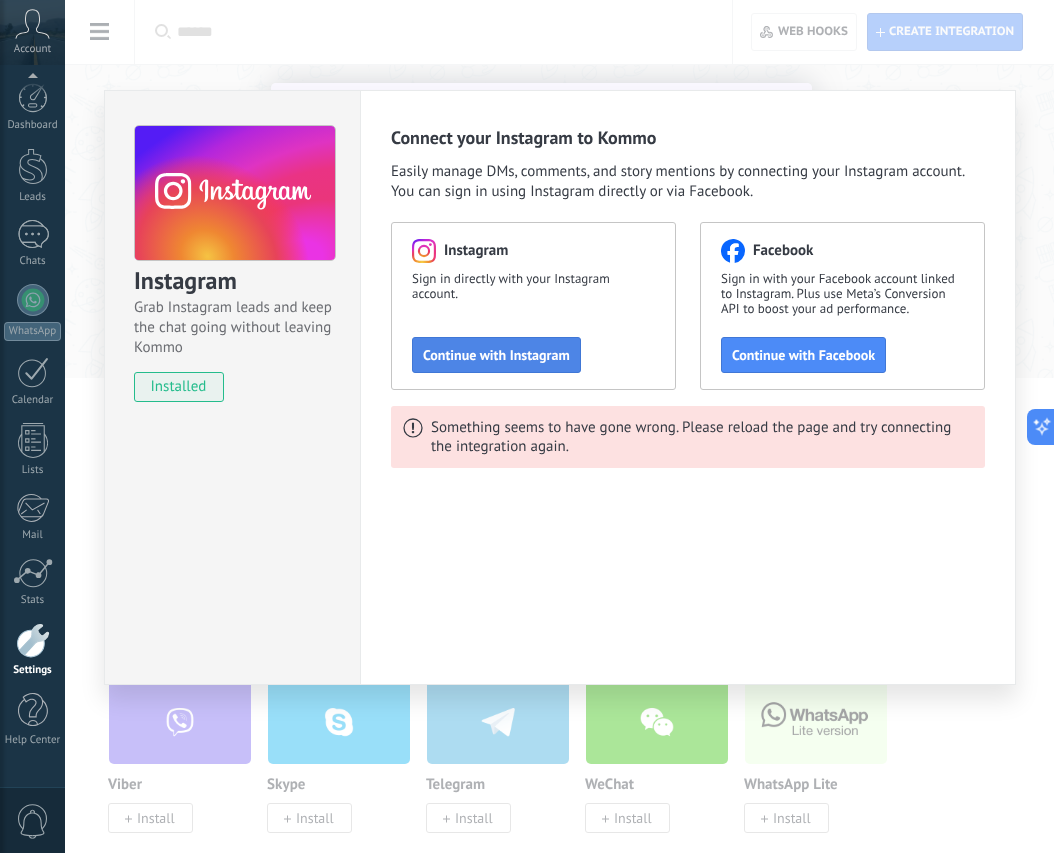 click on "Continue with Instagram" at bounding box center (496, 355) 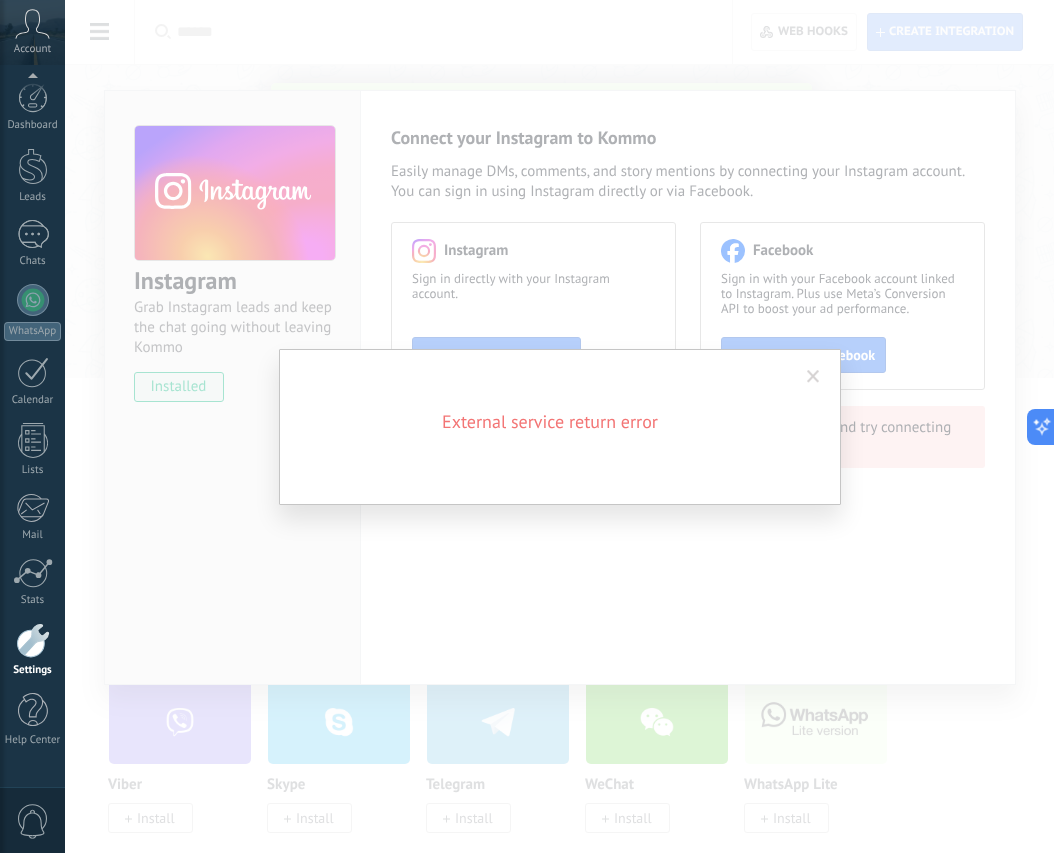 click at bounding box center [813, 377] 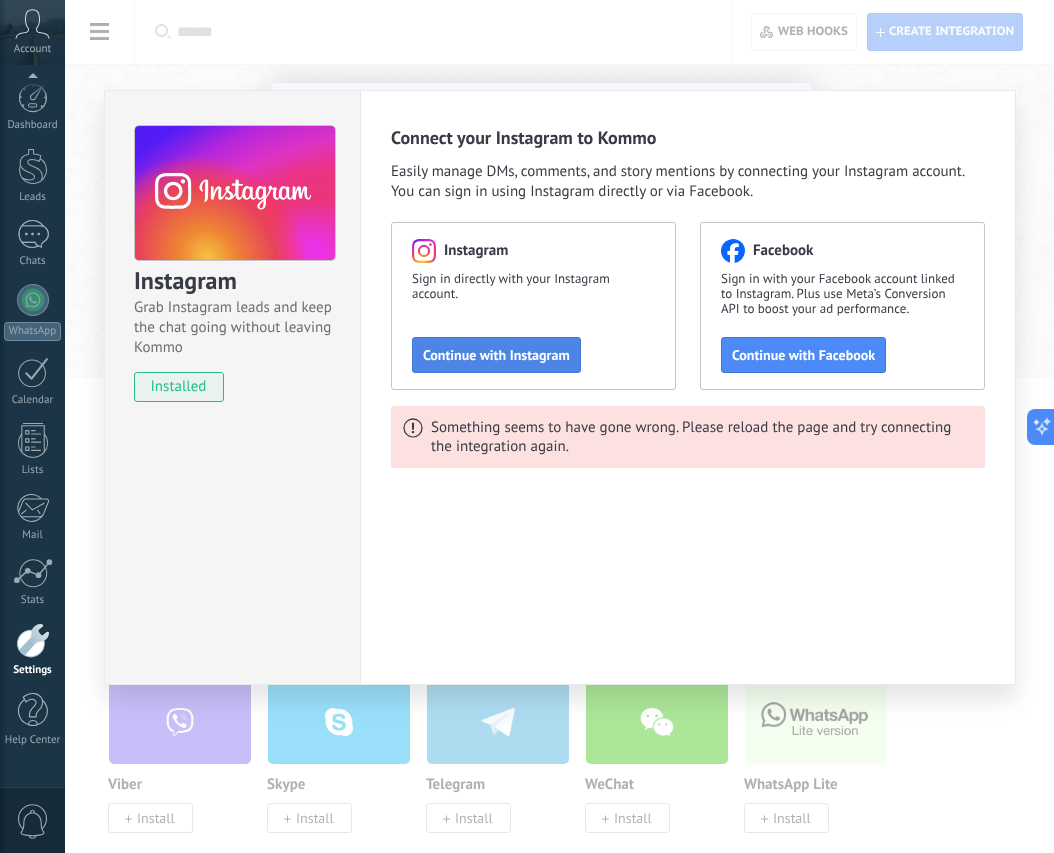 click on "Continue with Instagram" at bounding box center [496, 355] 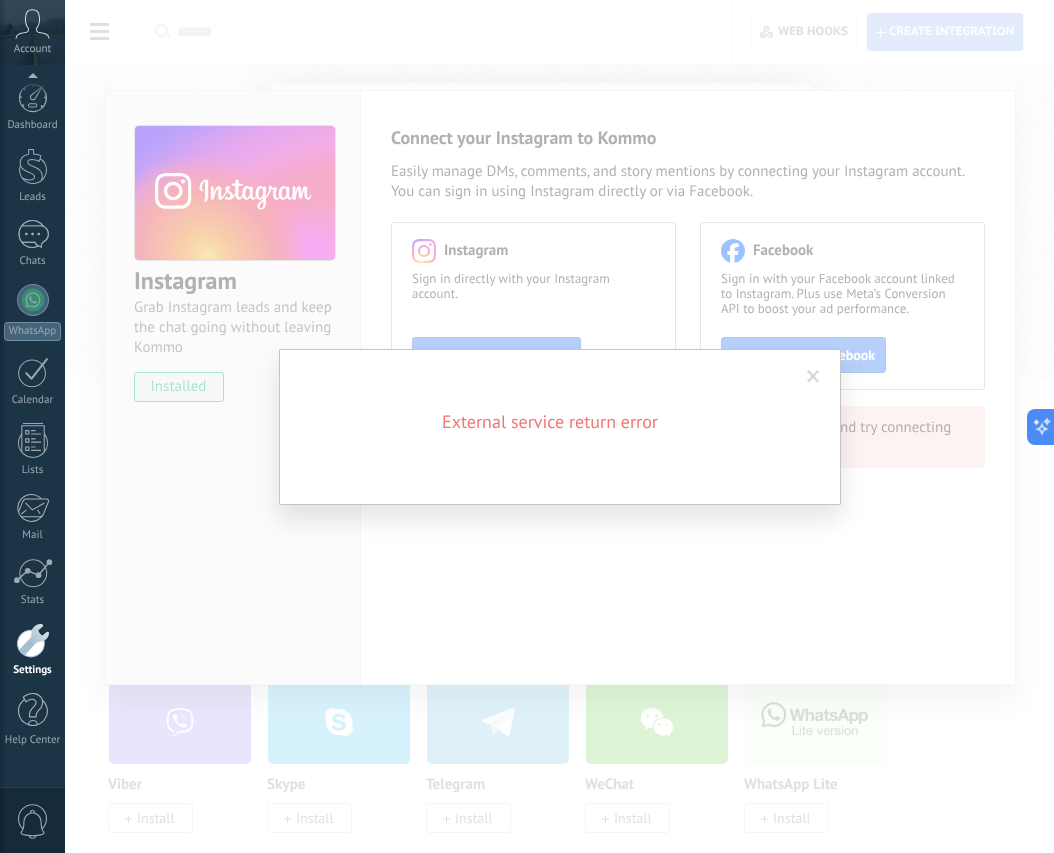 click at bounding box center (813, 377) 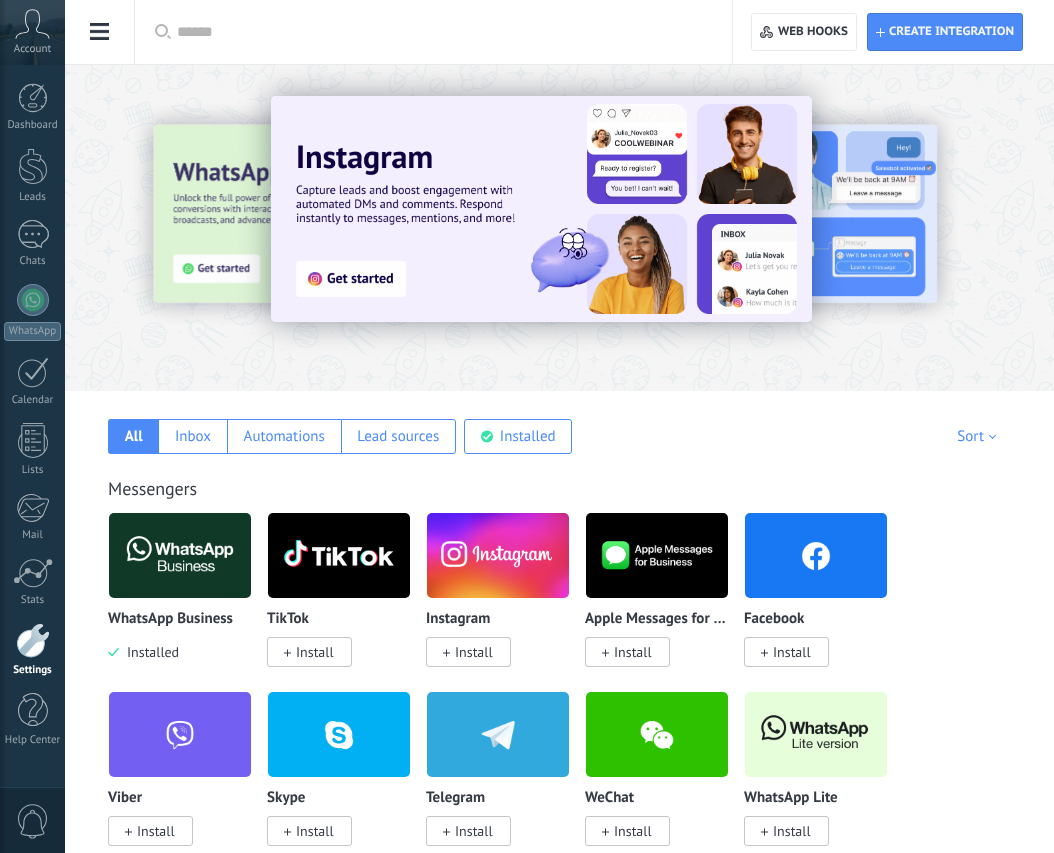 scroll, scrollTop: 13, scrollLeft: 0, axis: vertical 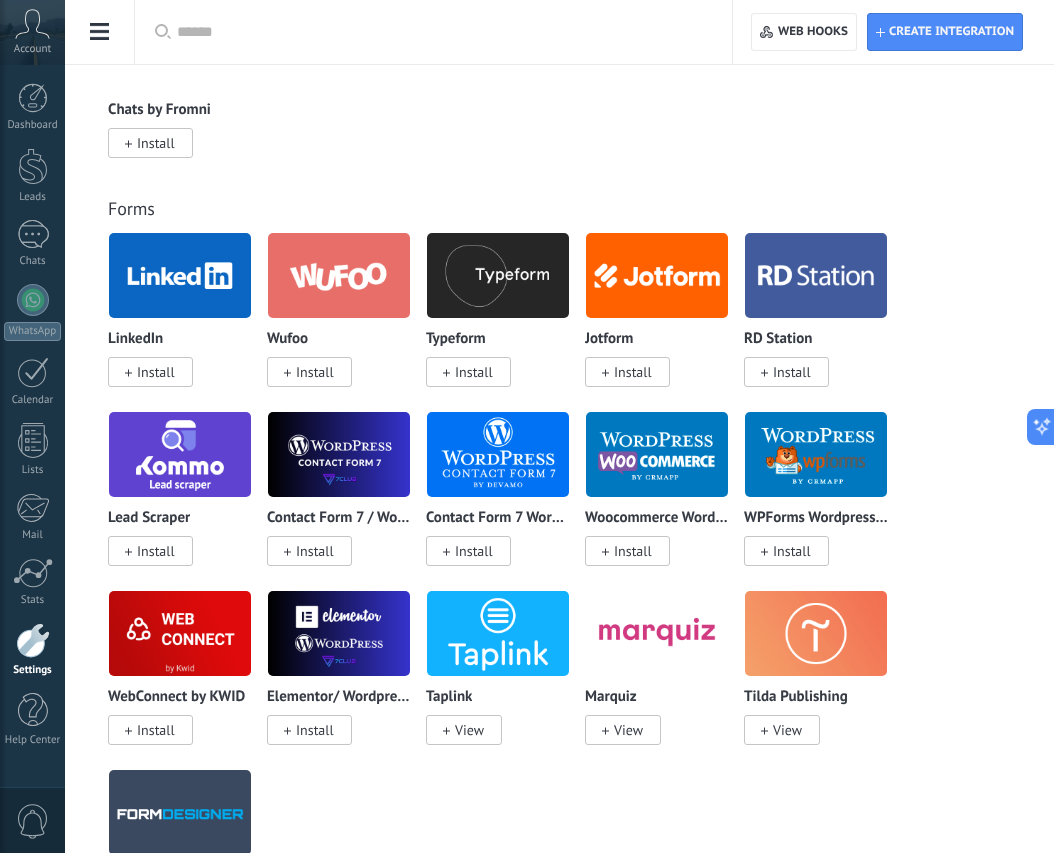 click on "Install" at bounding box center (156, 372) 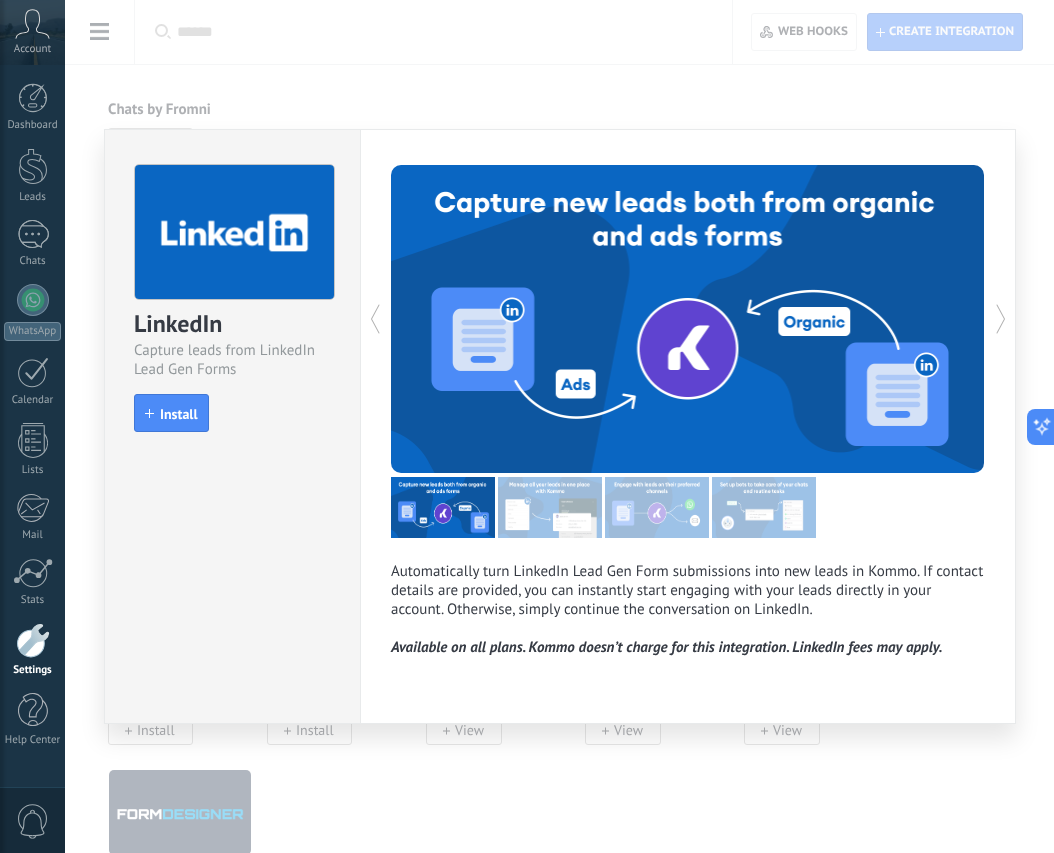 click on "Install" at bounding box center [179, 414] 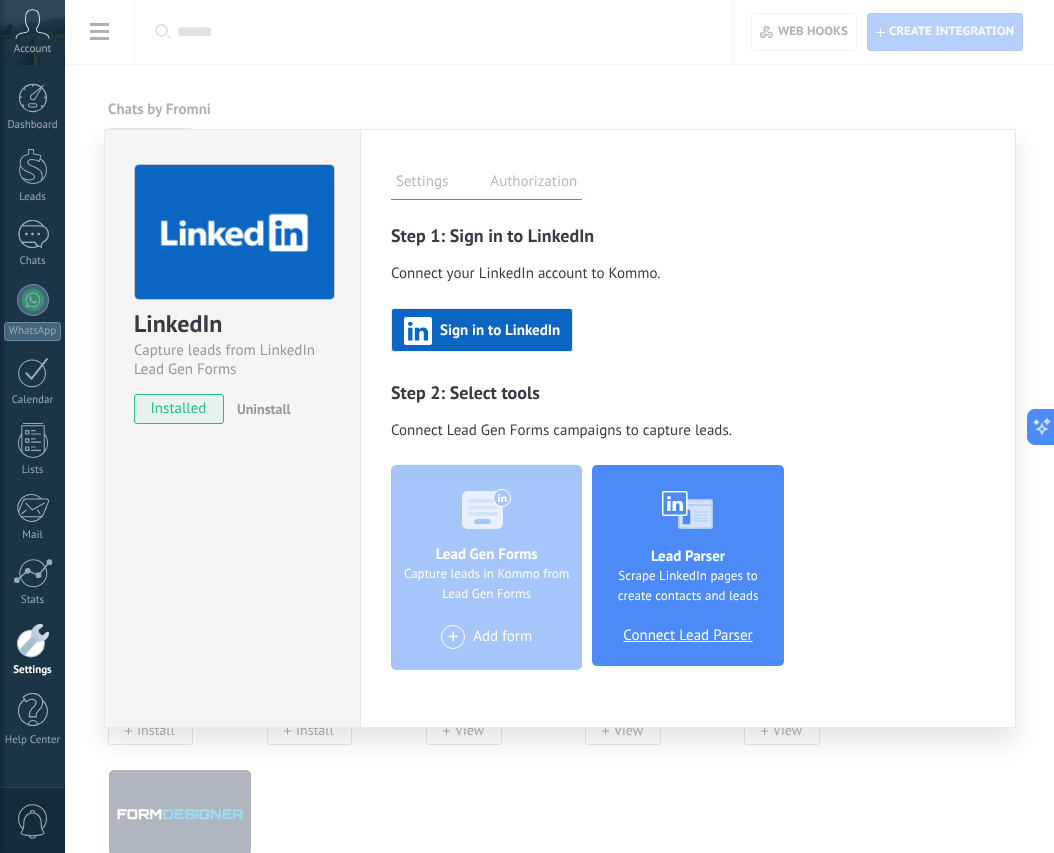 click on "Sign in to LinkedIn" at bounding box center (500, 331) 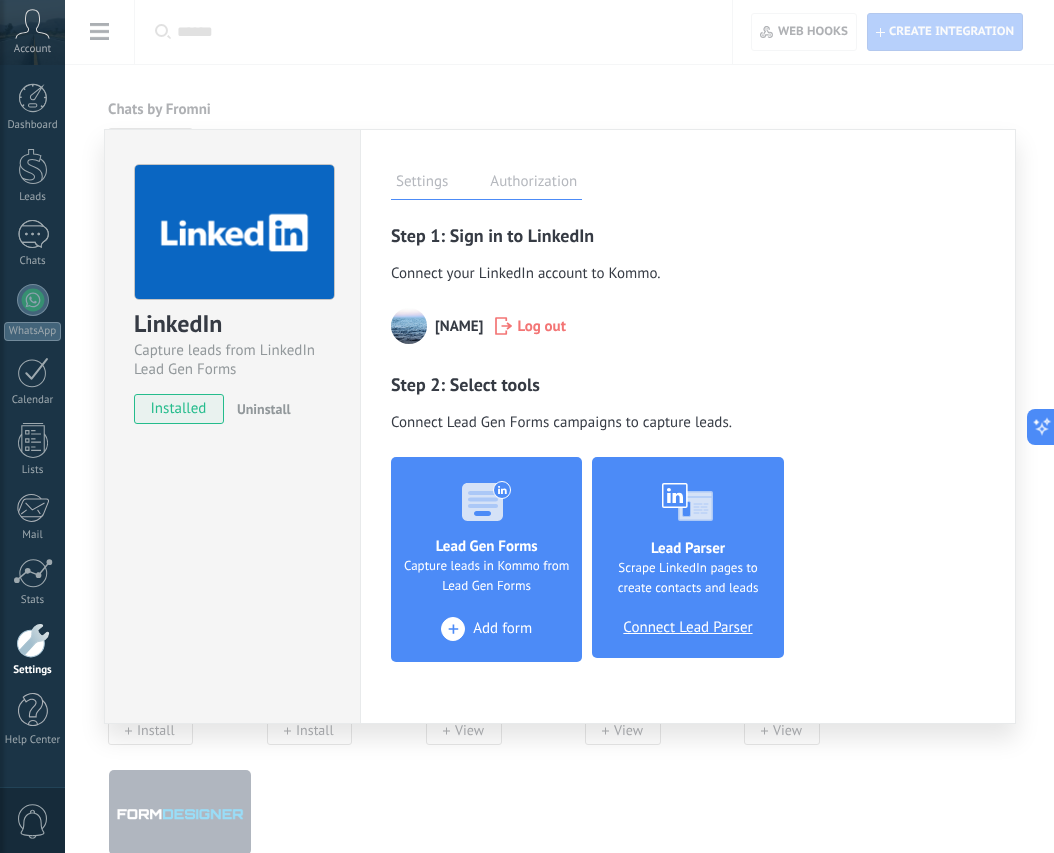 click on "+" at bounding box center (453, 629) 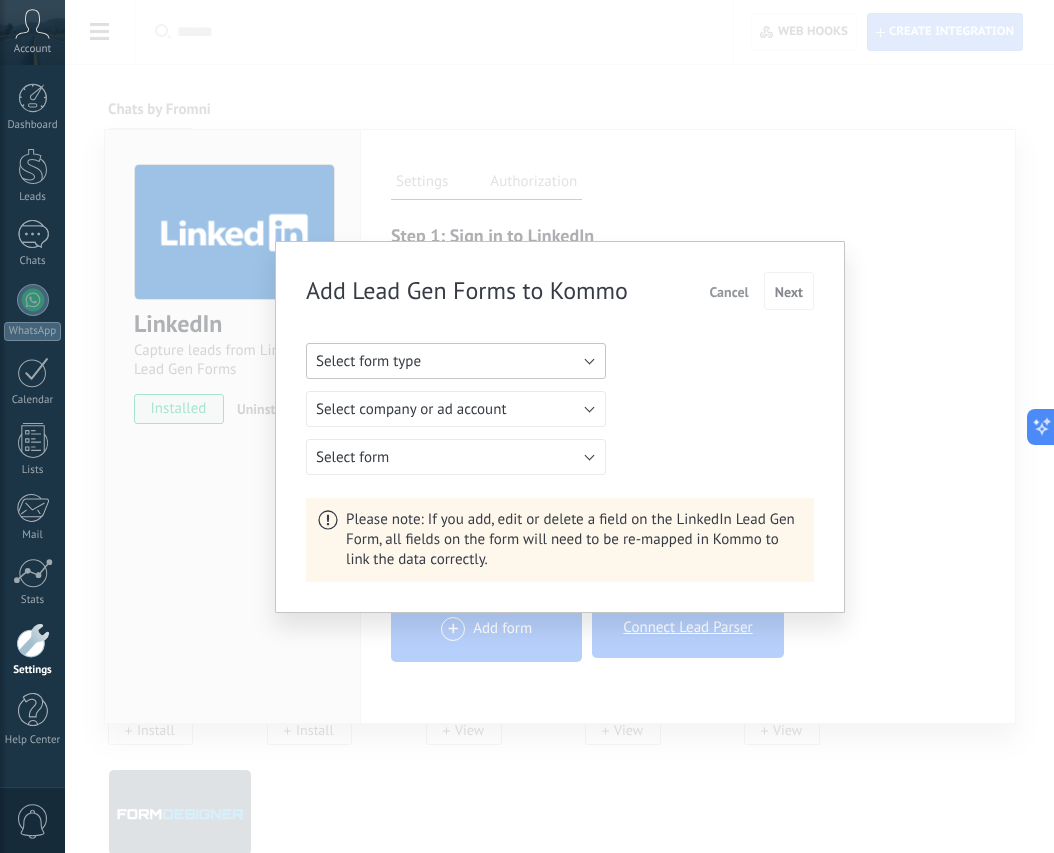 click on "Select form type" at bounding box center (456, 361) 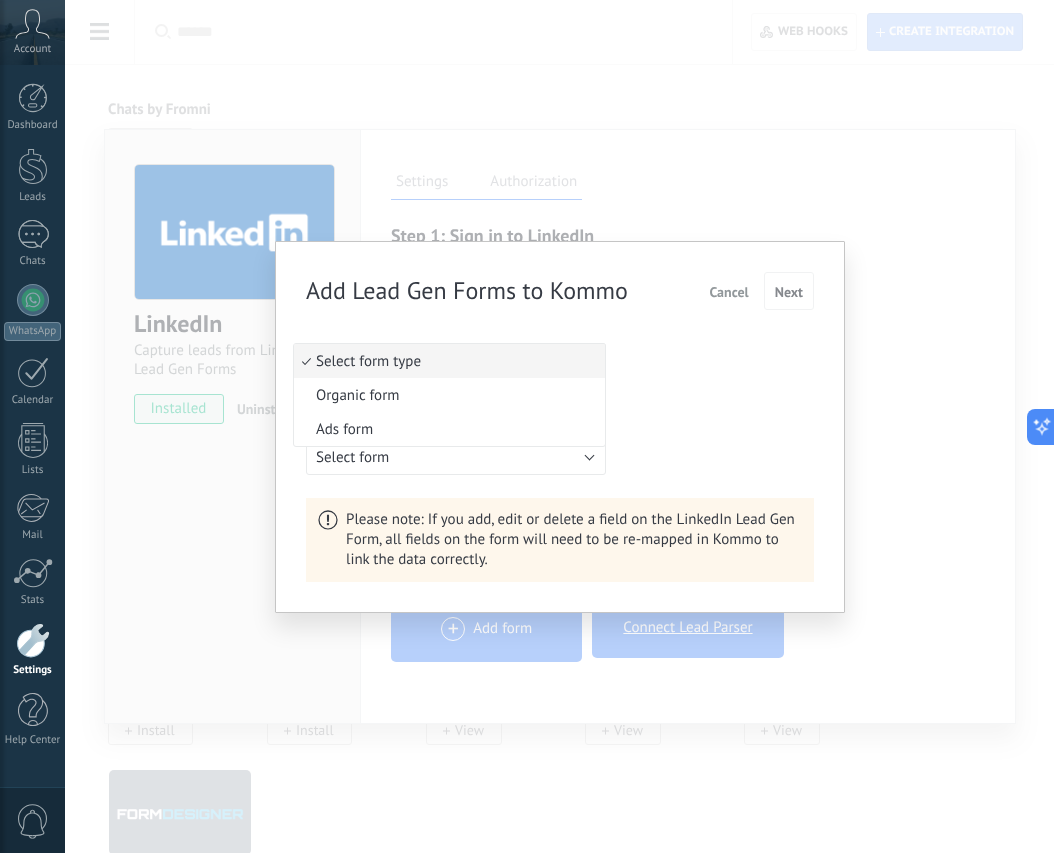 click on "Organic form" at bounding box center (446, 395) 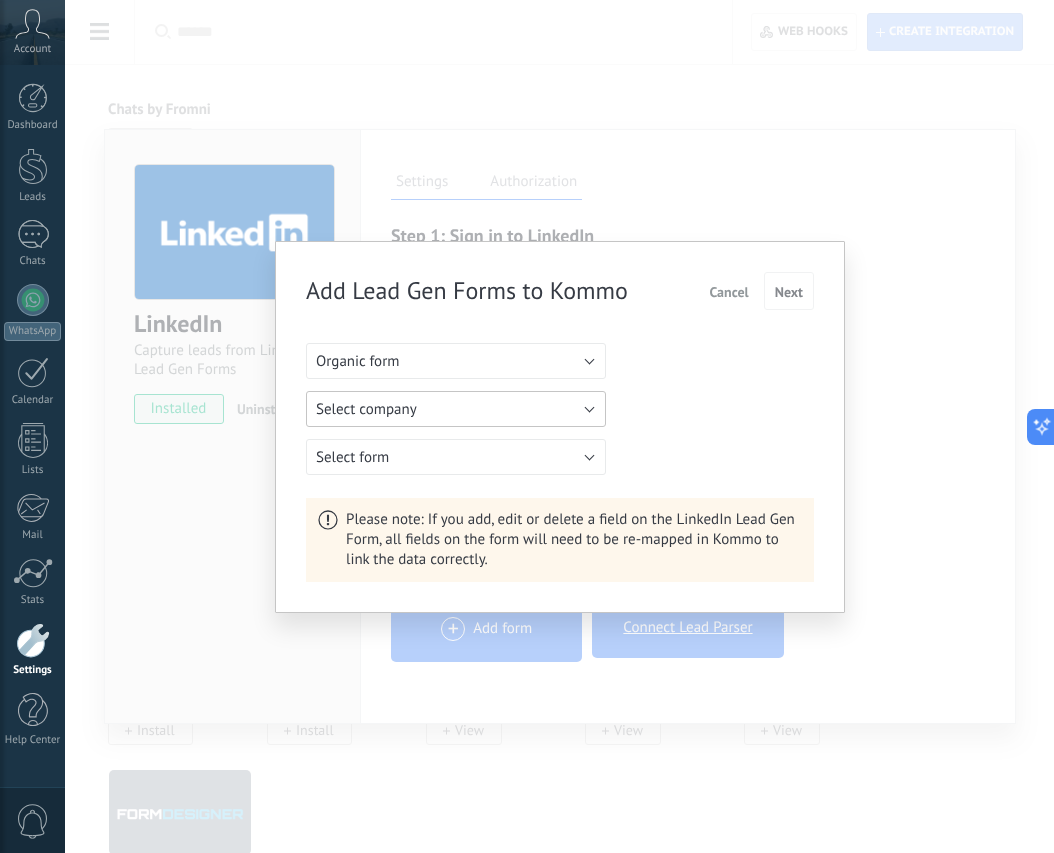 click on "Select company" at bounding box center [456, 409] 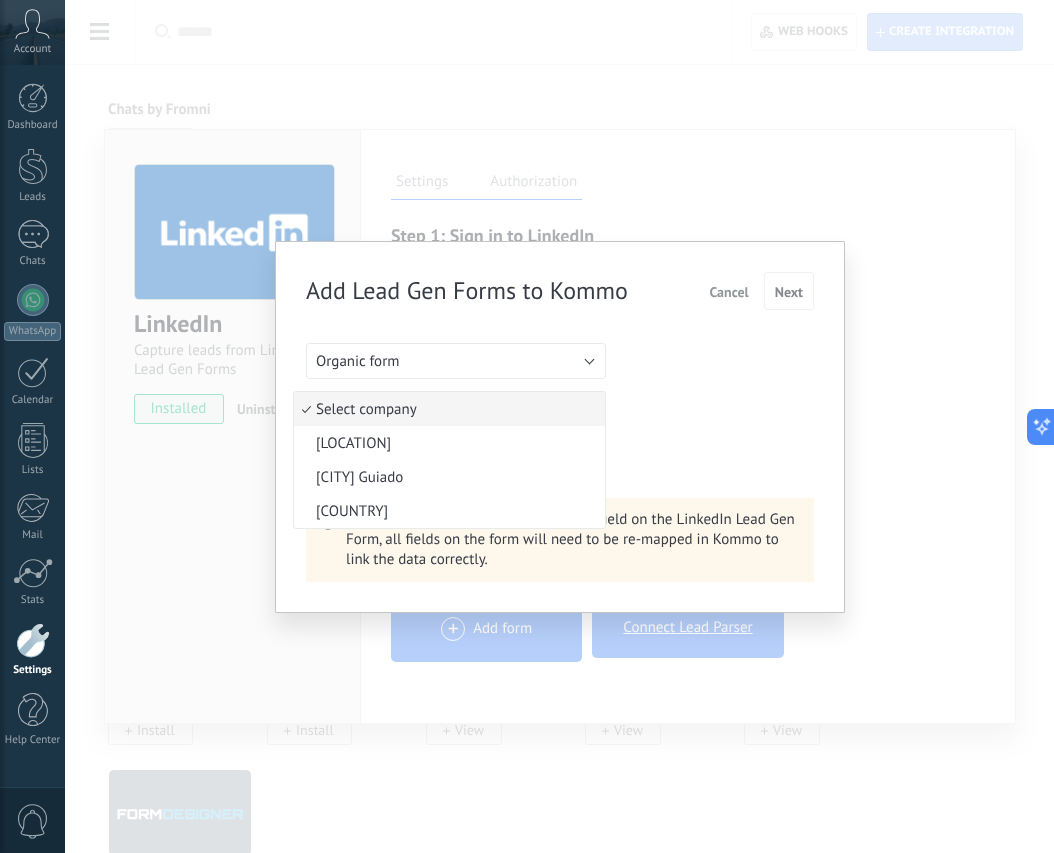 click on "[COUNTRY]" at bounding box center (446, 511) 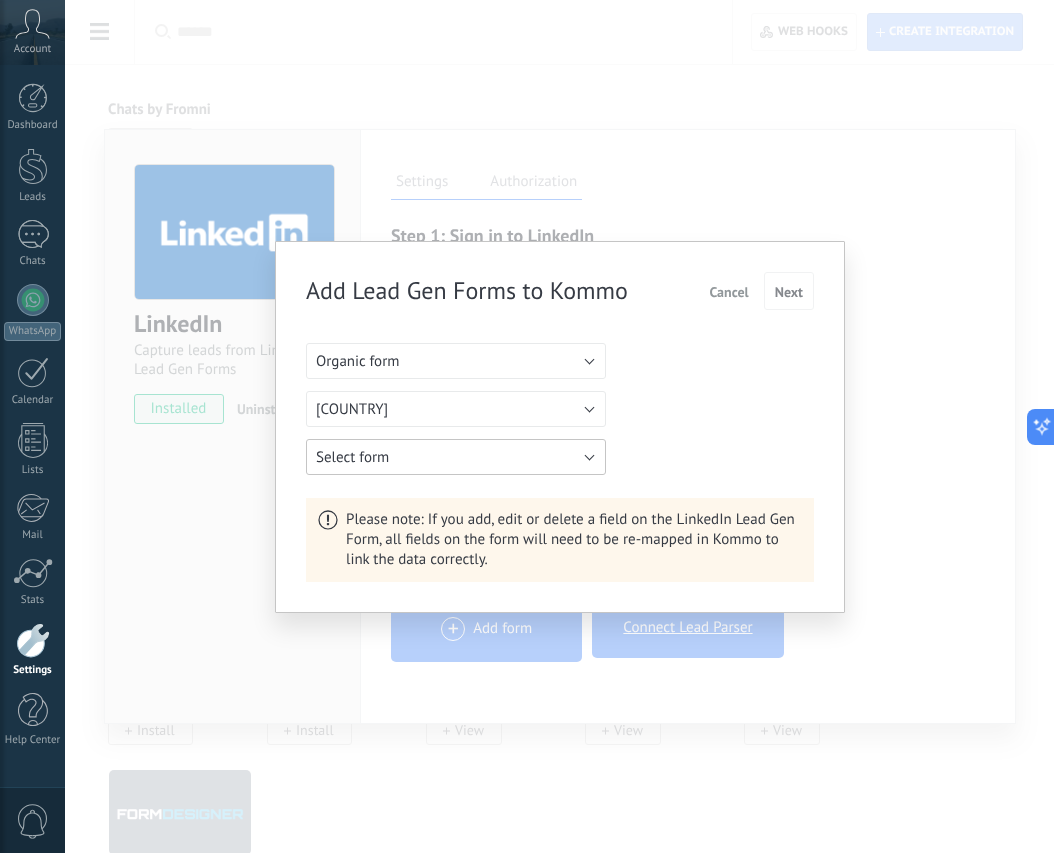 click on "Select form" at bounding box center [456, 457] 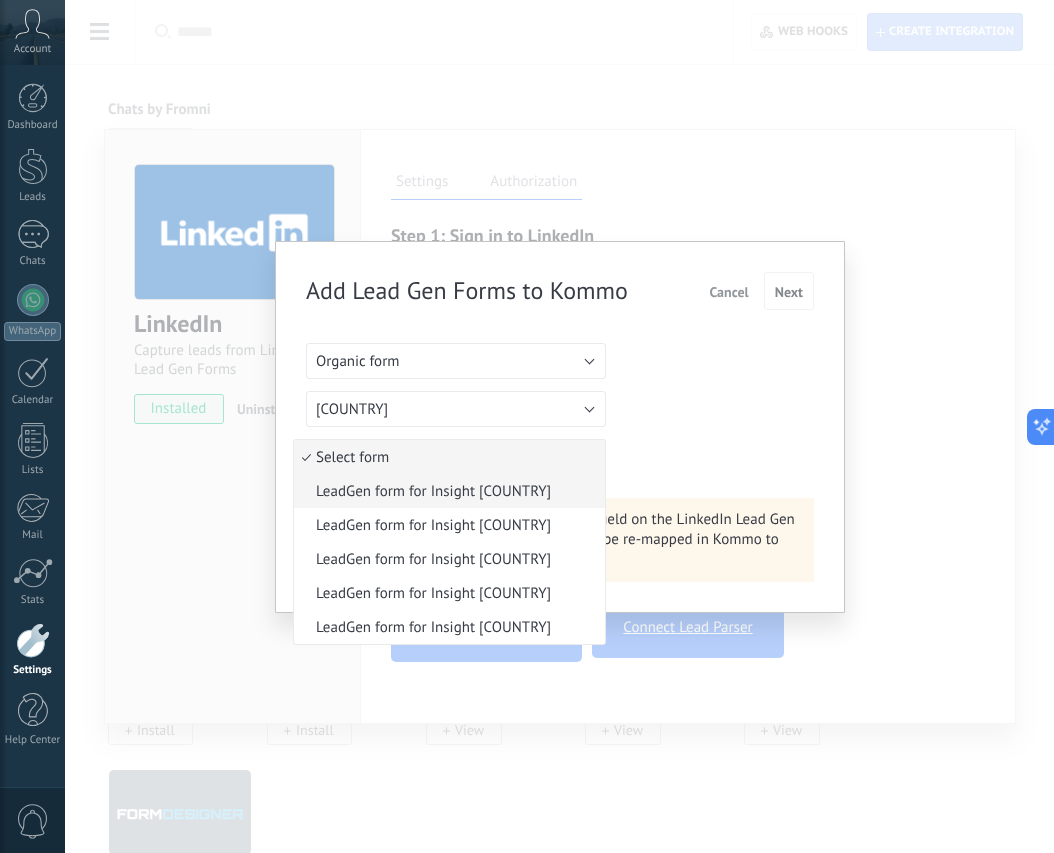 click on "LeadGen form for Insight [COUNTRY]" at bounding box center [446, 491] 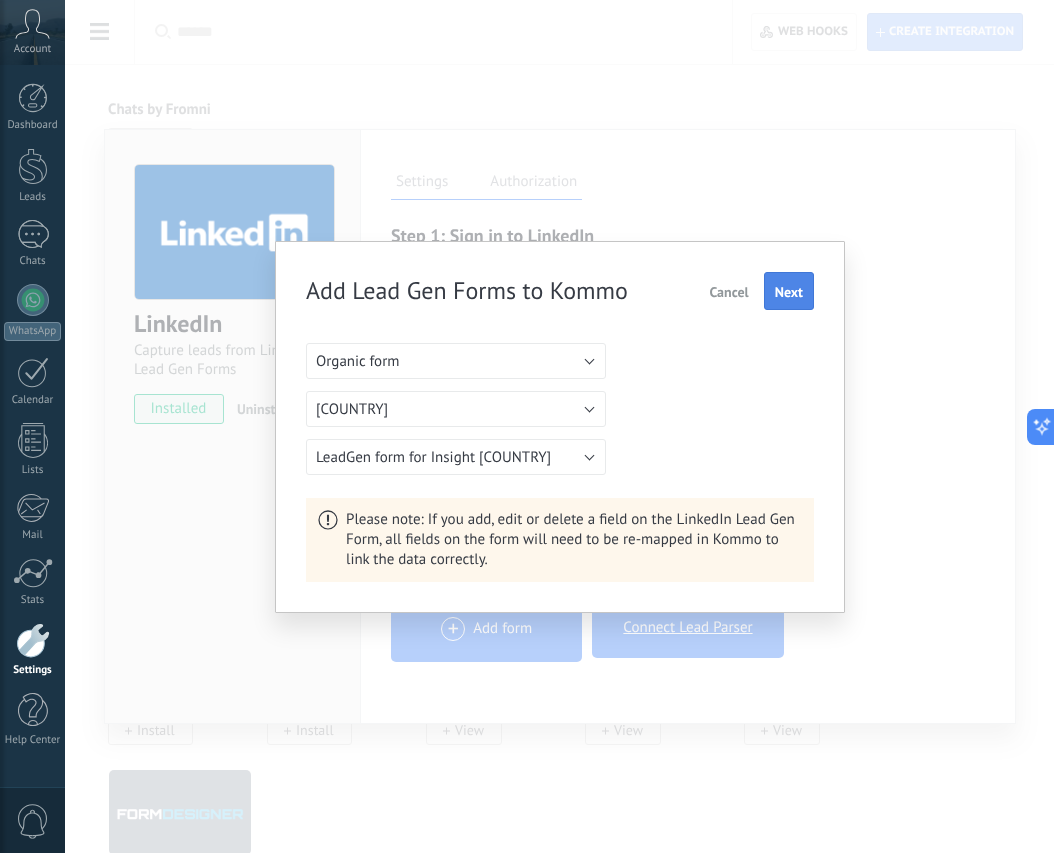 click on "Next" at bounding box center [789, 292] 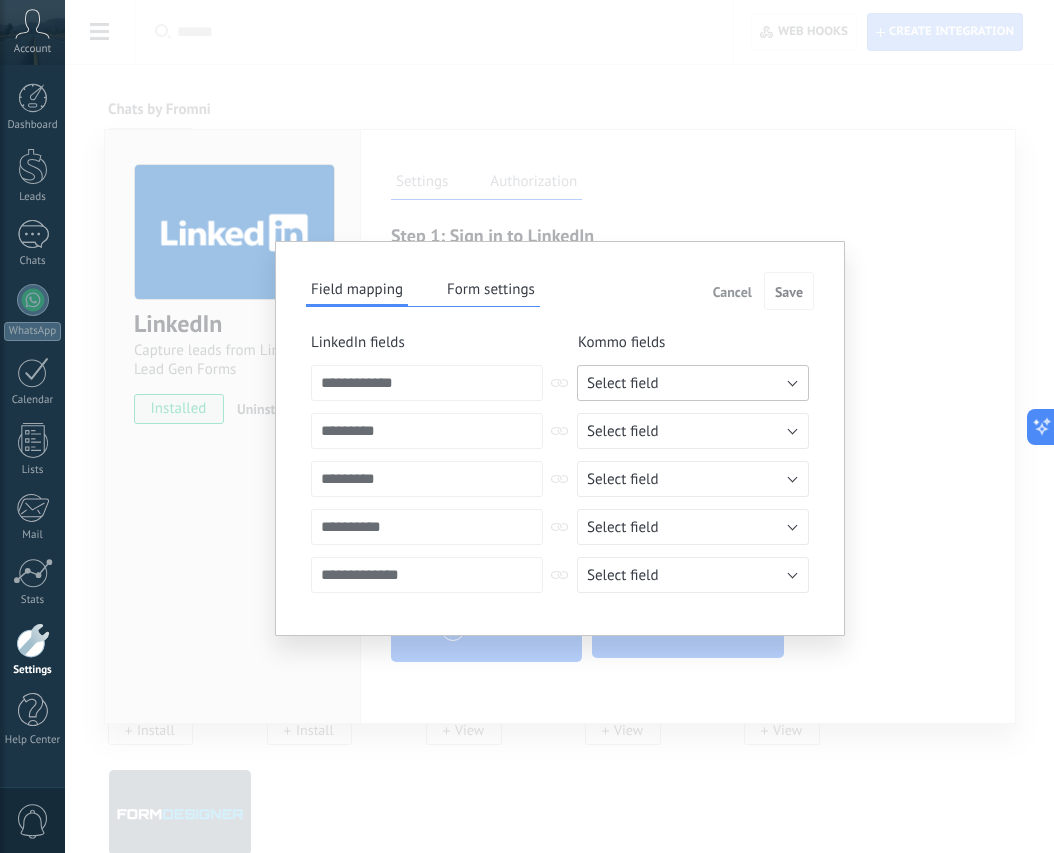 click on "Select field" at bounding box center (693, 383) 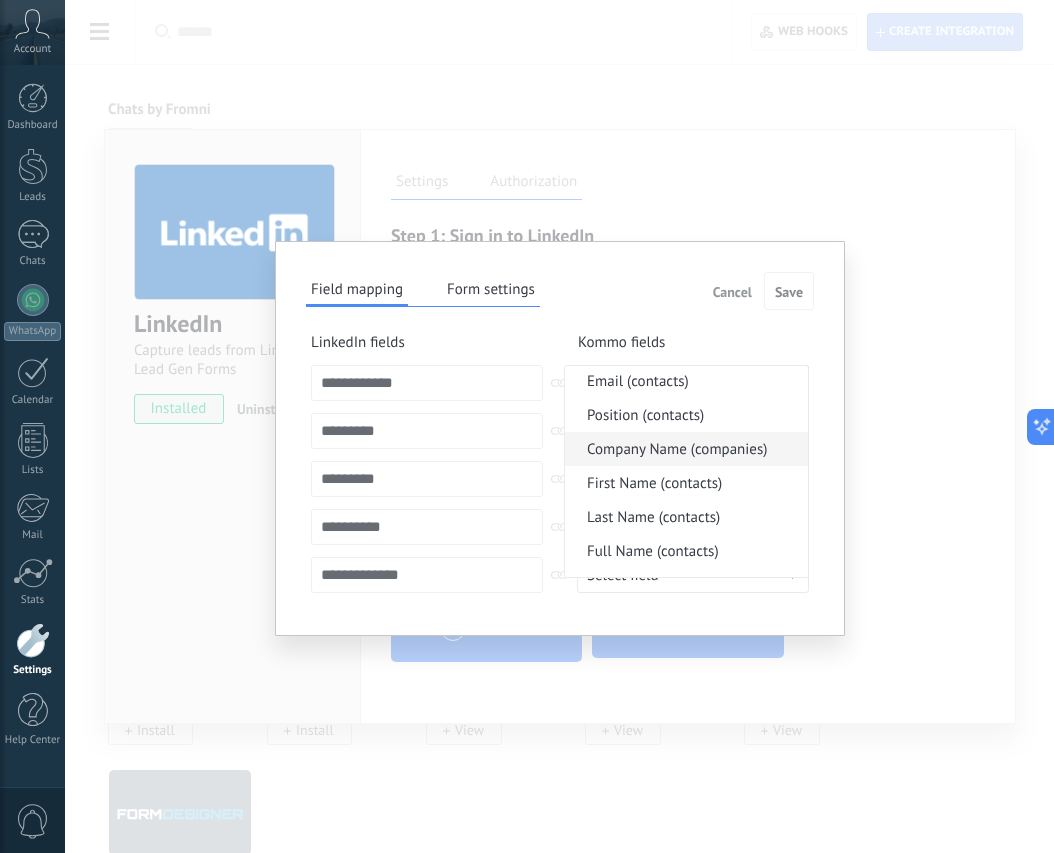 scroll, scrollTop: 444, scrollLeft: 0, axis: vertical 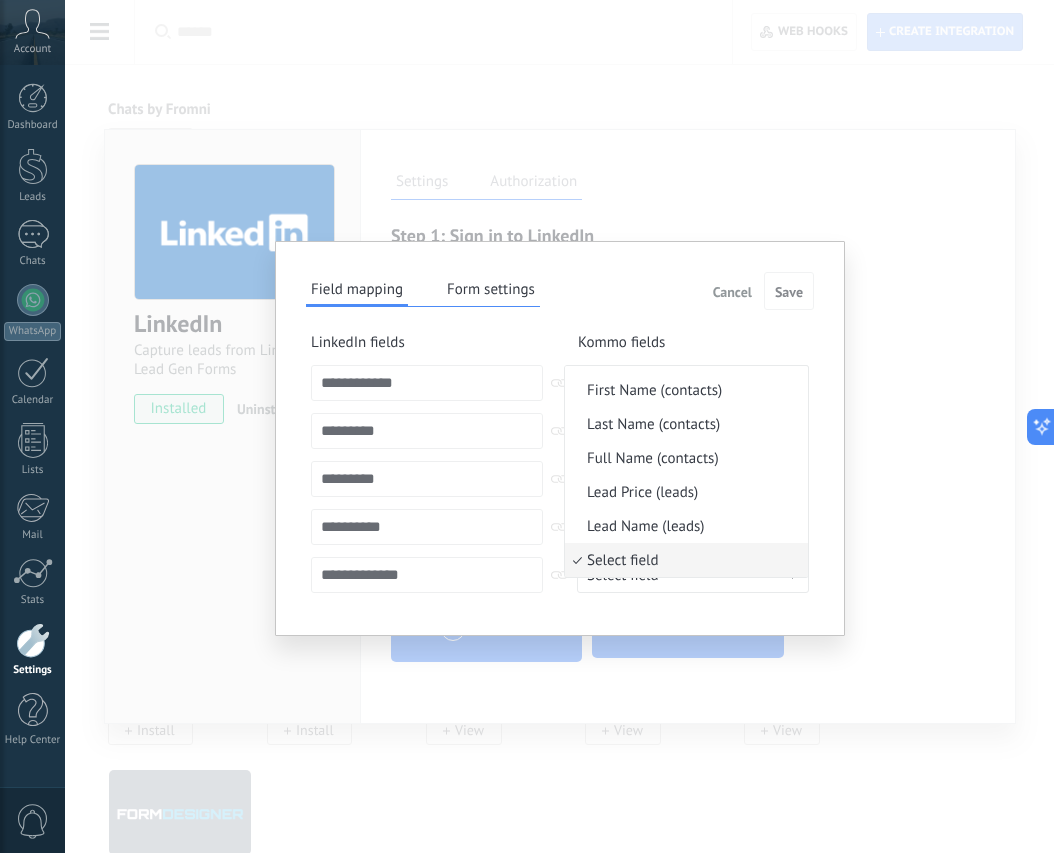 click on "**********" at bounding box center [559, 426] 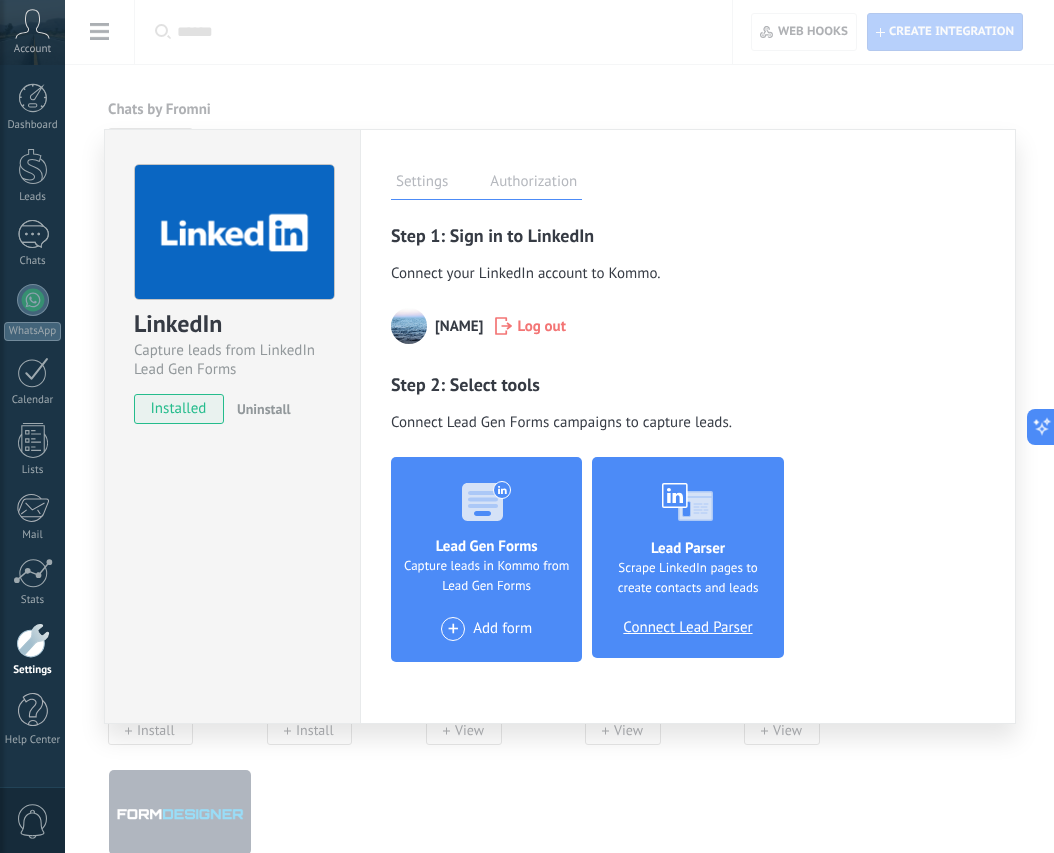 click at bounding box center [409, 326] 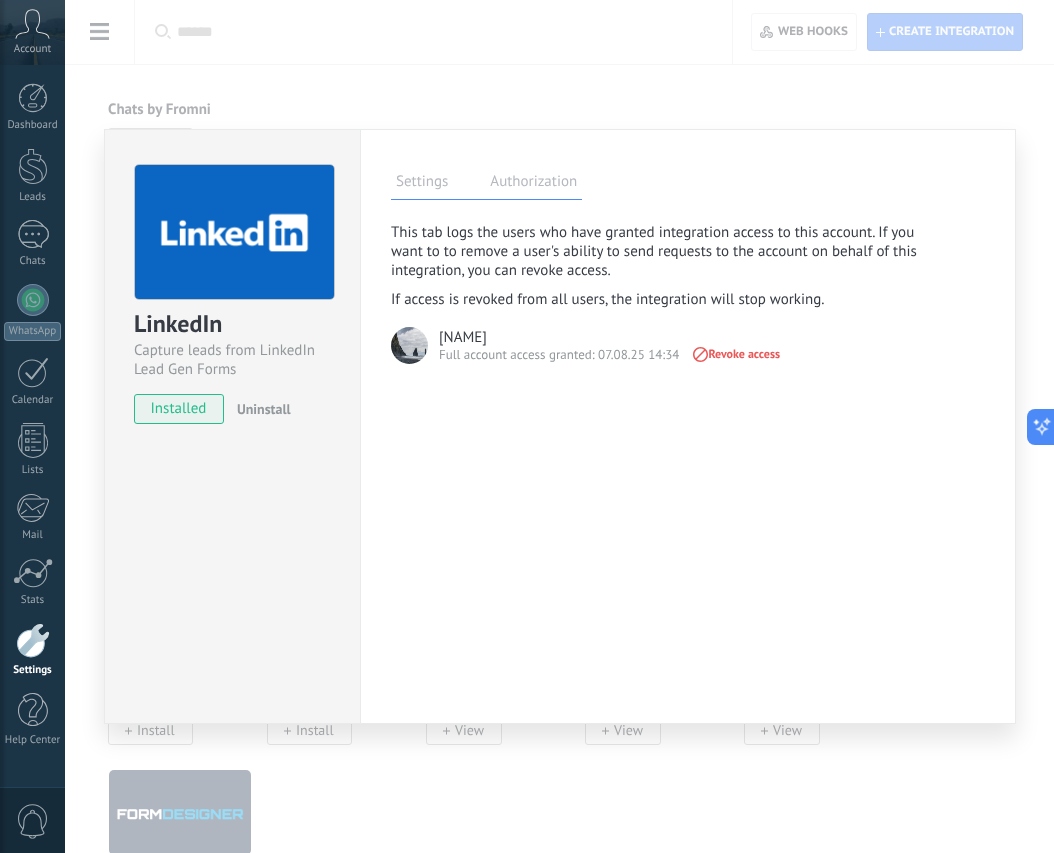 click at bounding box center (409, 345) 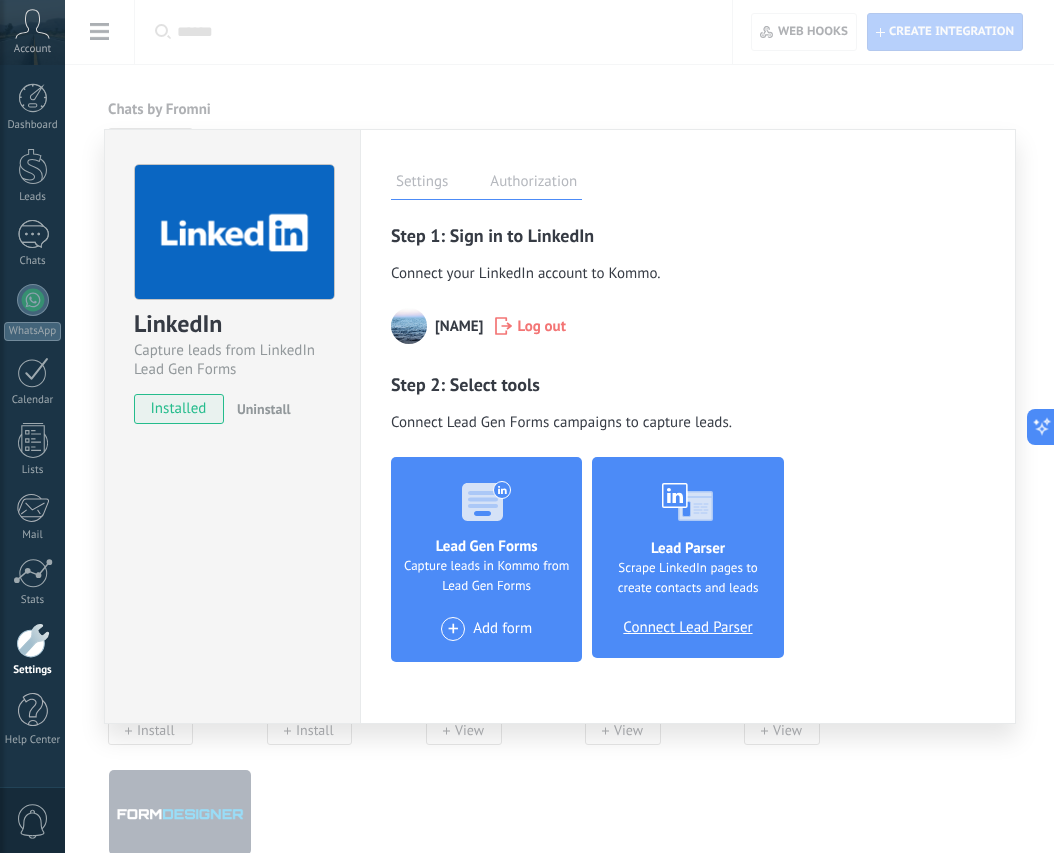 click on "Connect Lead Parser" at bounding box center [687, 628] 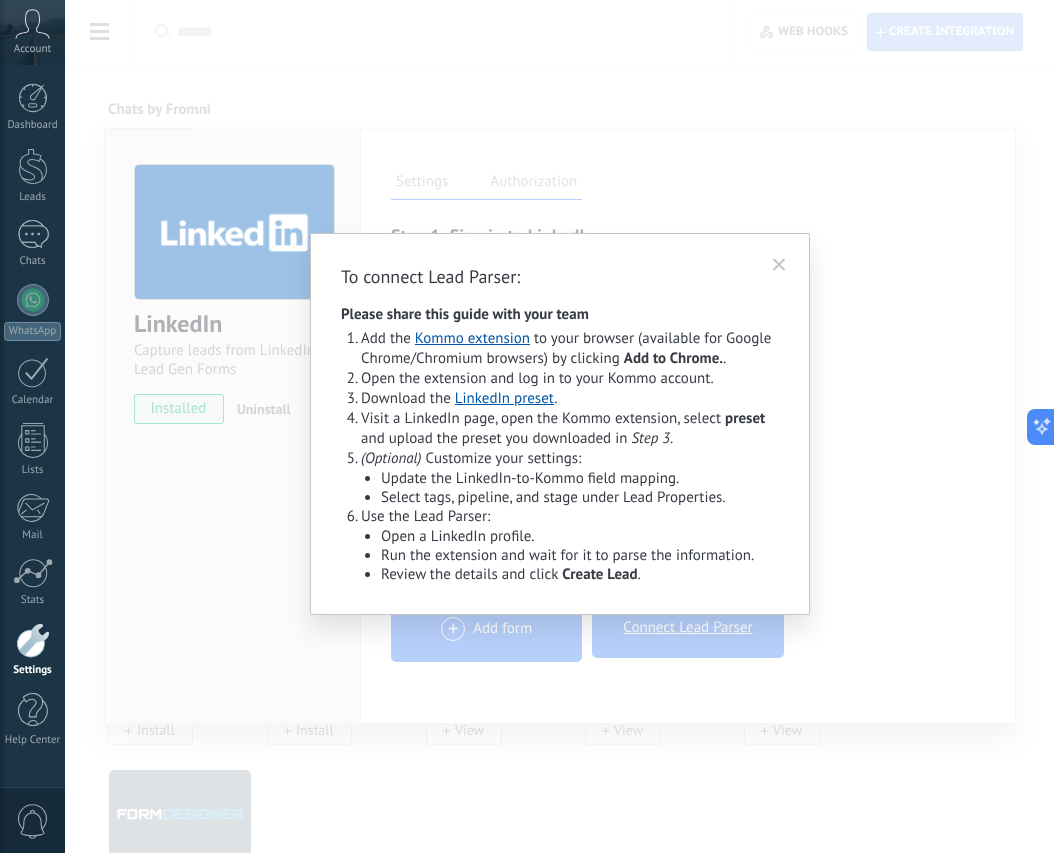 click 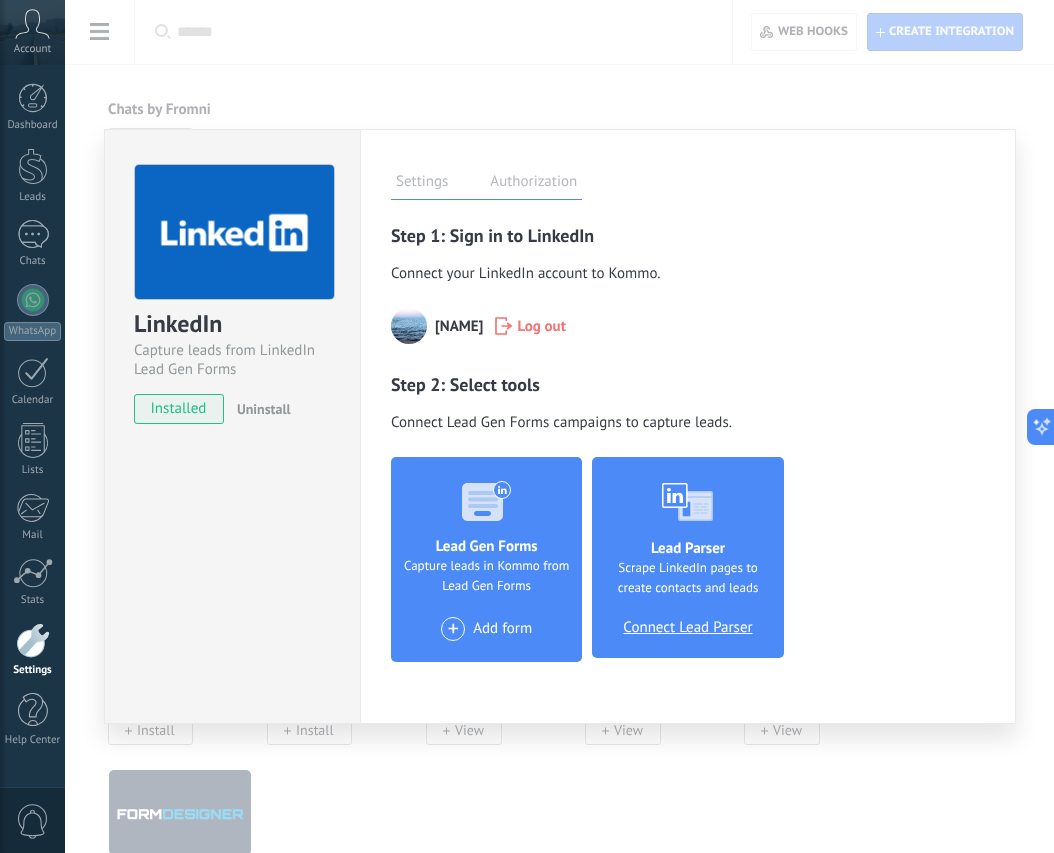 click on "LinkedIn Capture leads from LinkedIn Lead Gen Forms installed Uninstall Settings Authorization This tab logs the users who have granted integration access to this account. If you want to to remove a user's ability to send requests to the account on behalf of this integration, you can revoke access. If access is revoked from all users, the integration will stop working. This app is installed, but no one has given it access yet. LinkedIn more linkedin_settings: Save Step 1: Sign in to LinkedIn Connect your LinkedIn account to Kommo . [NAME] Log out Step 2: Select tools Connect Lead Gen Forms campaigns to capture leads . Lead Gen Forms Capture leads in Kommo from Lead Gen Forms + Add form Lead Parser Scrape LinkedIn pages to
create contacts and leads Connect Lead Parser" at bounding box center [559, 426] 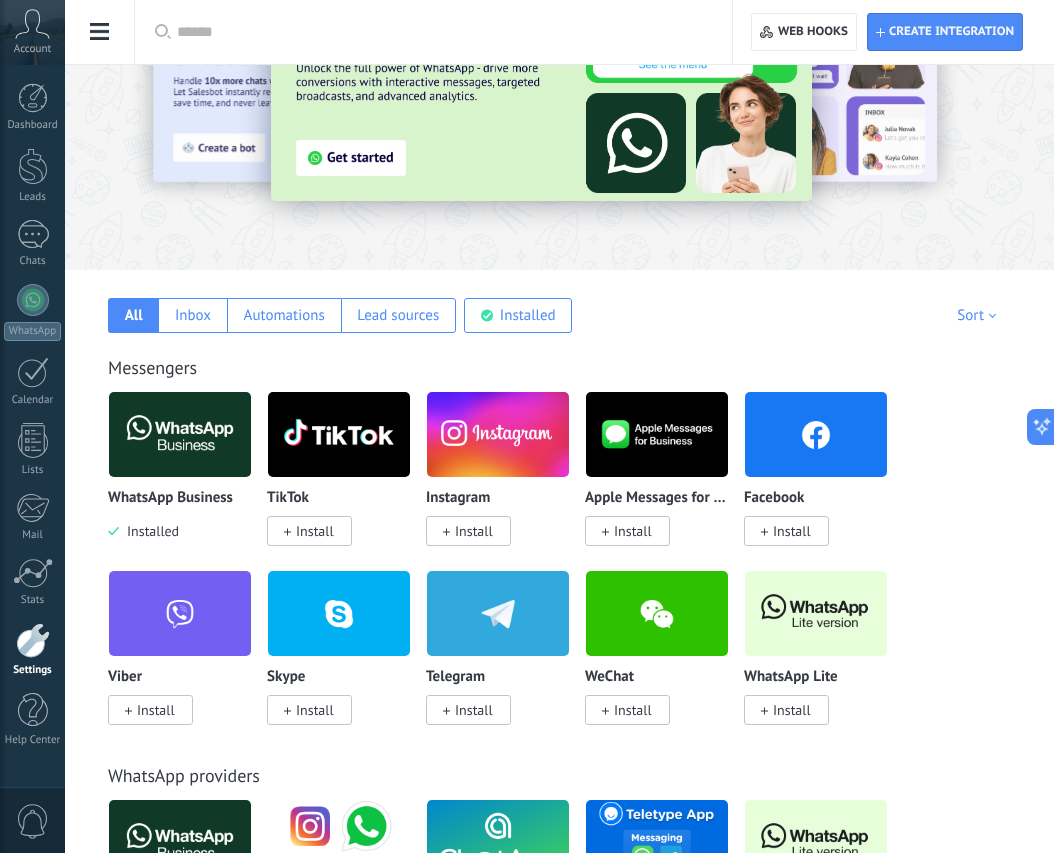 scroll, scrollTop: 0, scrollLeft: 0, axis: both 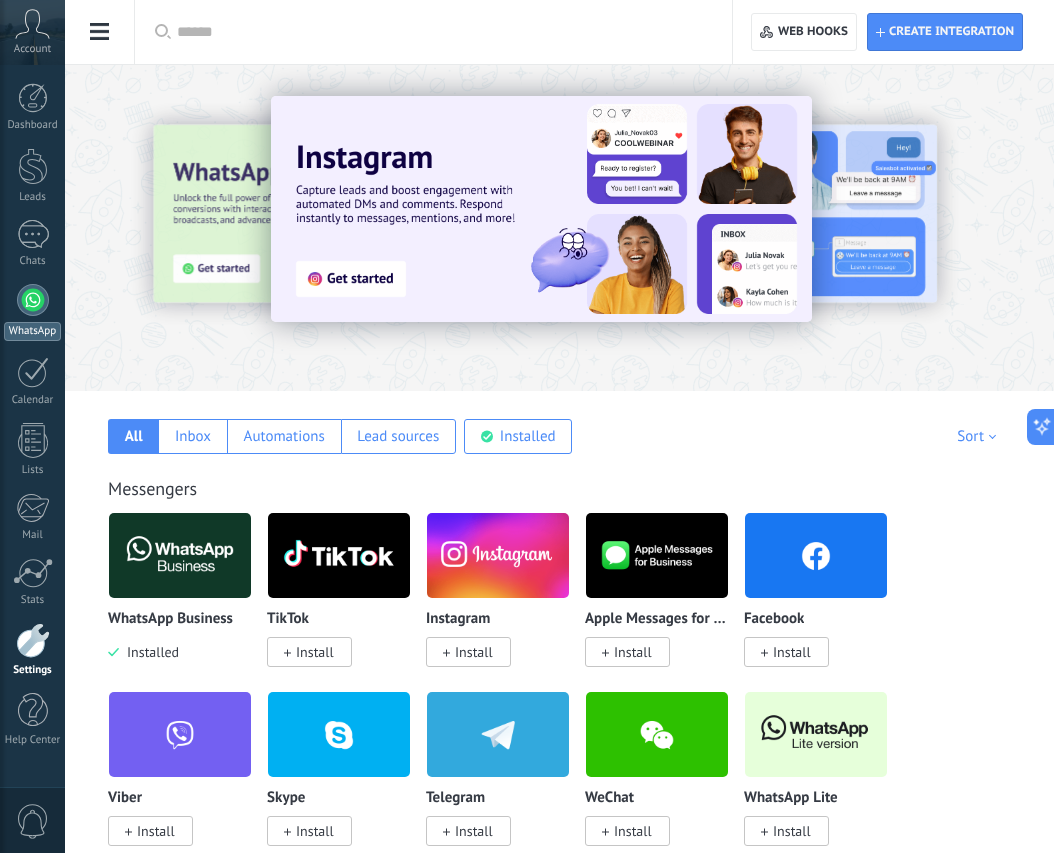 click at bounding box center [33, 300] 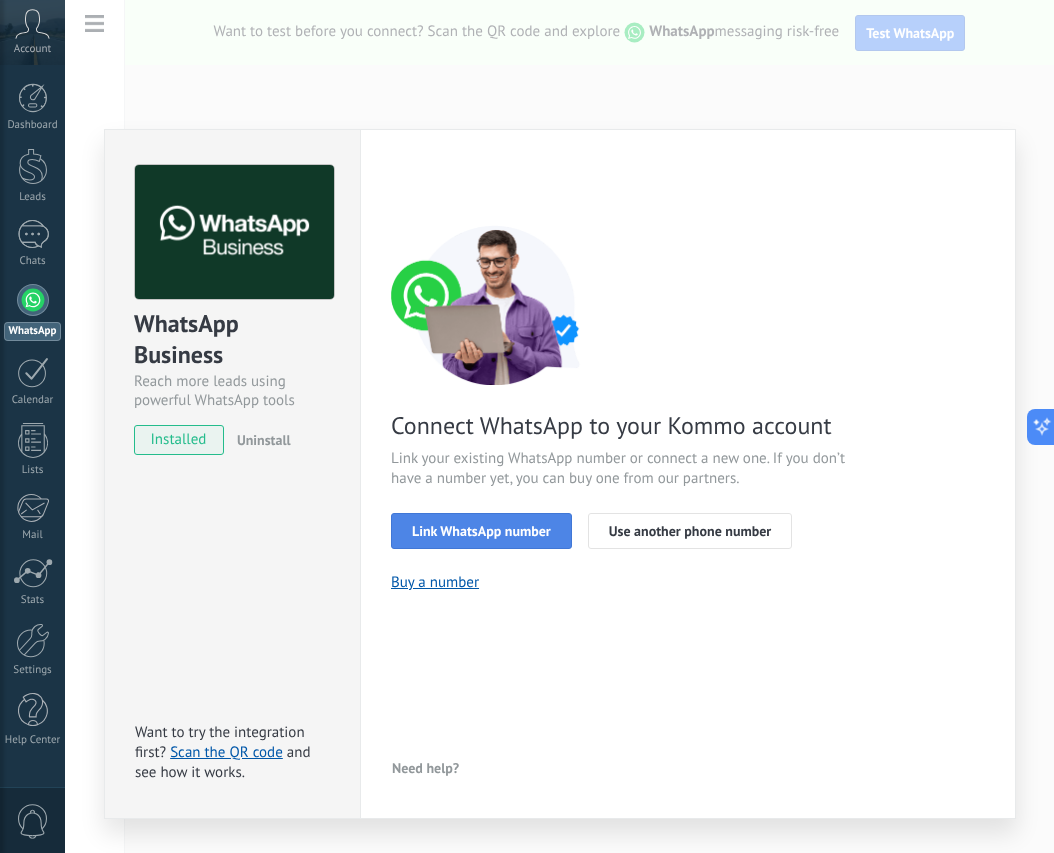 click on "Link WhatsApp number" at bounding box center (481, 531) 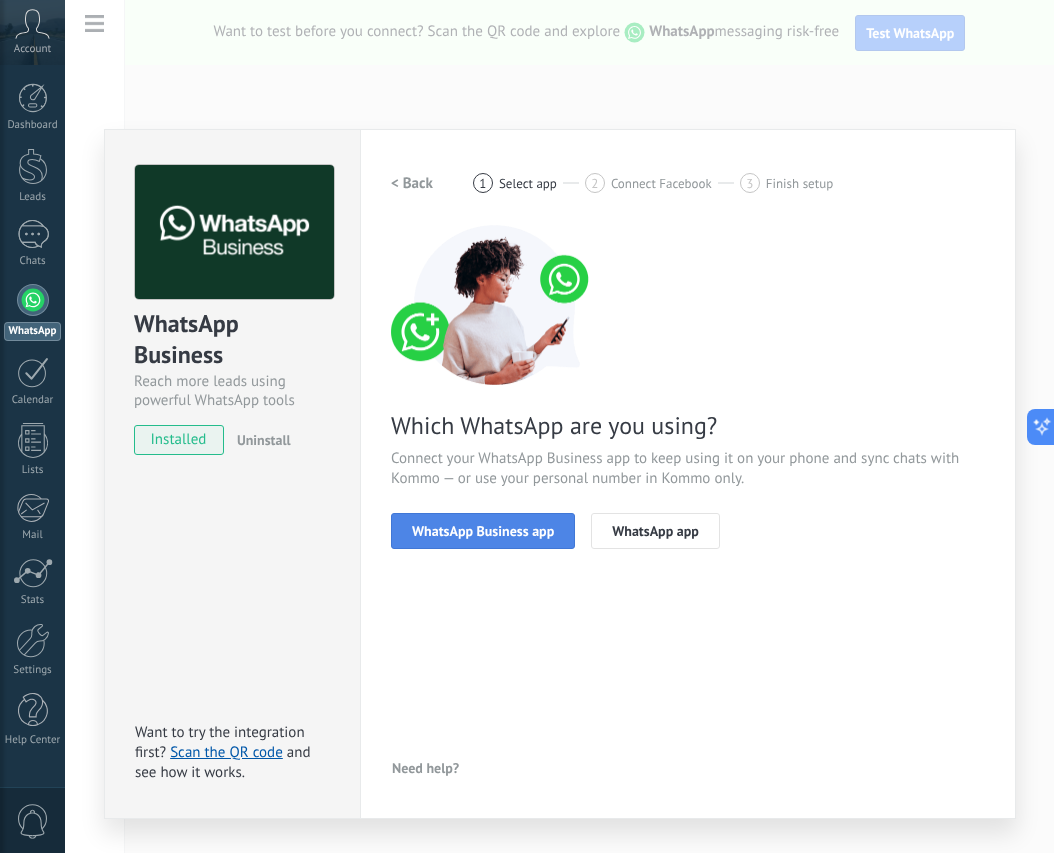 click on "WhatsApp Business app" at bounding box center [483, 531] 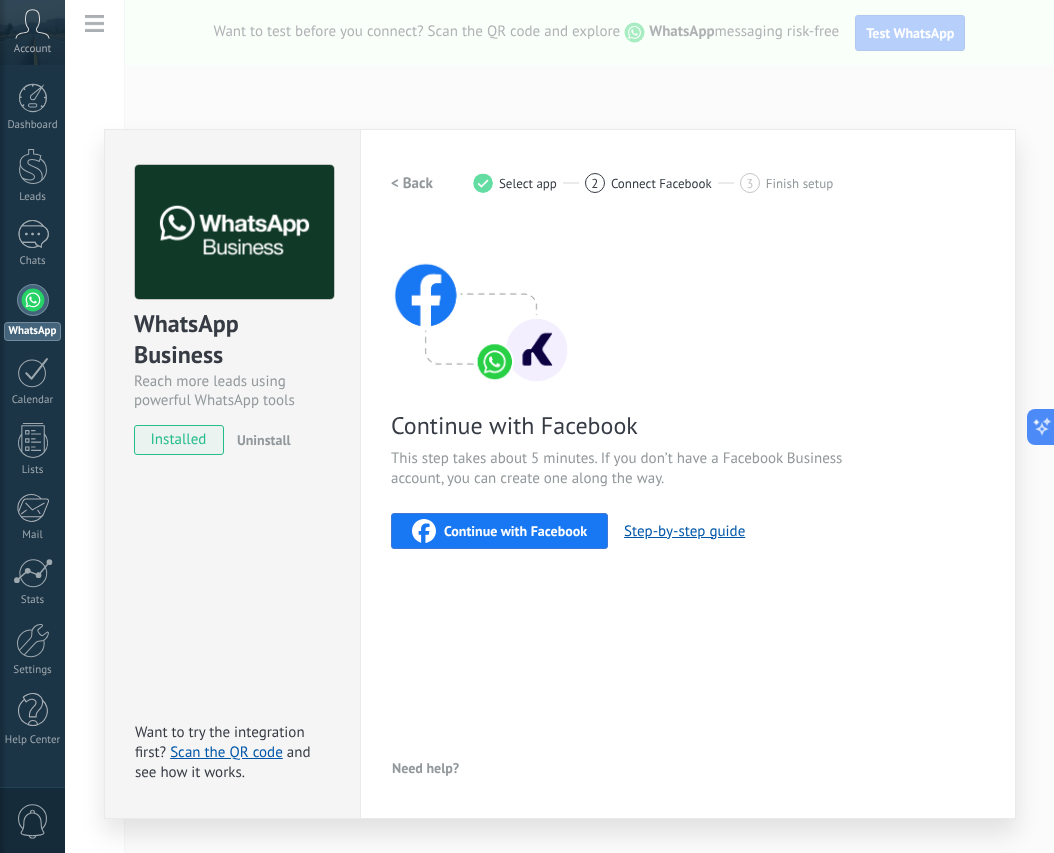 click on "Continue with Facebook" at bounding box center (515, 531) 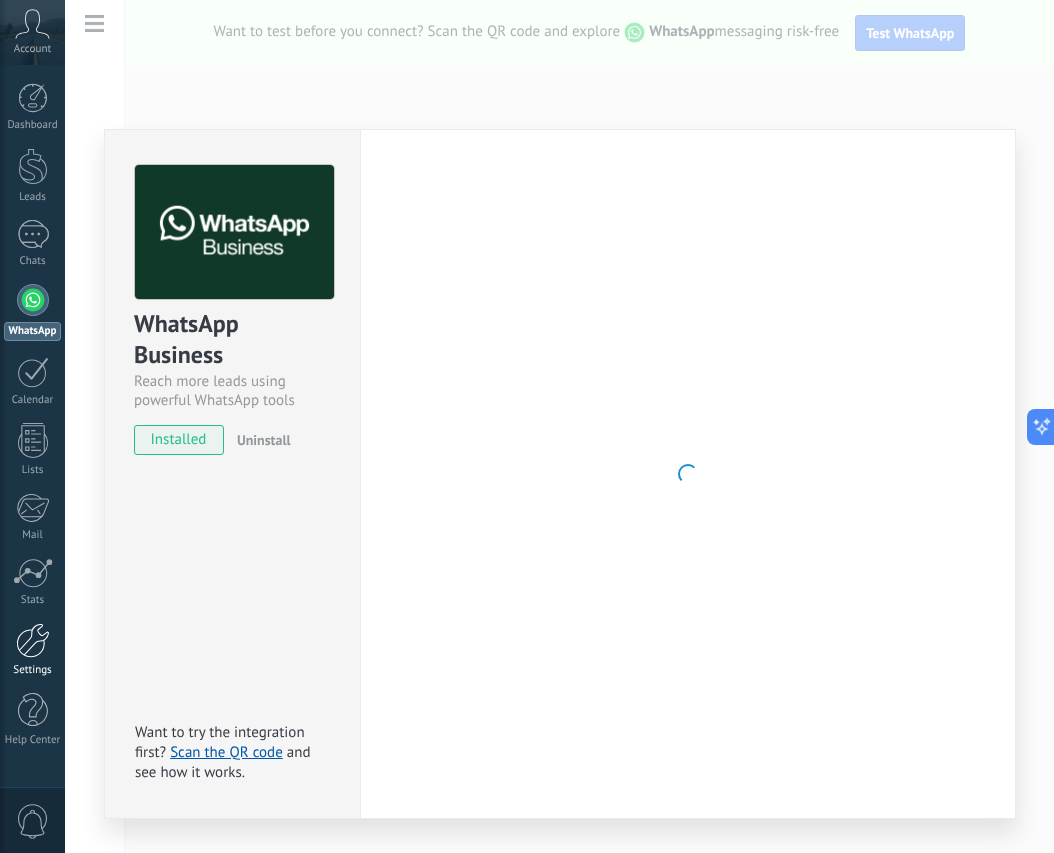 click at bounding box center (33, 640) 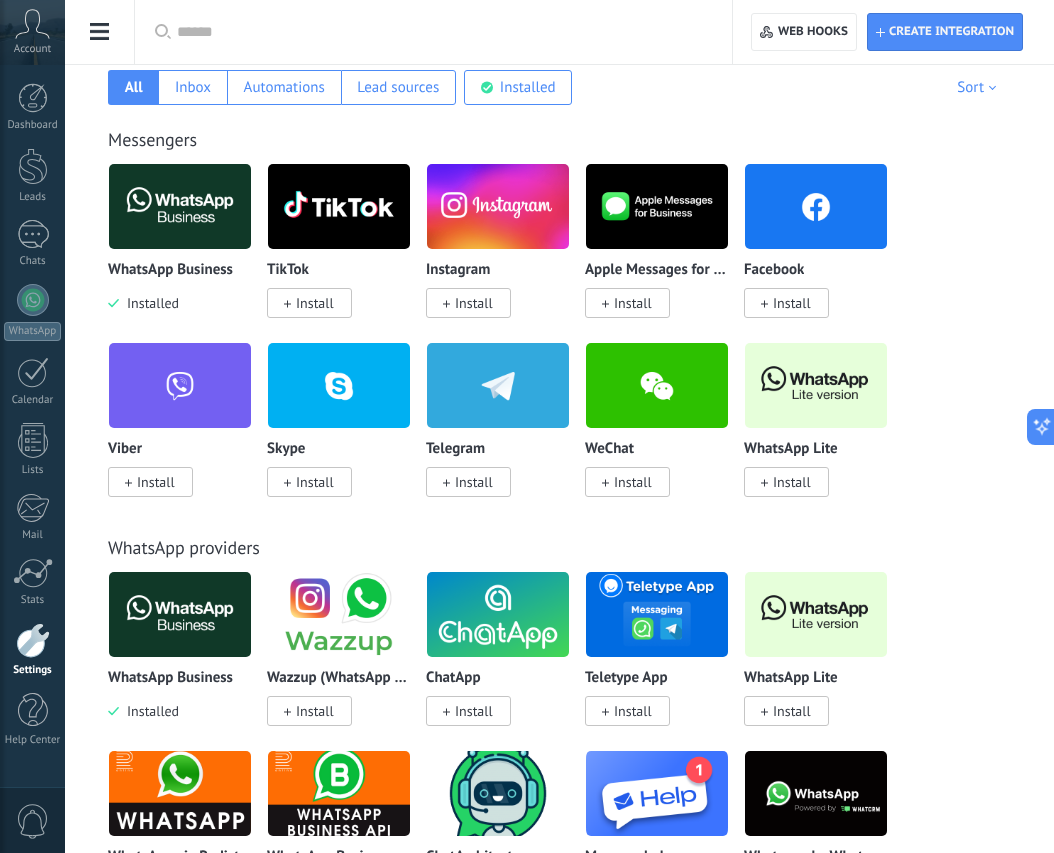 scroll, scrollTop: 362, scrollLeft: 0, axis: vertical 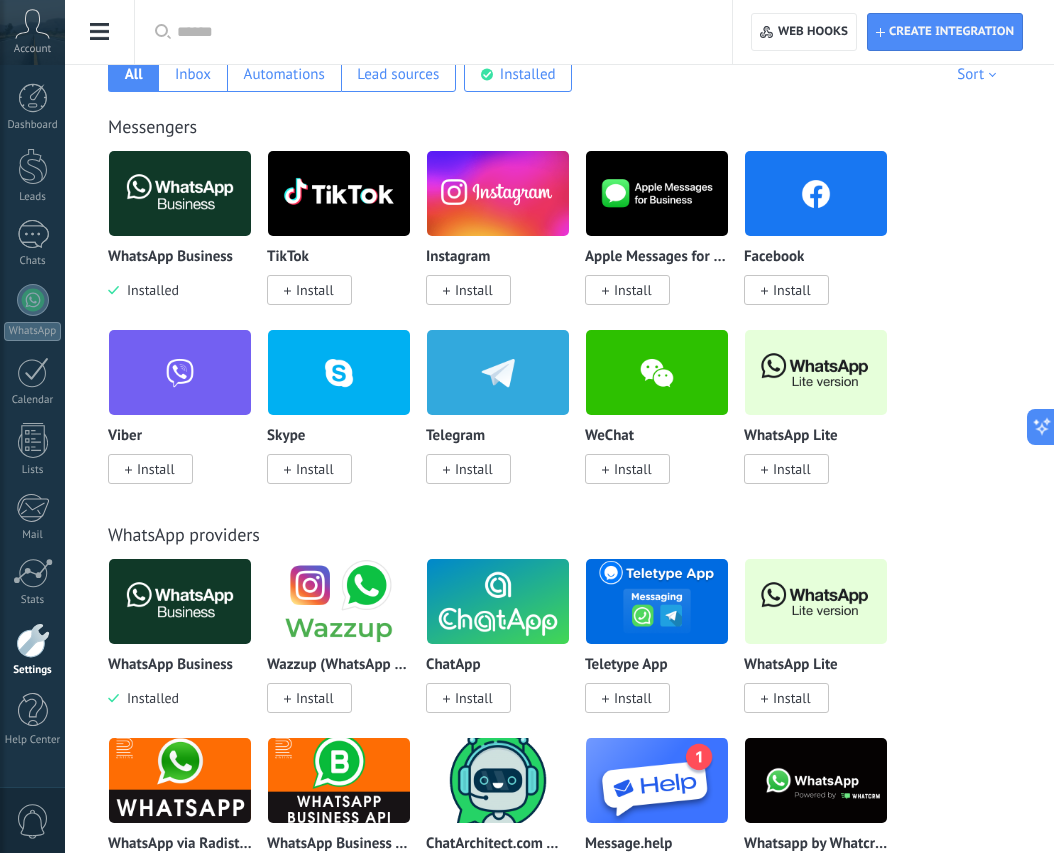 click at bounding box center [816, 601] 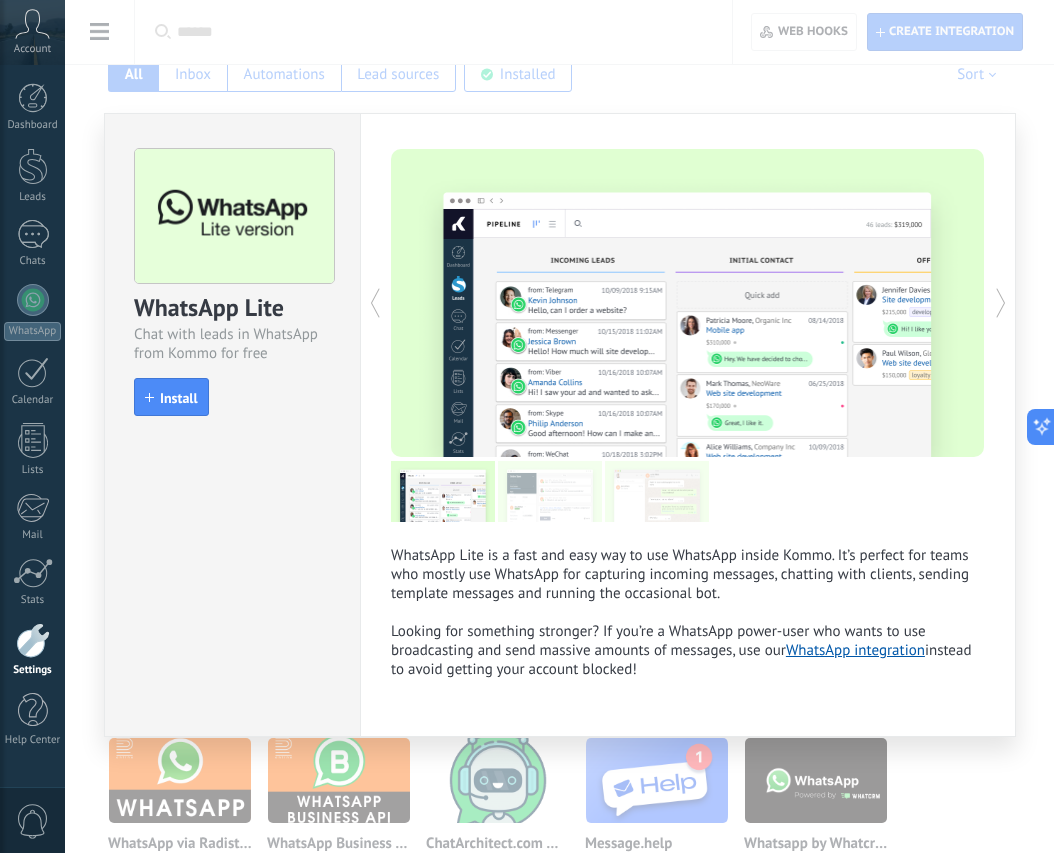click on "Install" at bounding box center [179, 398] 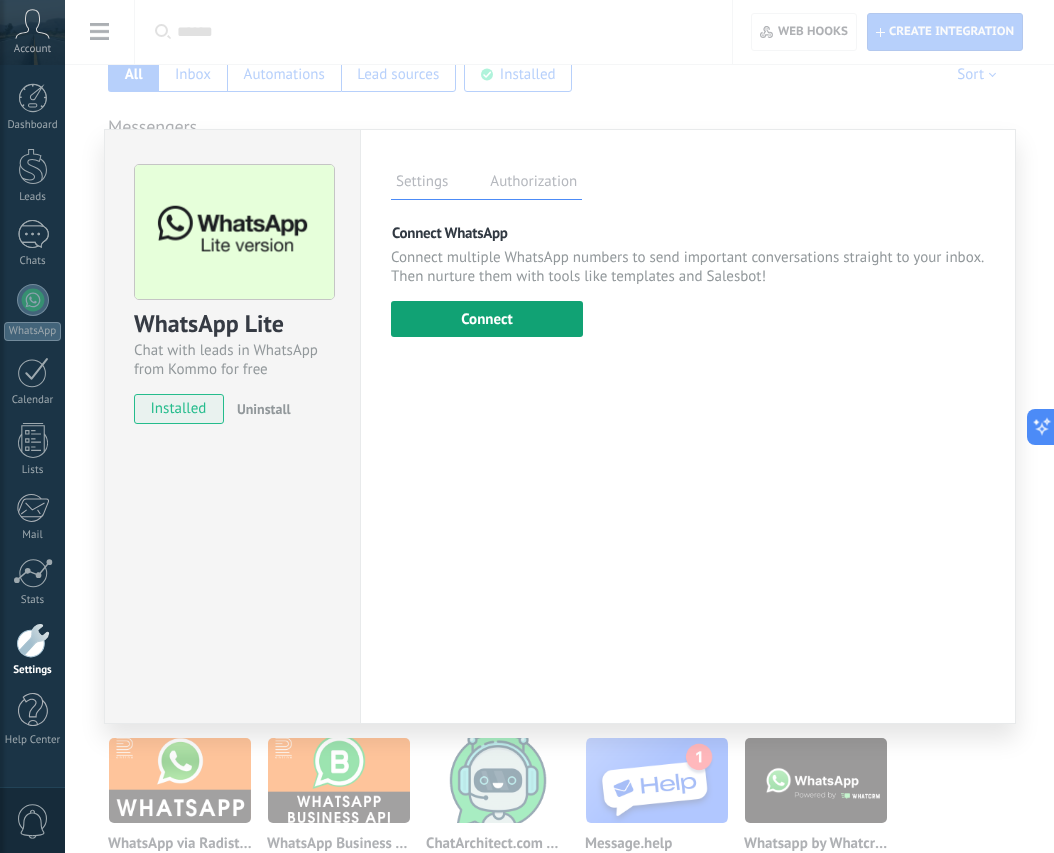 click on "Connect" at bounding box center [487, 319] 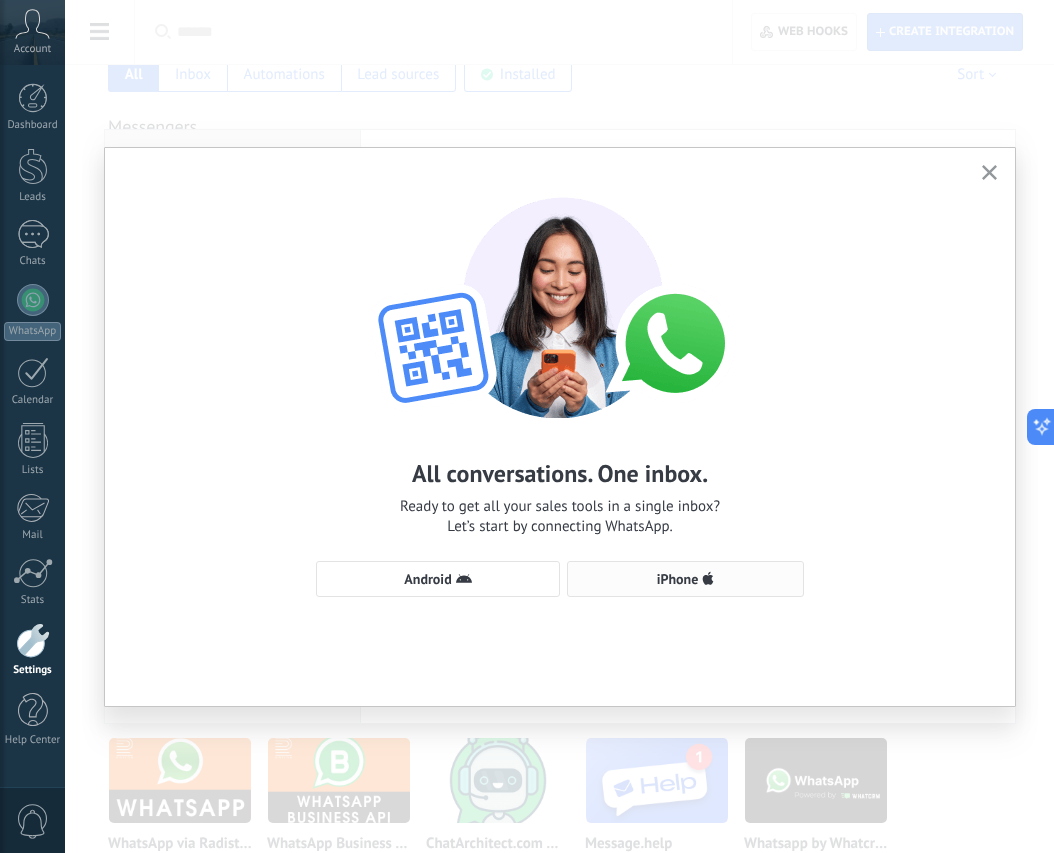 click on "iPhone" at bounding box center (678, 579) 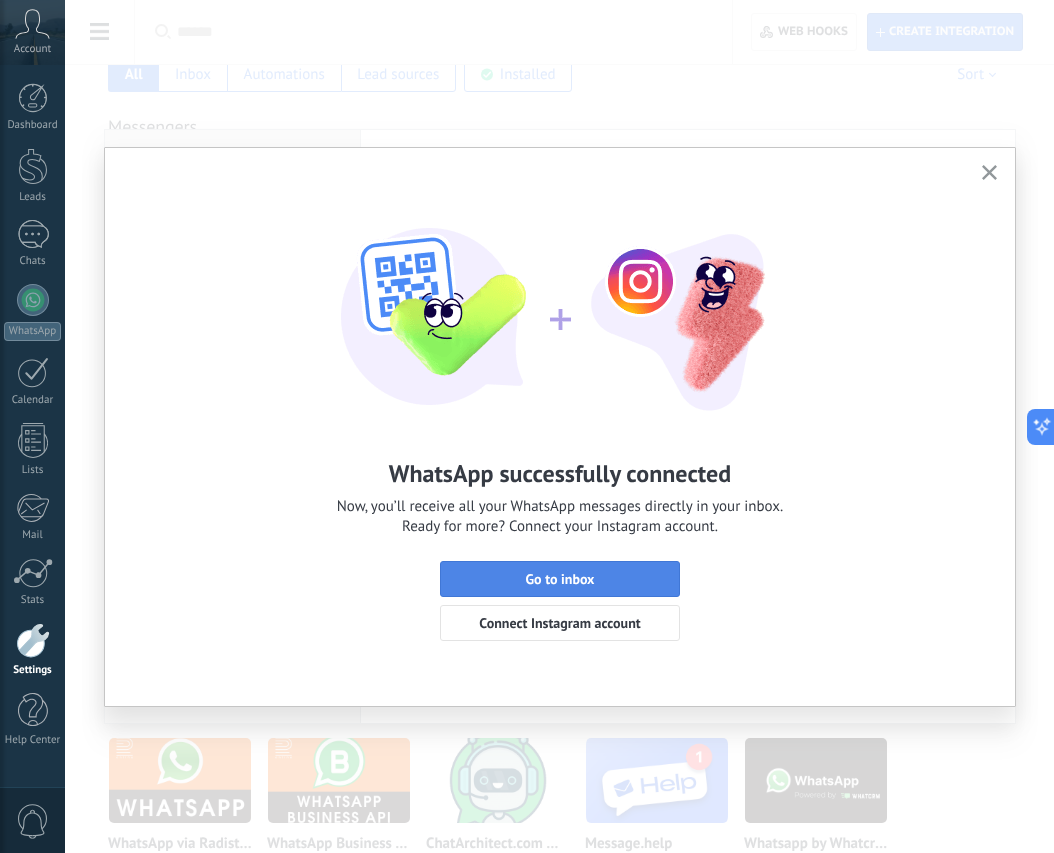 click on "Go to inbox" at bounding box center (560, 579) 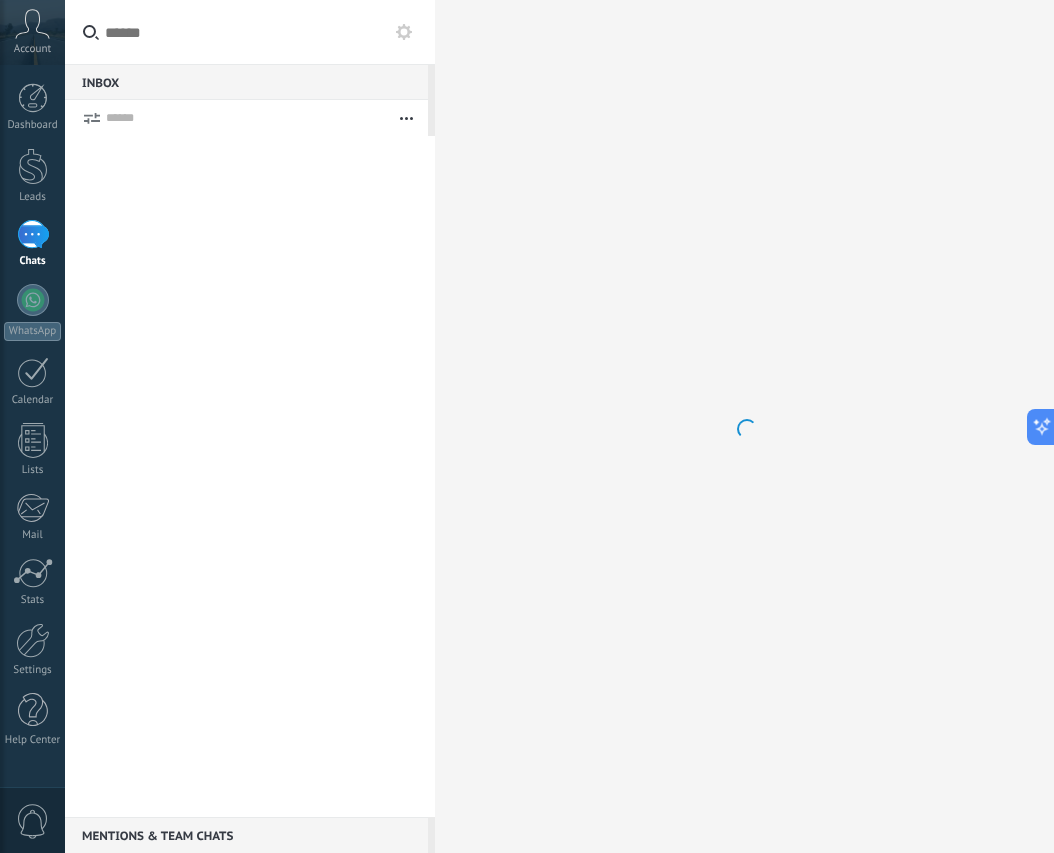 scroll, scrollTop: 0, scrollLeft: 0, axis: both 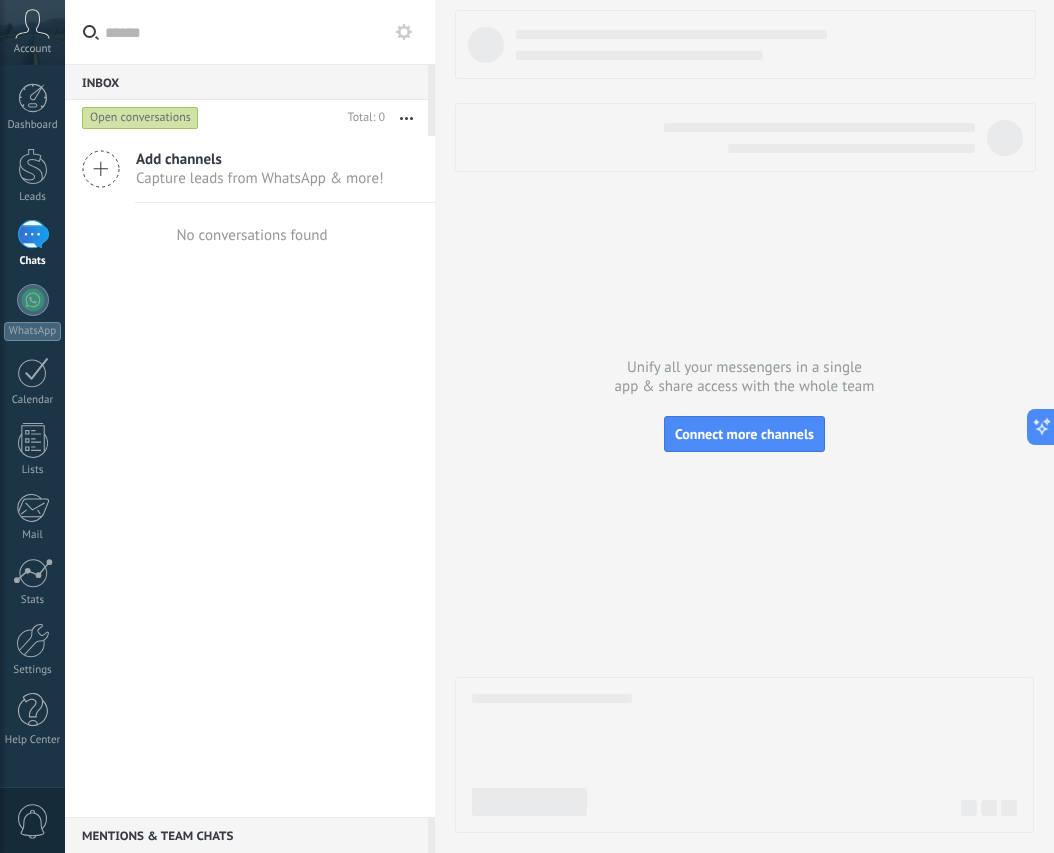 click on "Add channels" at bounding box center (260, 159) 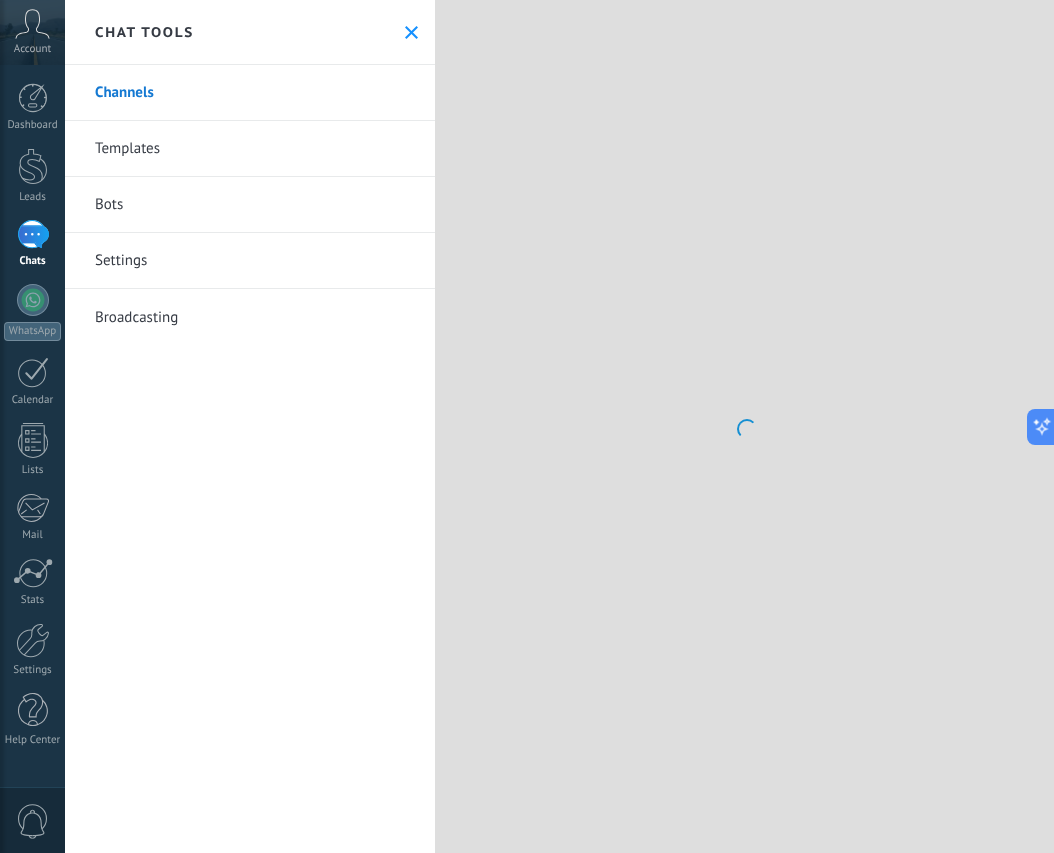 click on "Templates" at bounding box center [250, 149] 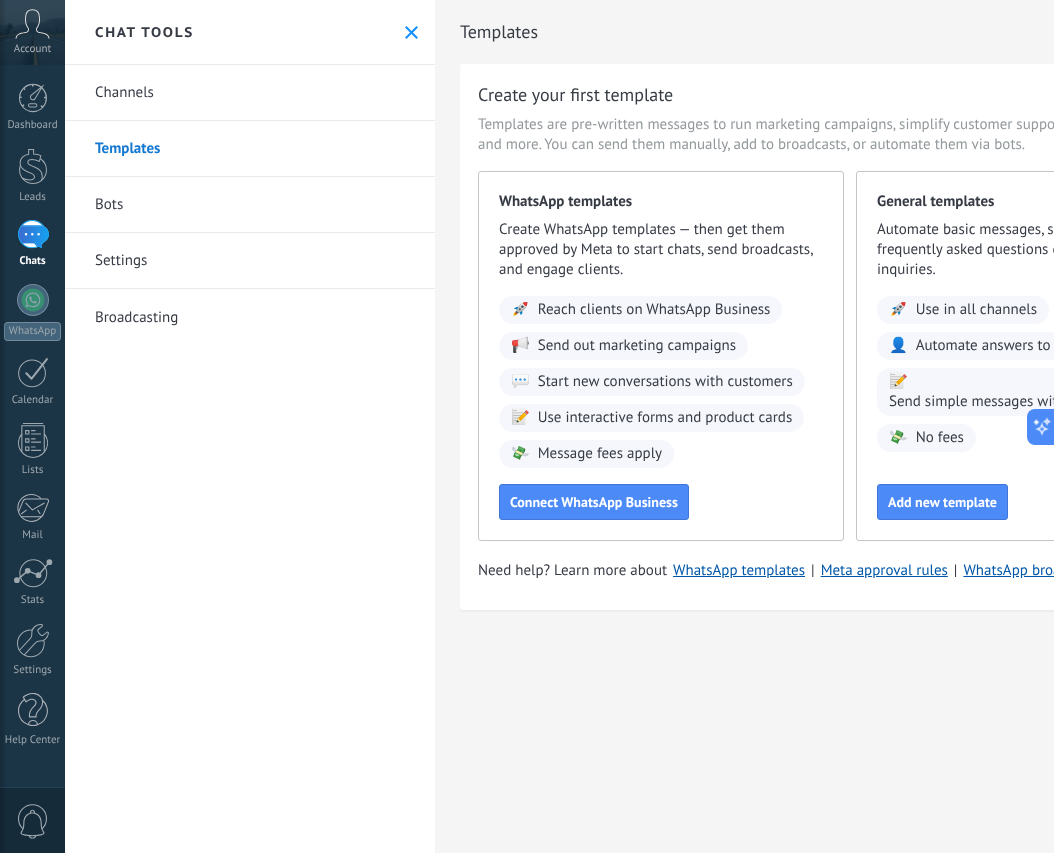 click on "Channels" at bounding box center [250, 93] 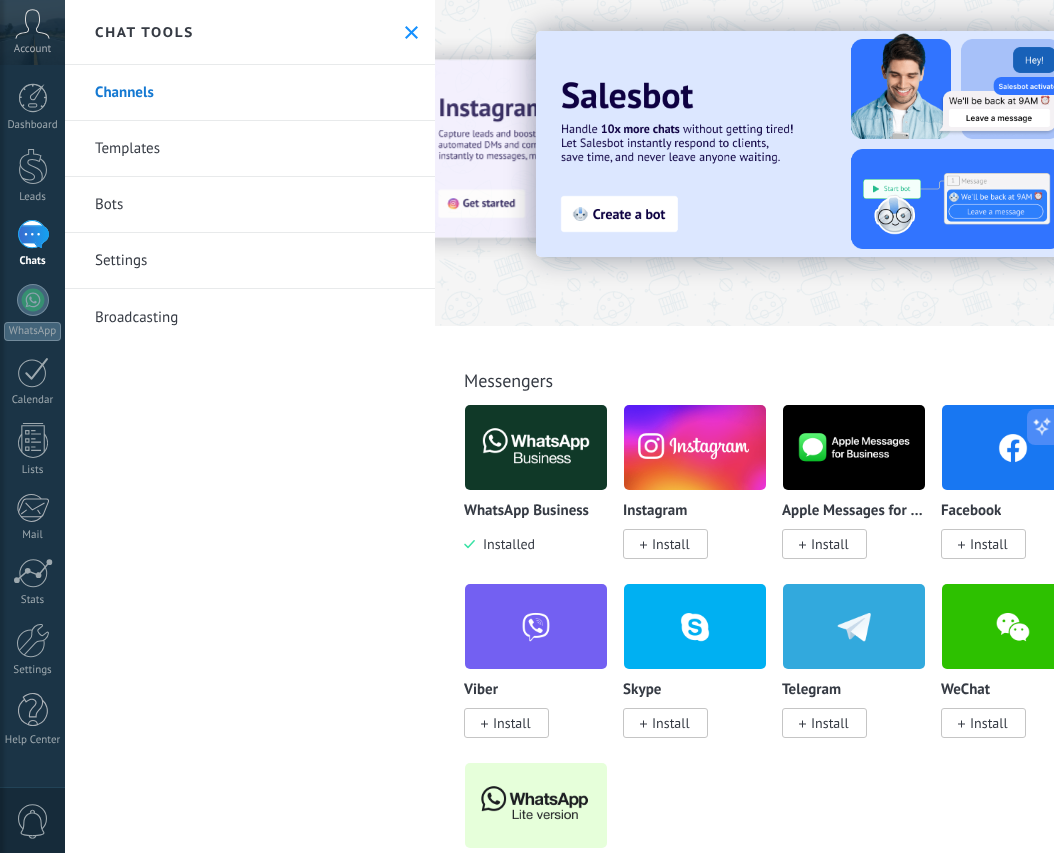 click at bounding box center (695, 447) 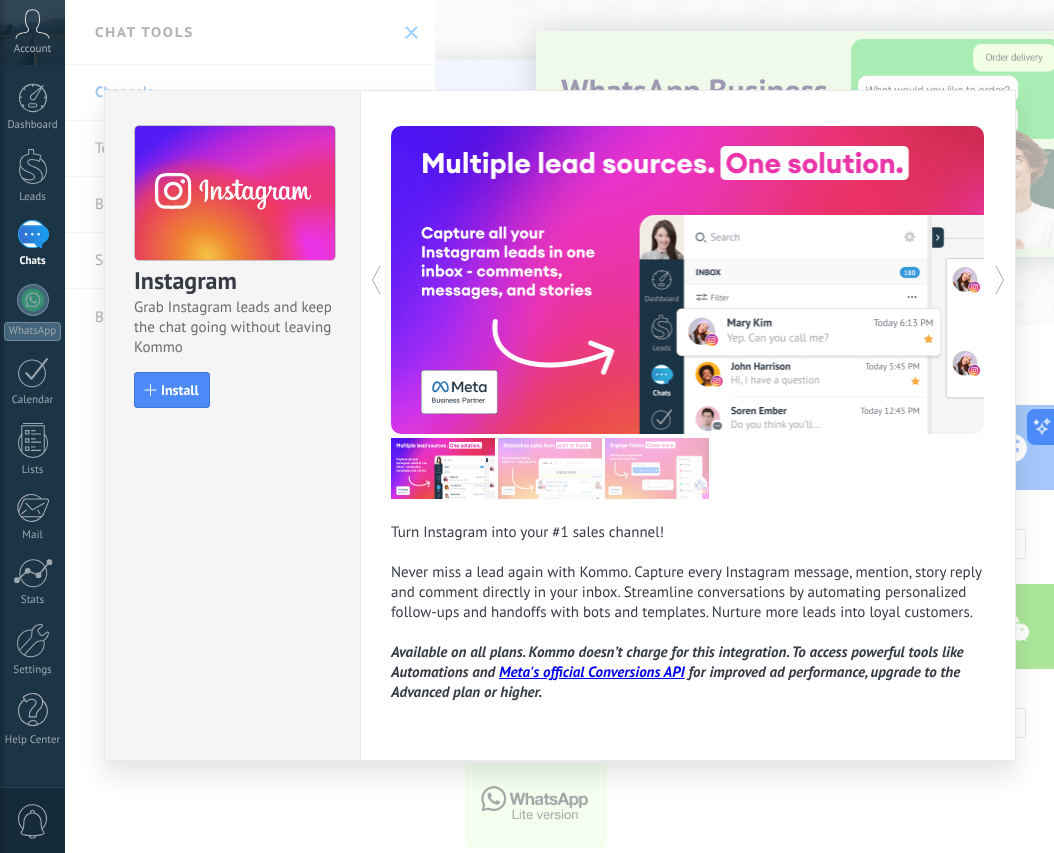click 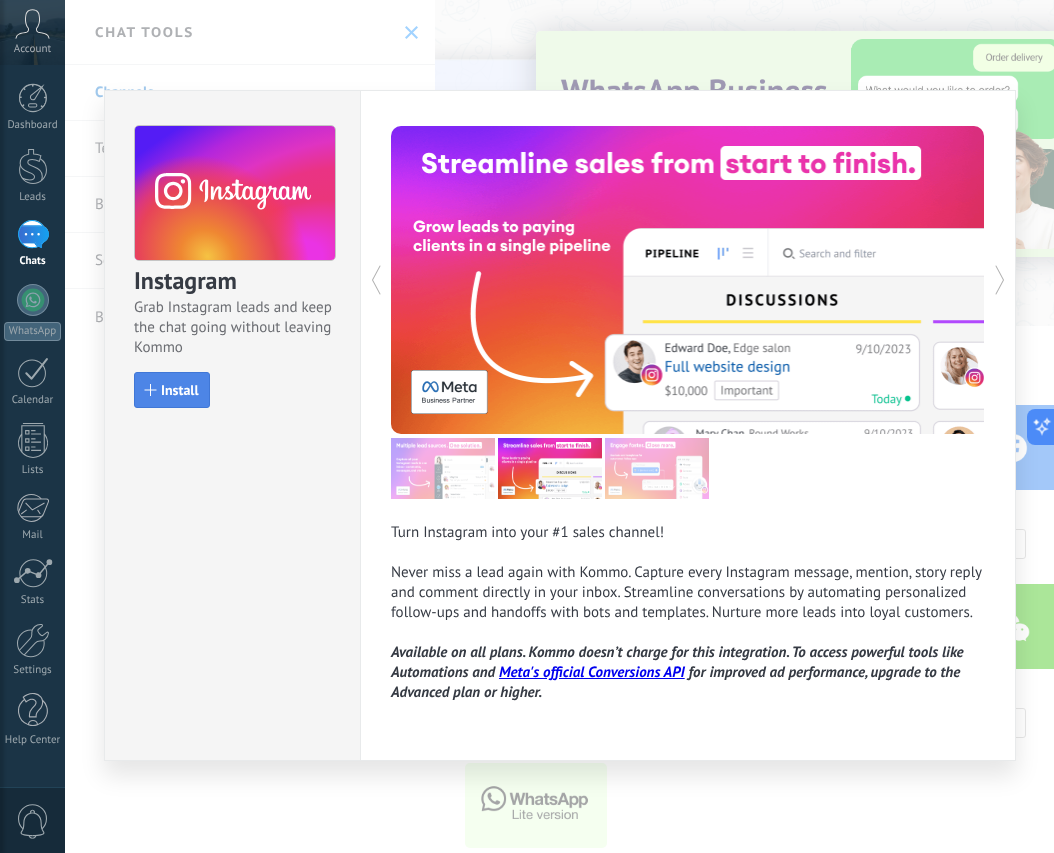 click on "Install" at bounding box center [180, 390] 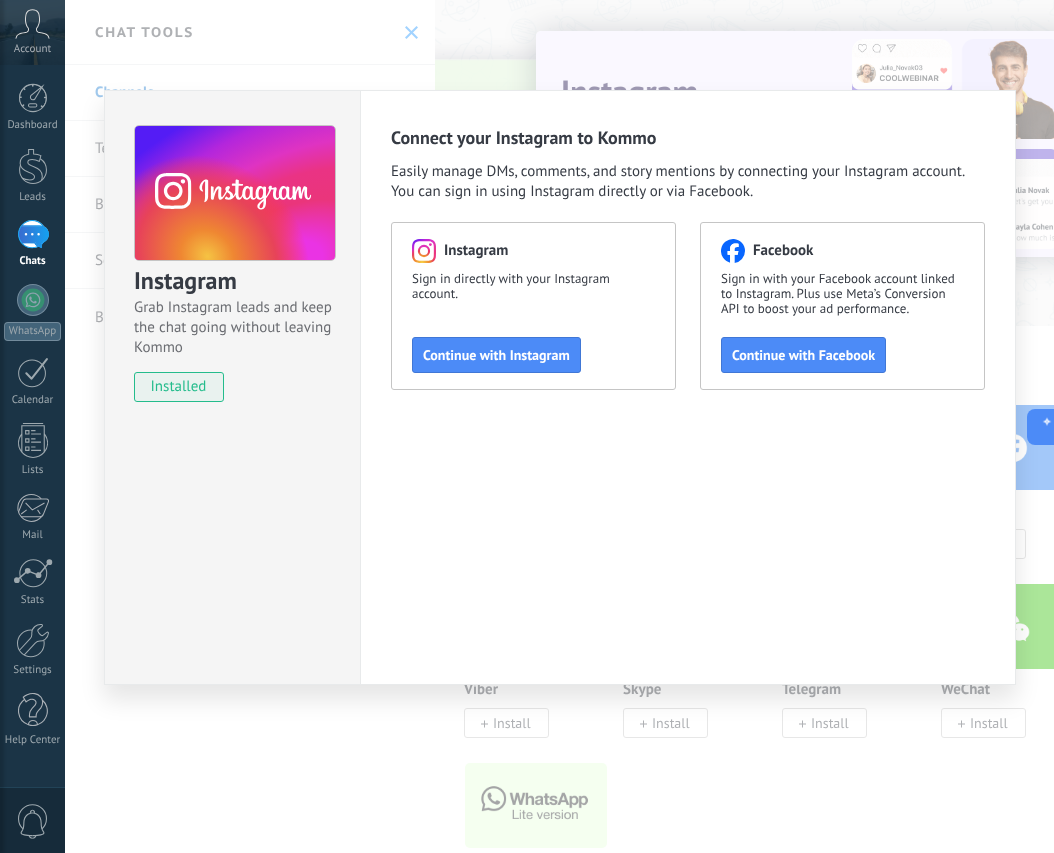 click on "Continue with Instagram" at bounding box center (496, 355) 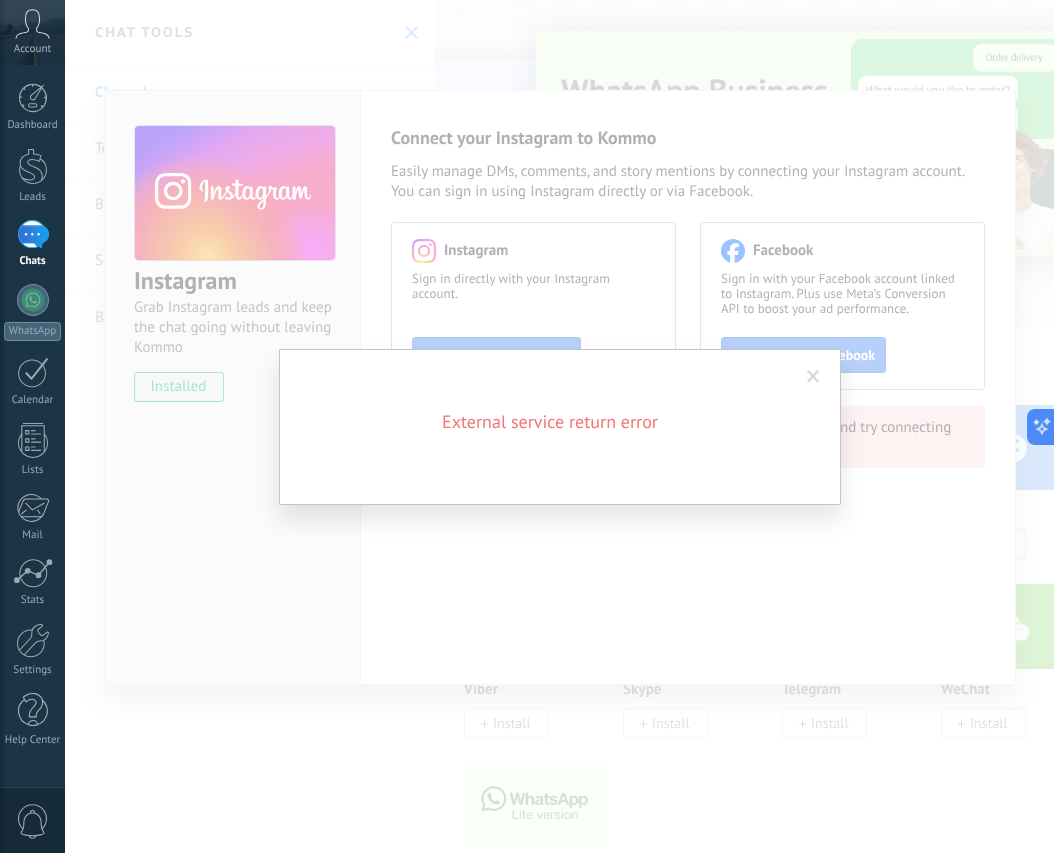 click at bounding box center (813, 377) 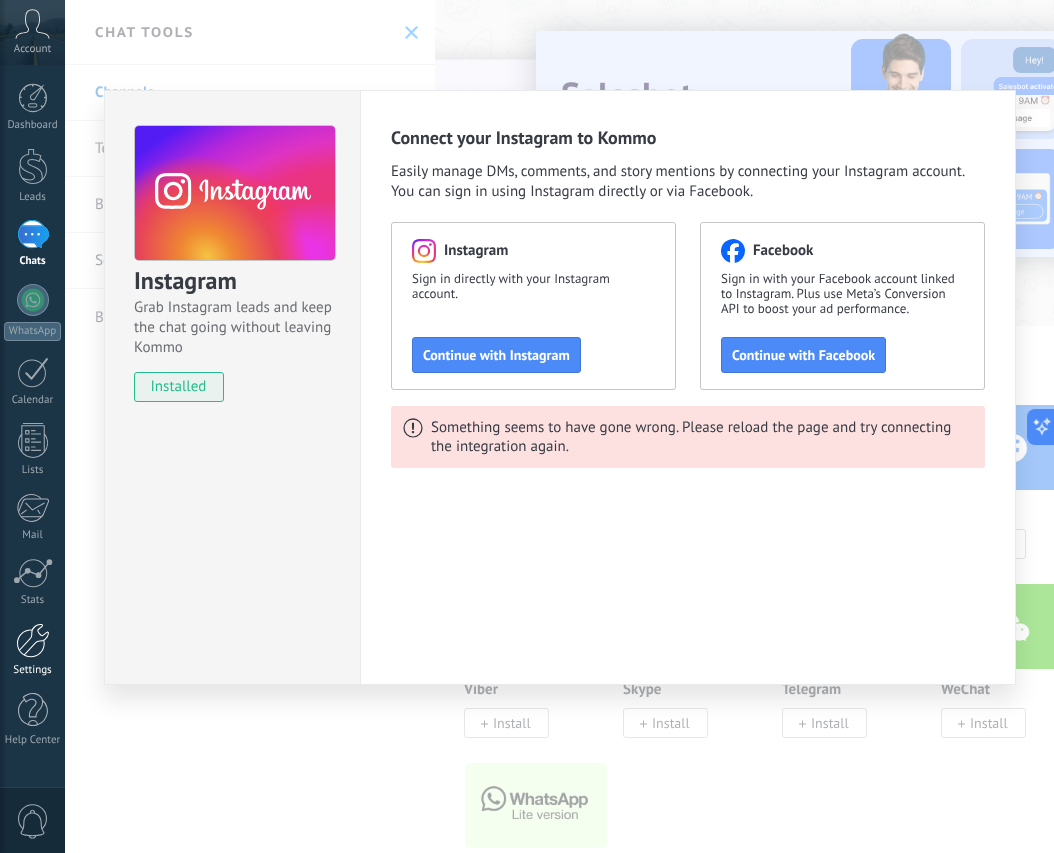 click at bounding box center (33, 640) 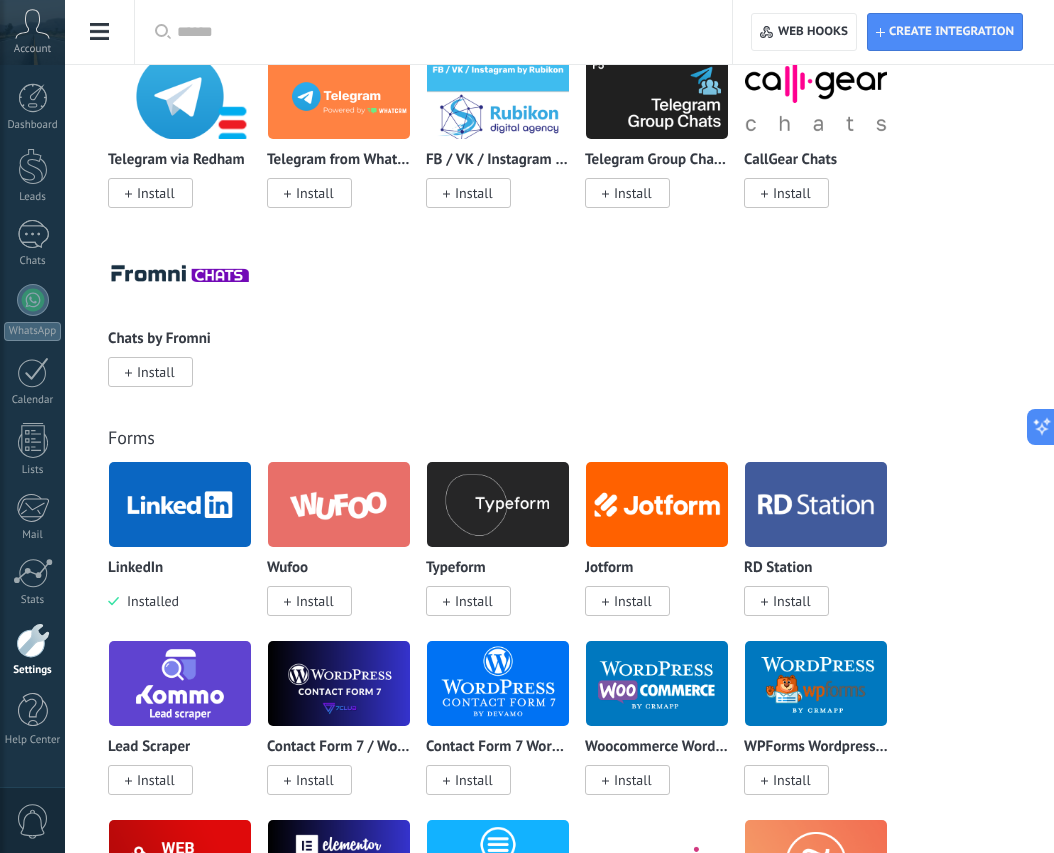 scroll, scrollTop: 2048, scrollLeft: 0, axis: vertical 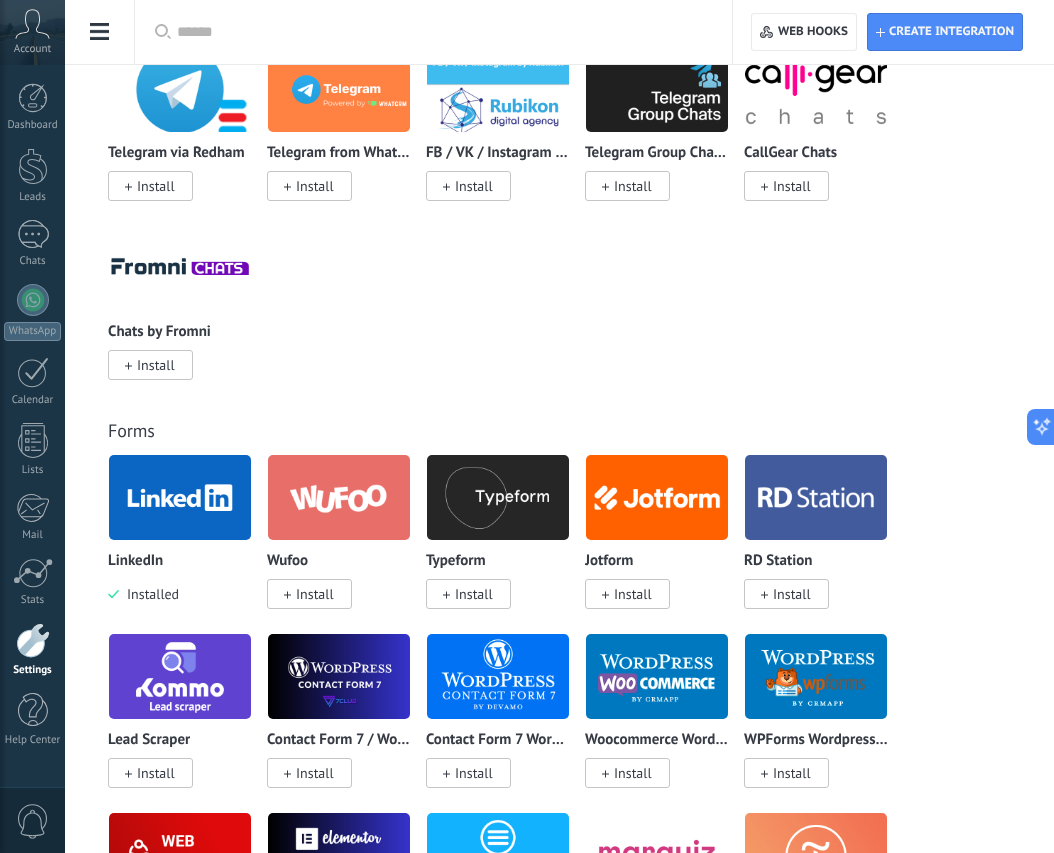 click at bounding box center (180, 497) 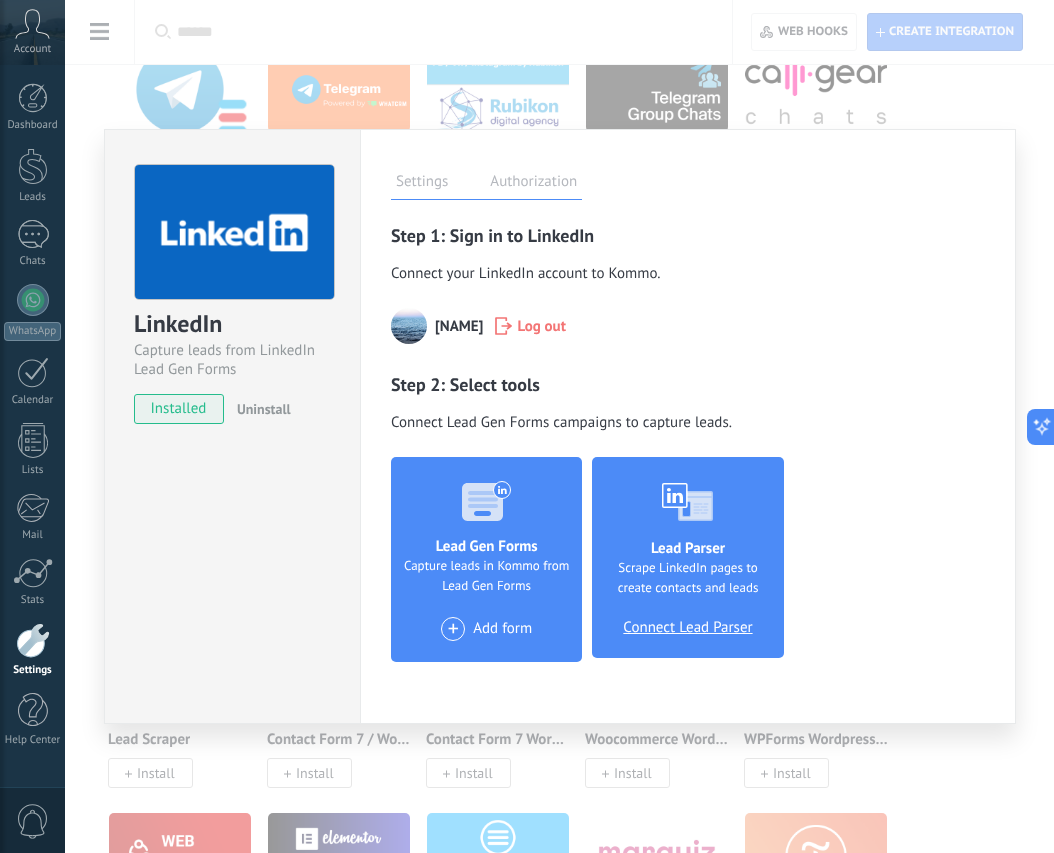 click on "LinkedIn Capture leads from LinkedIn Lead Gen Forms installed Uninstall Settings Authorization This tab logs the users who have granted integration access to this account. If you want to to remove a user's ability to send requests to the account on behalf of this integration, you can revoke access. If access is revoked from all users, the integration will stop working. This app is installed, but no one has given it access yet. LinkedIn more linkedin_settings: Save Step 1: Sign in to LinkedIn Connect your LinkedIn account to Kommo . [NAME] Log out Step 2: Select tools Connect Lead Gen Forms campaigns to capture leads . Lead Gen Forms Capture leads in Kommo from Lead Gen Forms + Add form Lead Parser Scrape LinkedIn pages to
create contacts and leads Connect Lead Parser" at bounding box center (559, 426) 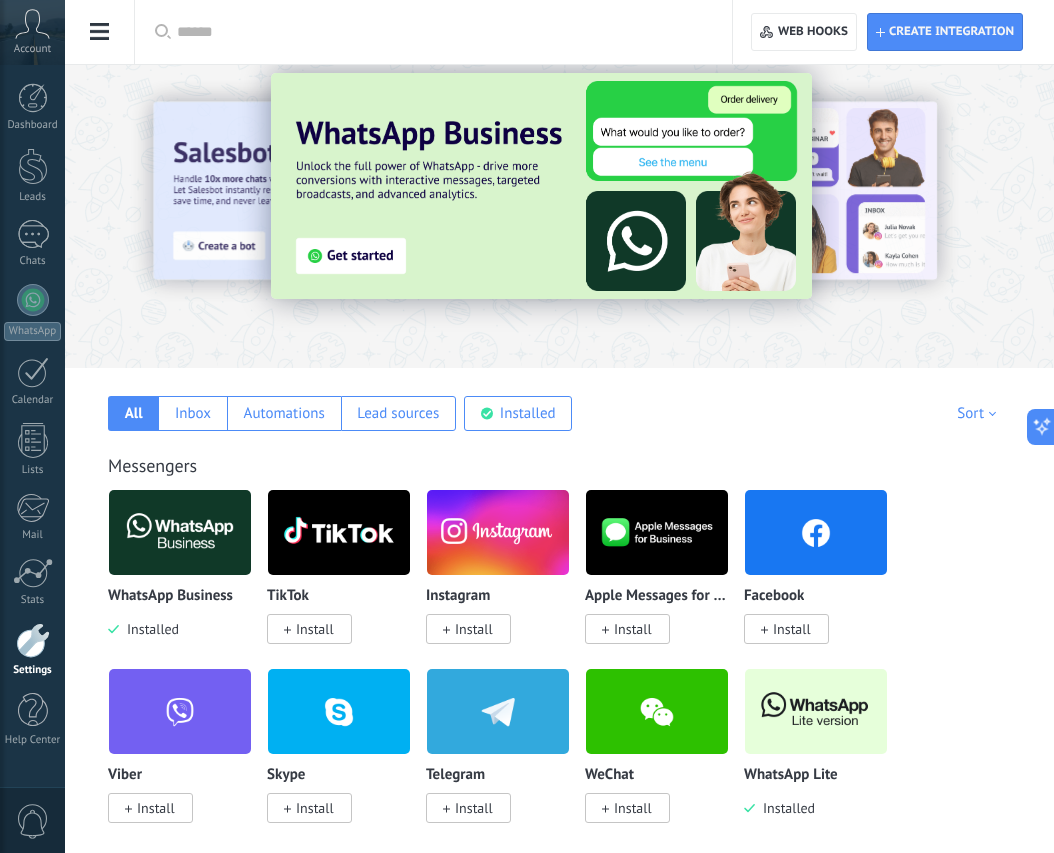 scroll, scrollTop: 0, scrollLeft: 0, axis: both 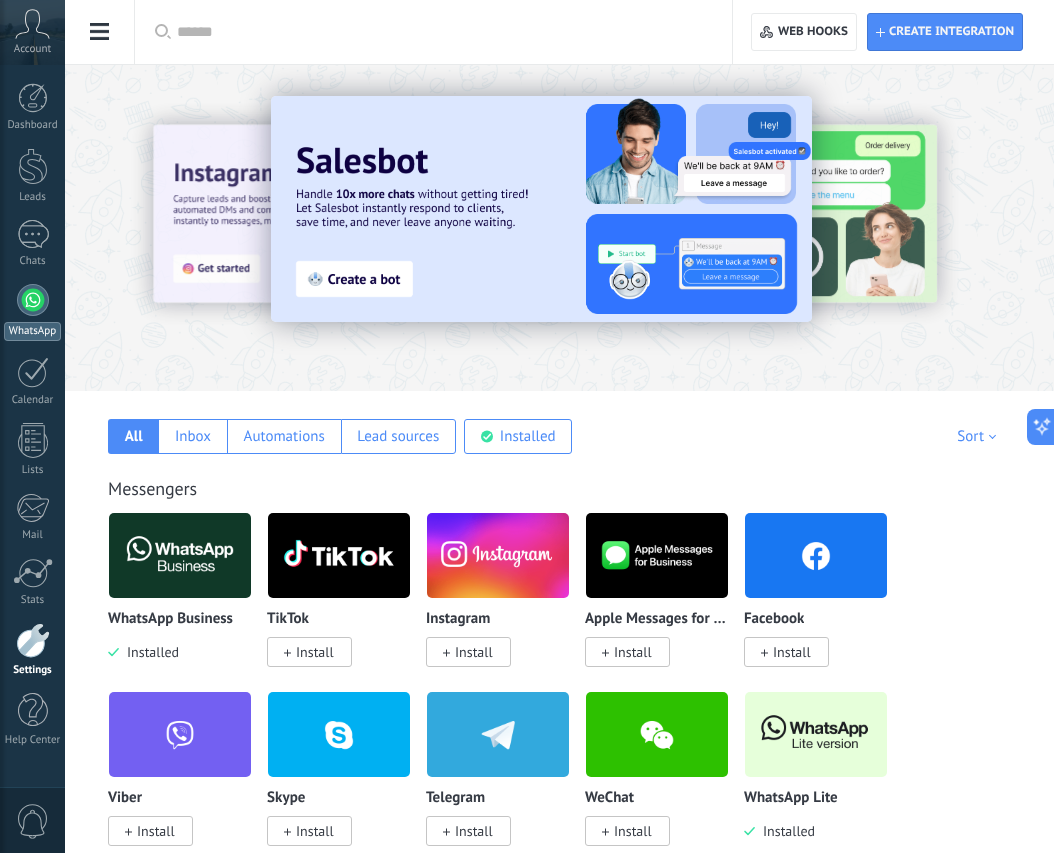 click at bounding box center [33, 300] 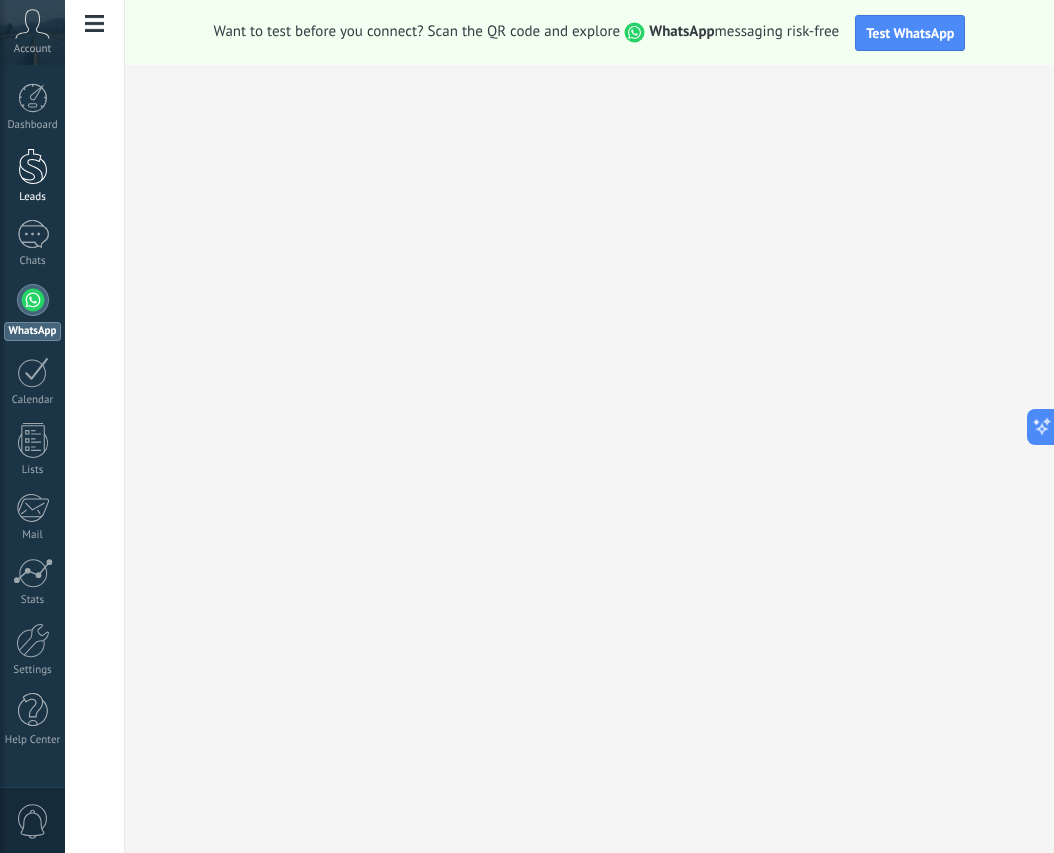 click at bounding box center [33, 166] 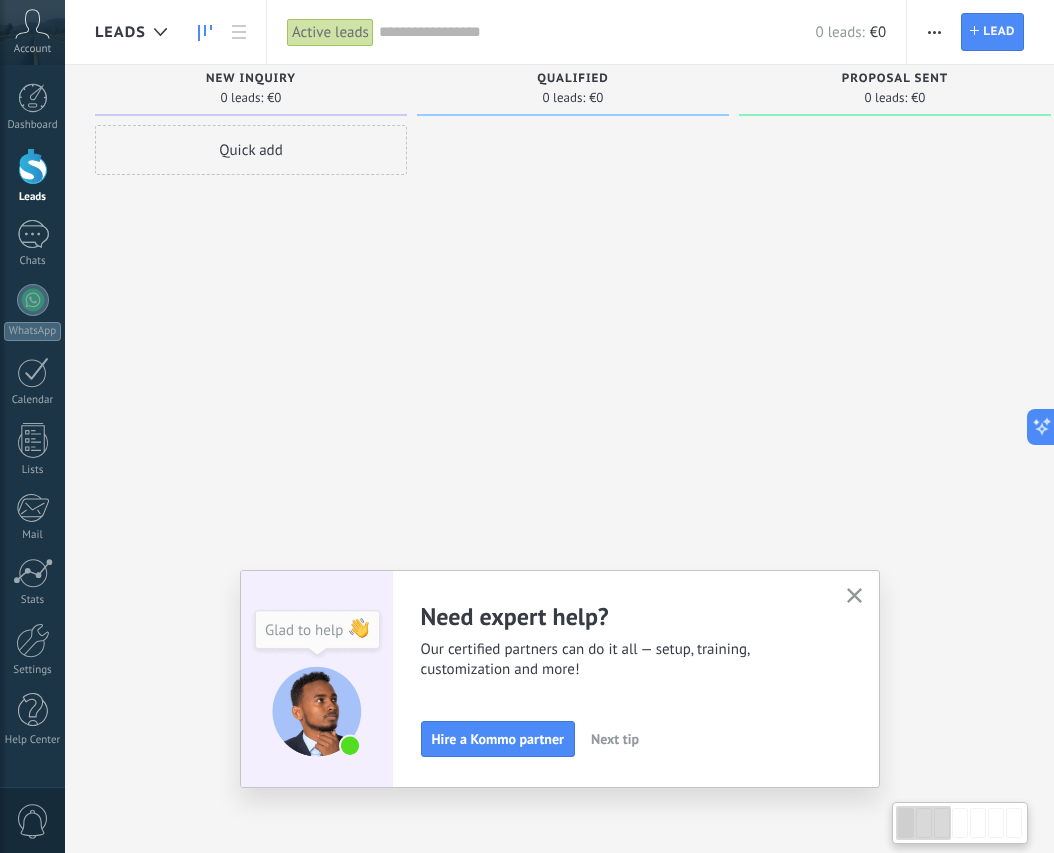 scroll, scrollTop: 0, scrollLeft: 0, axis: both 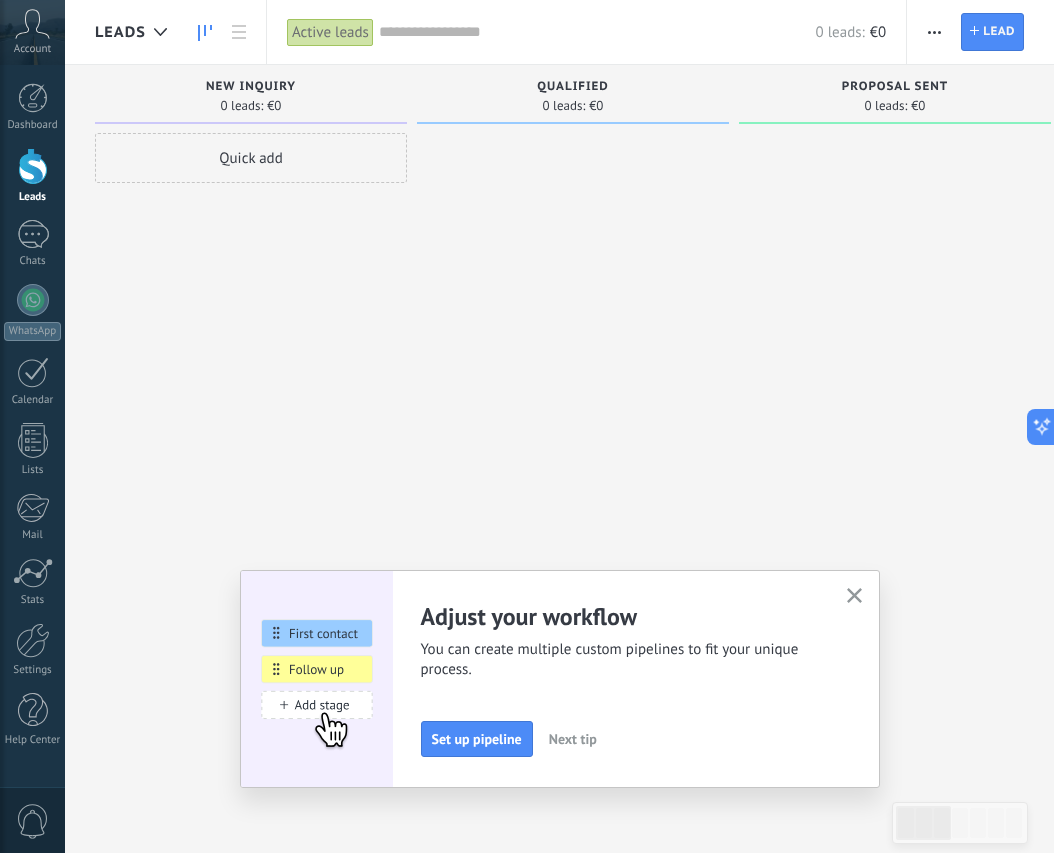 click 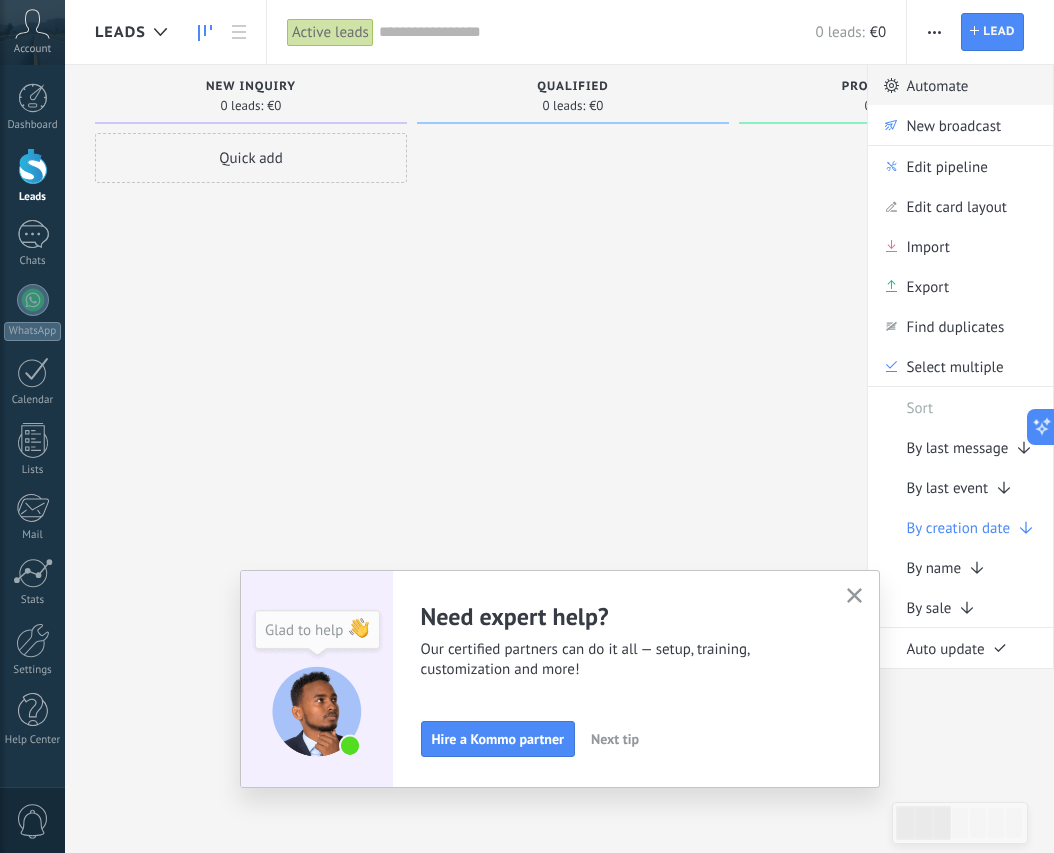 click on "Automate" at bounding box center (937, 85) 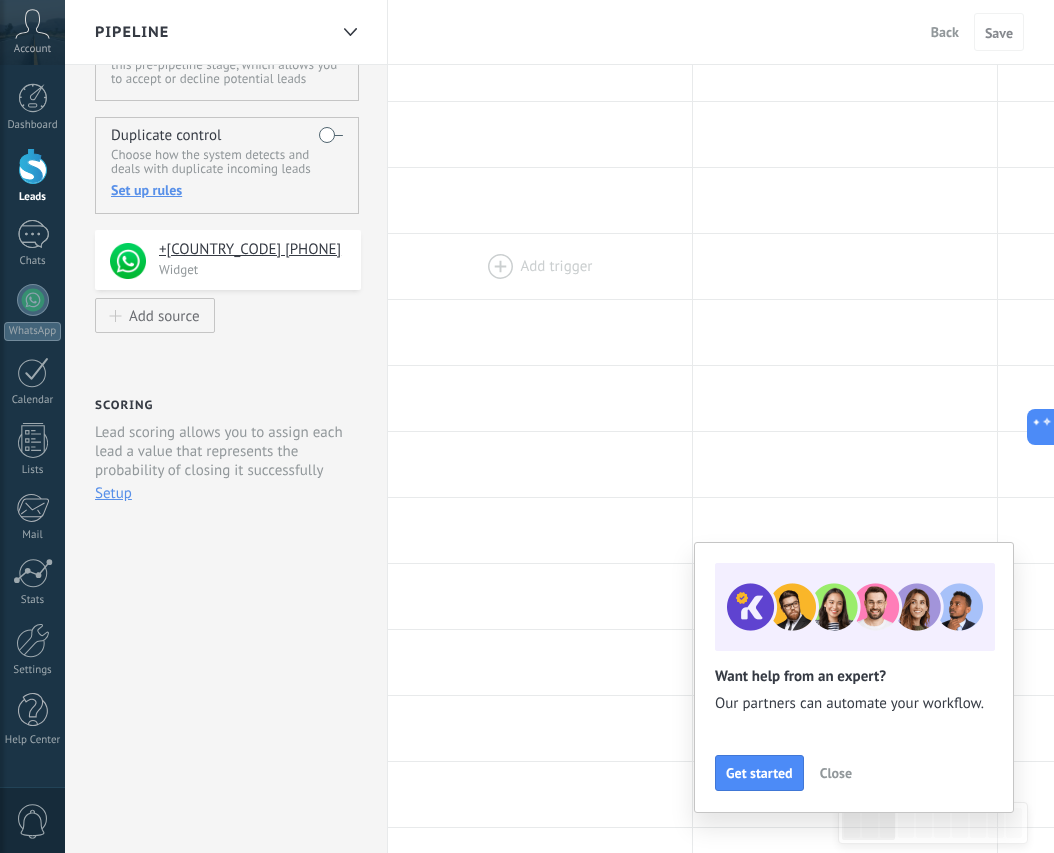 scroll, scrollTop: 0, scrollLeft: 0, axis: both 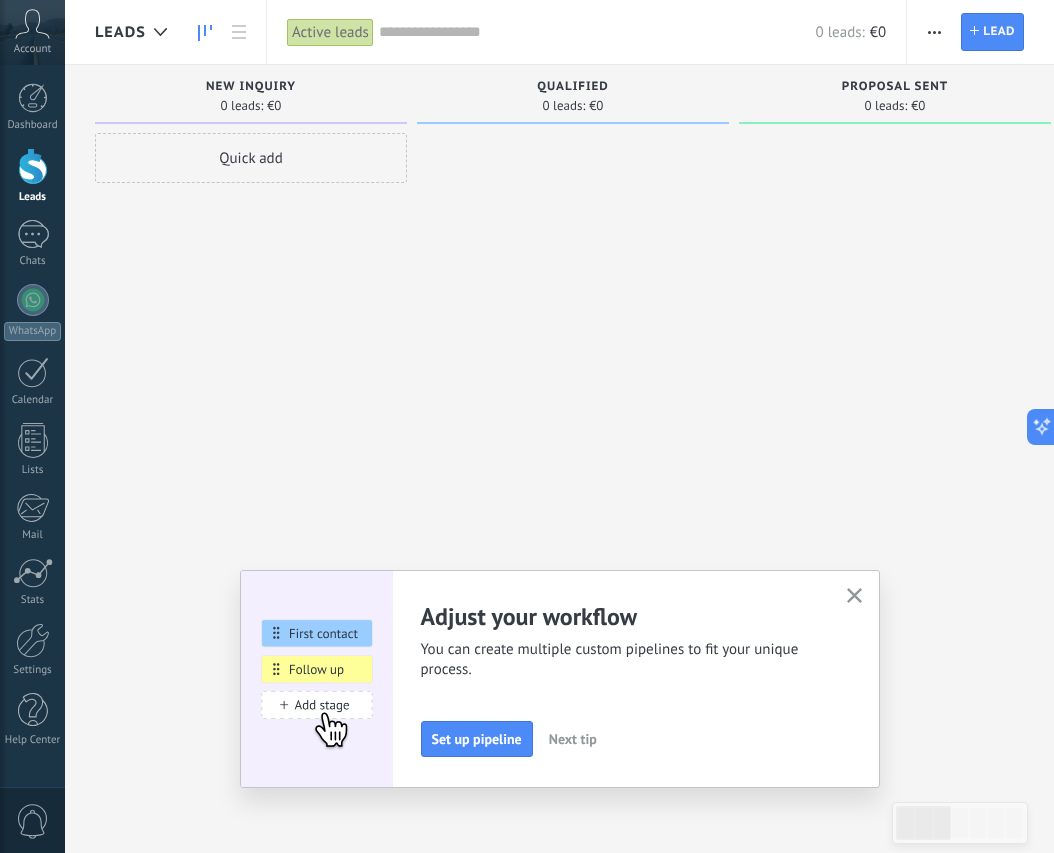 click 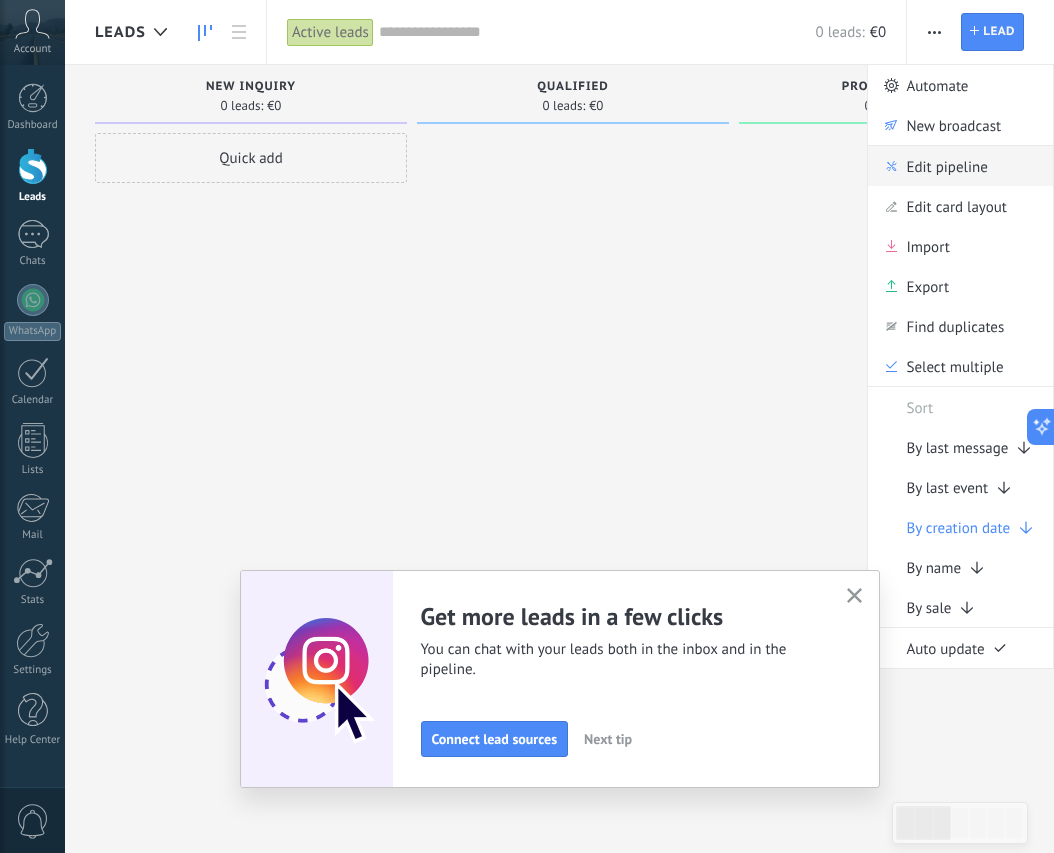click on "Edit pipeline" at bounding box center (946, 166) 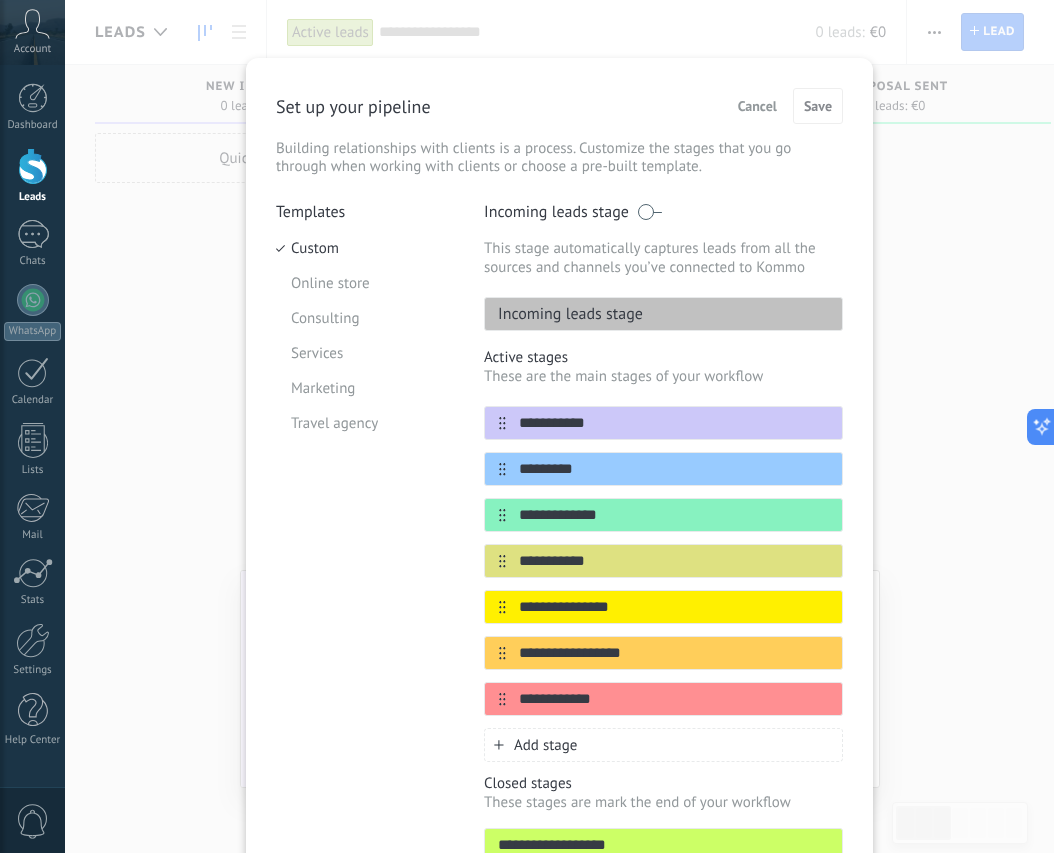 scroll, scrollTop: 0, scrollLeft: 0, axis: both 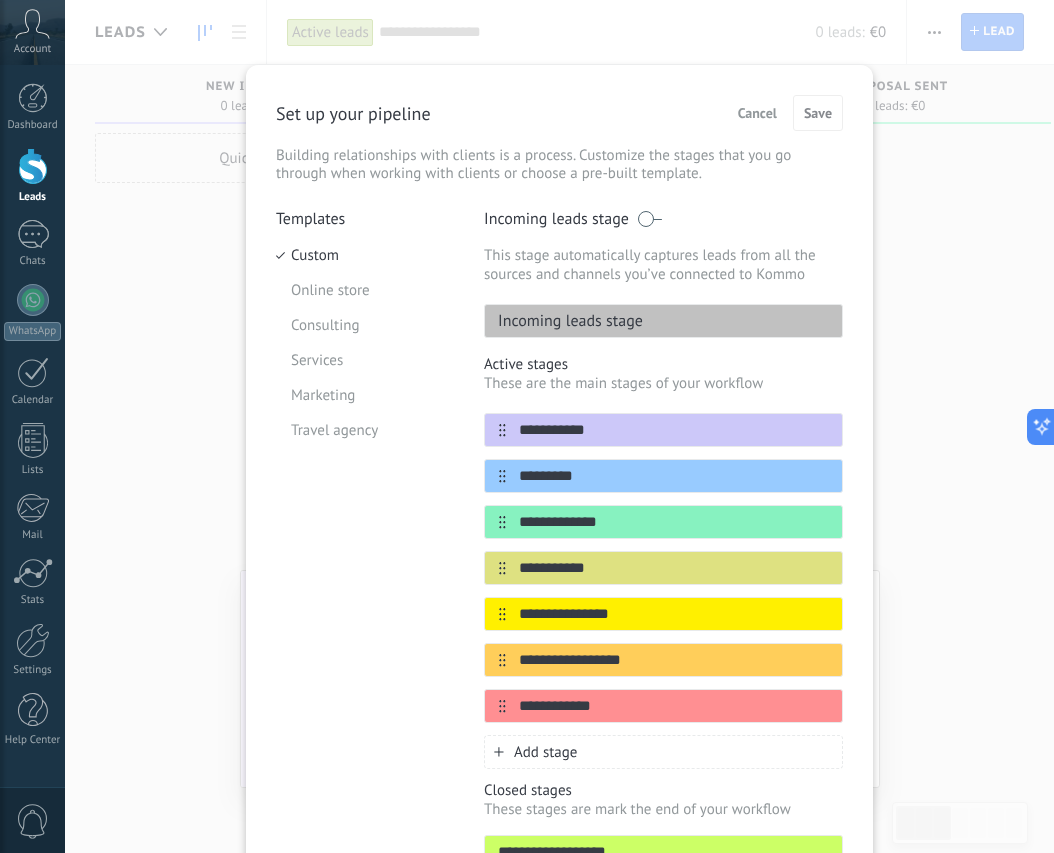 click at bounding box center (33, 166) 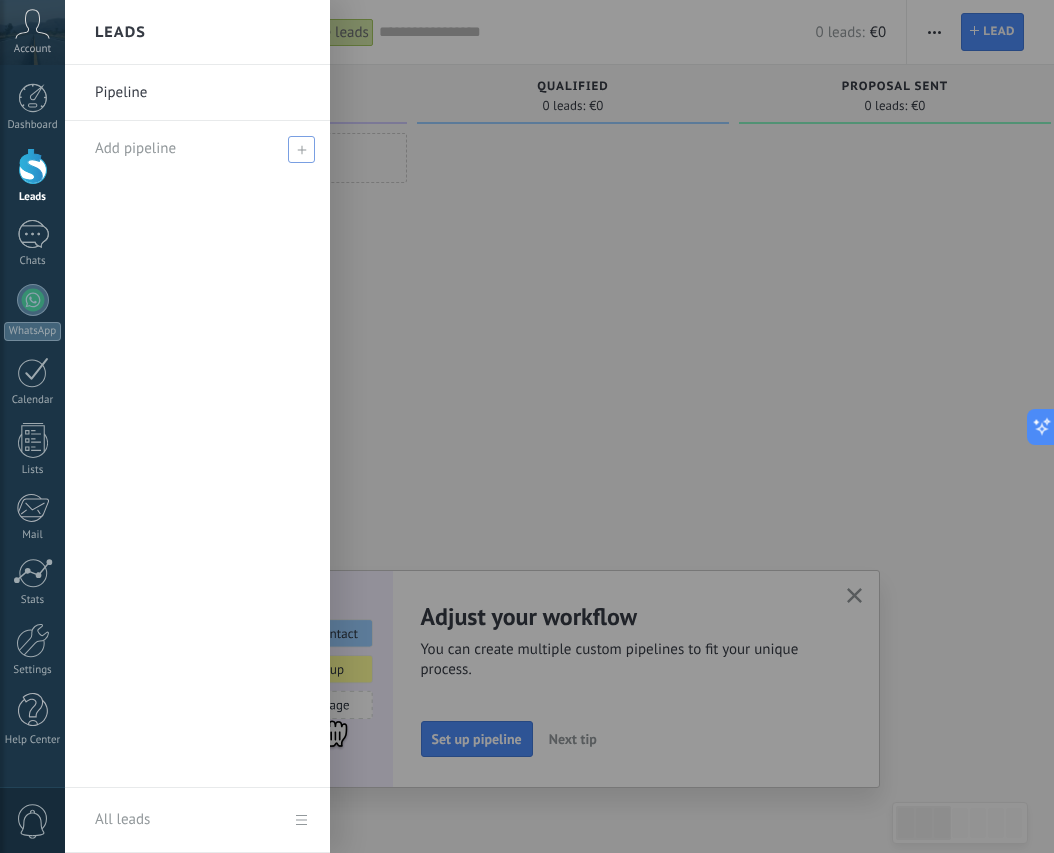 click on "Add pipeline" at bounding box center (135, 148) 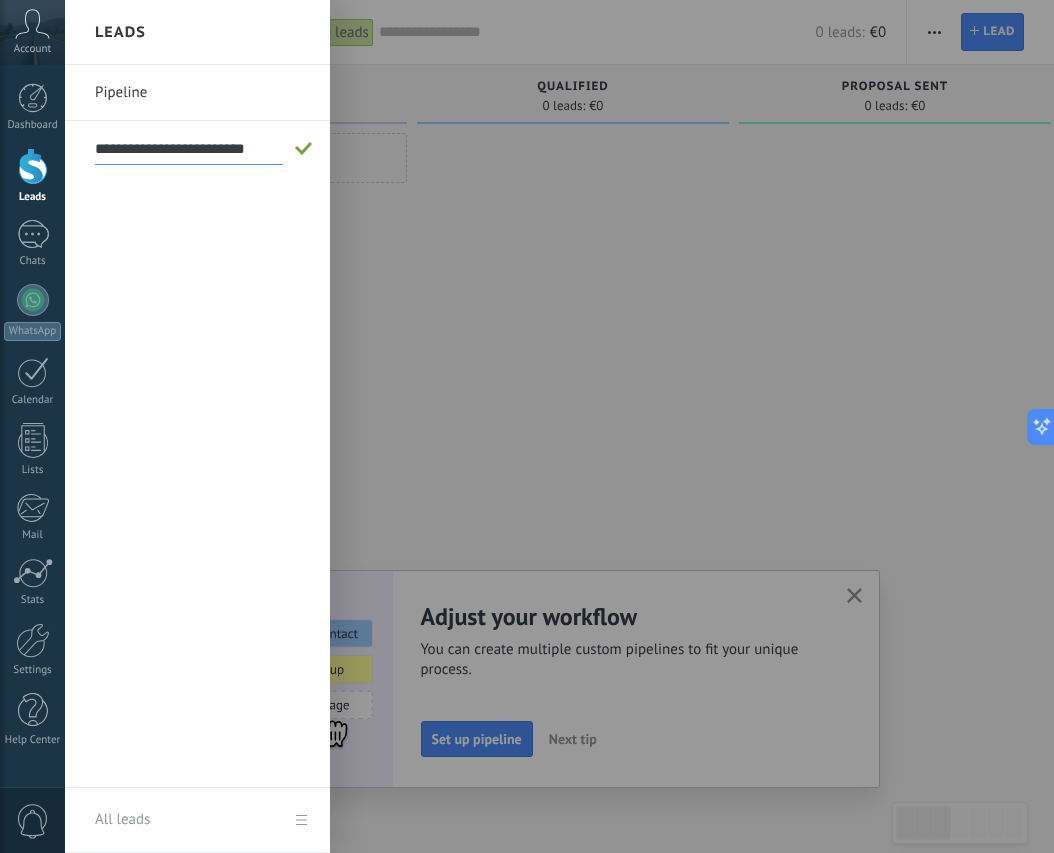 type on "**********" 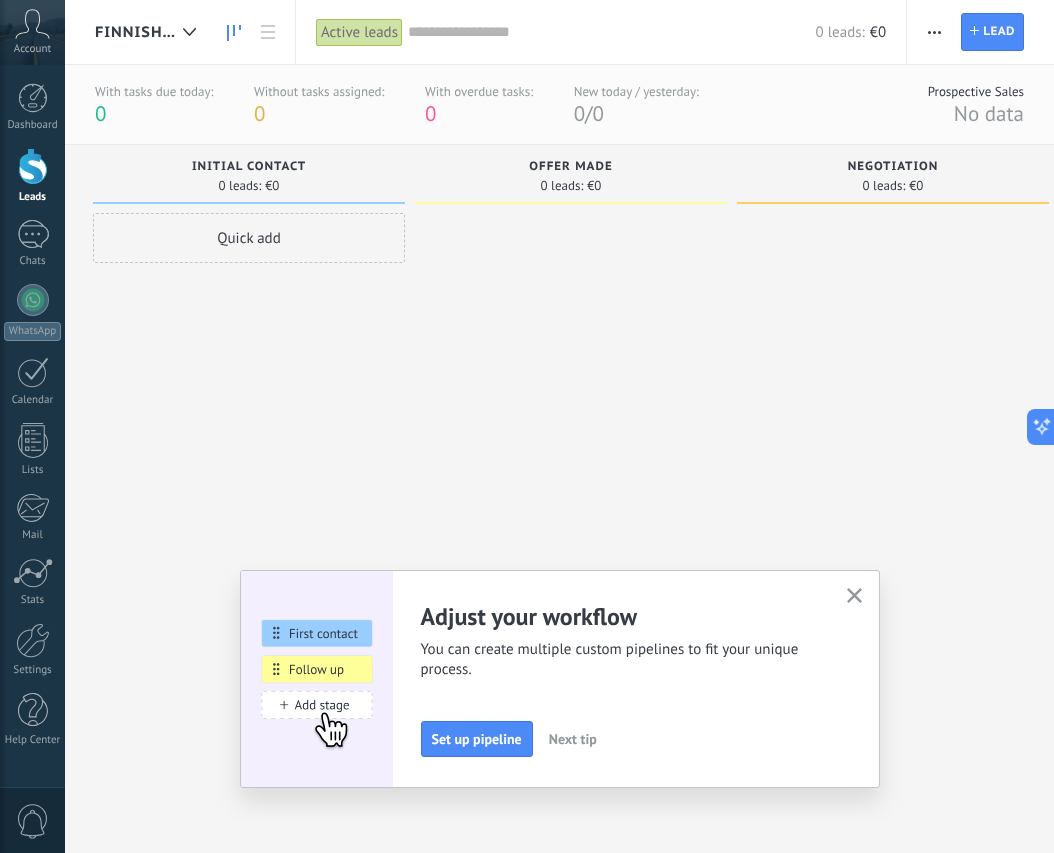 scroll, scrollTop: 0, scrollLeft: 0, axis: both 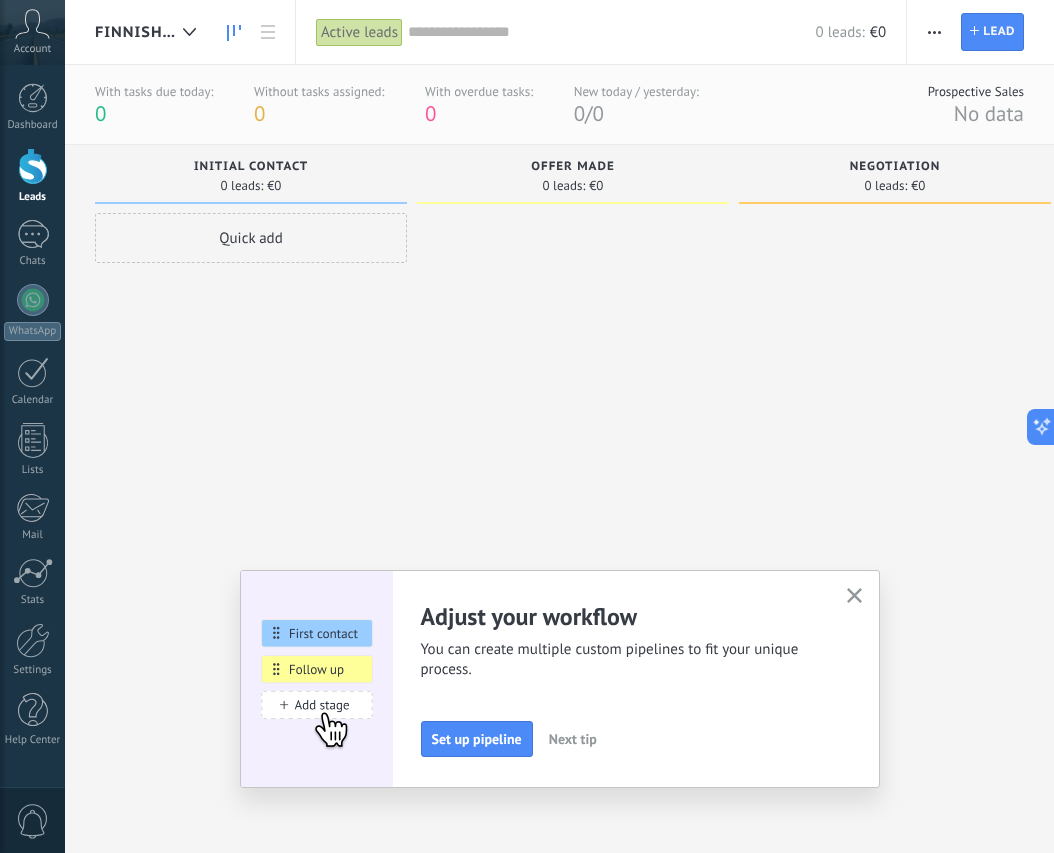 click at bounding box center (934, 32) 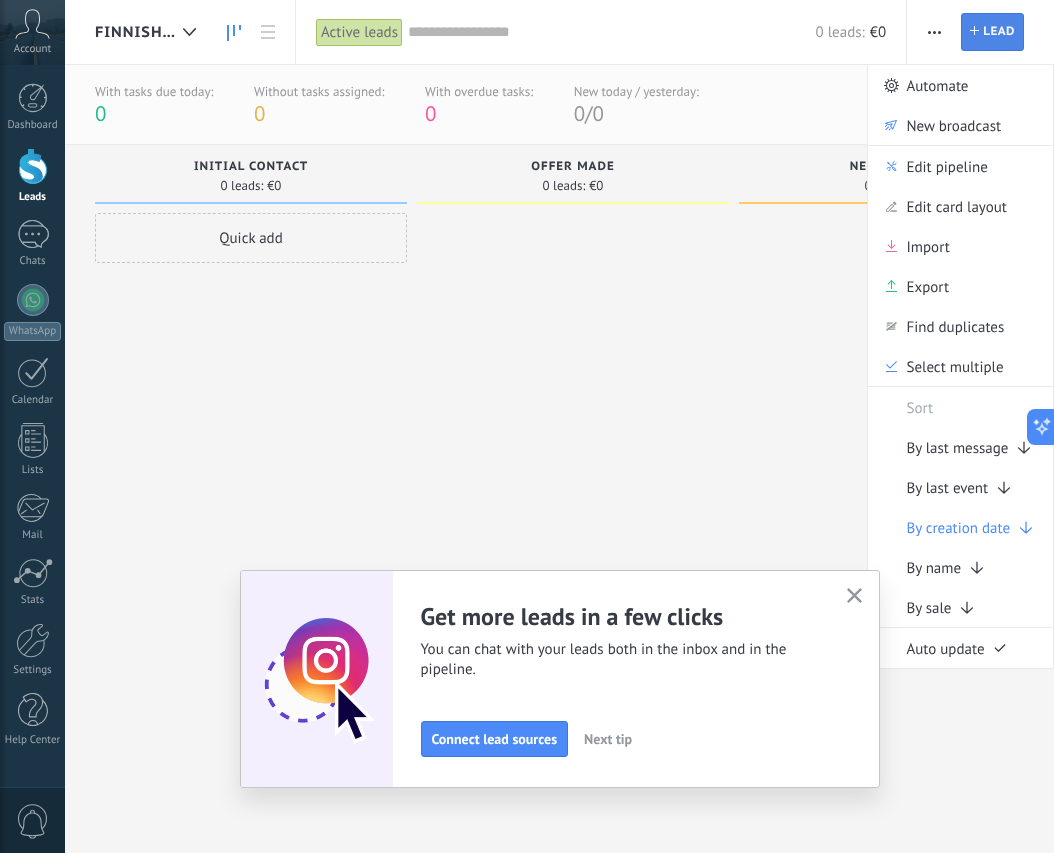 click on "Lead" at bounding box center (999, 32) 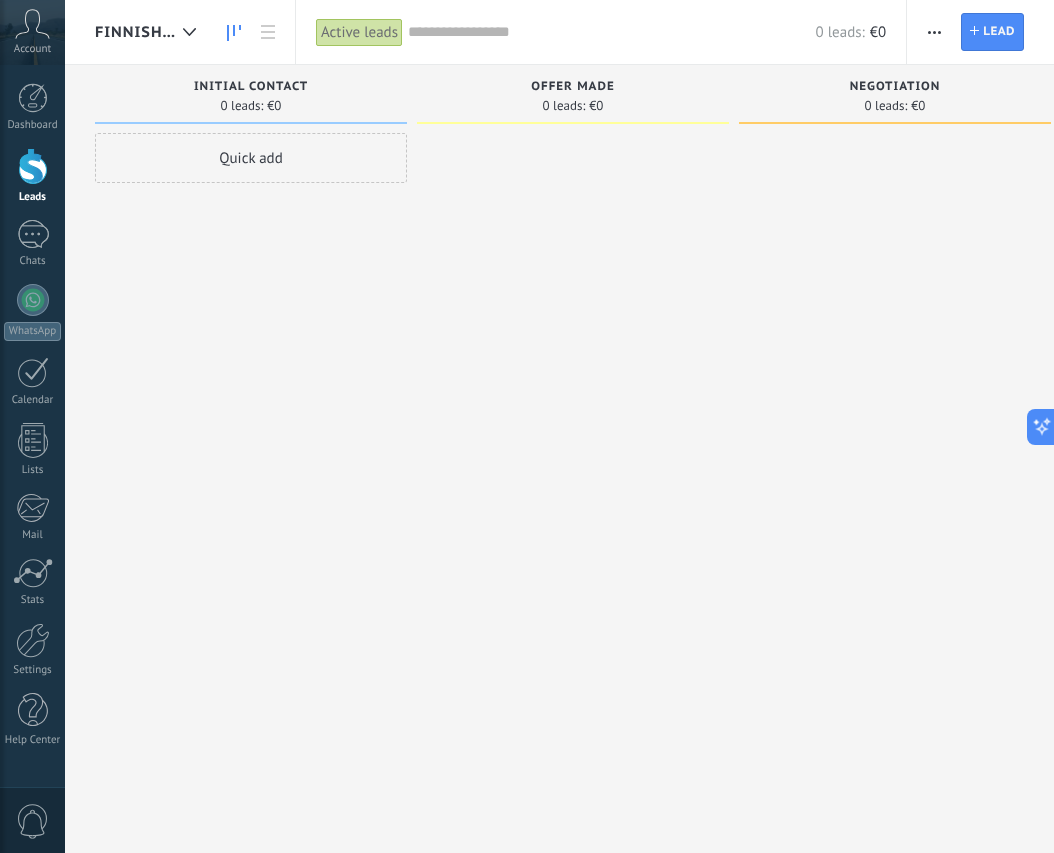 click at bounding box center [934, 32] 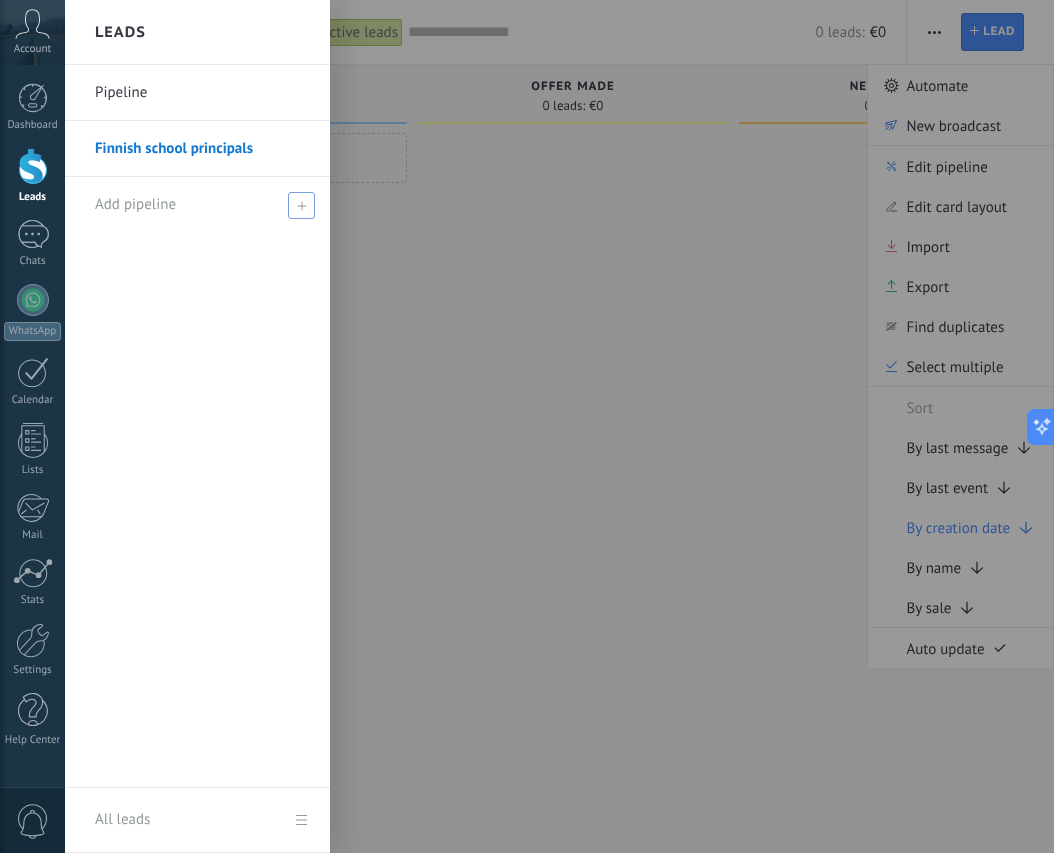 click 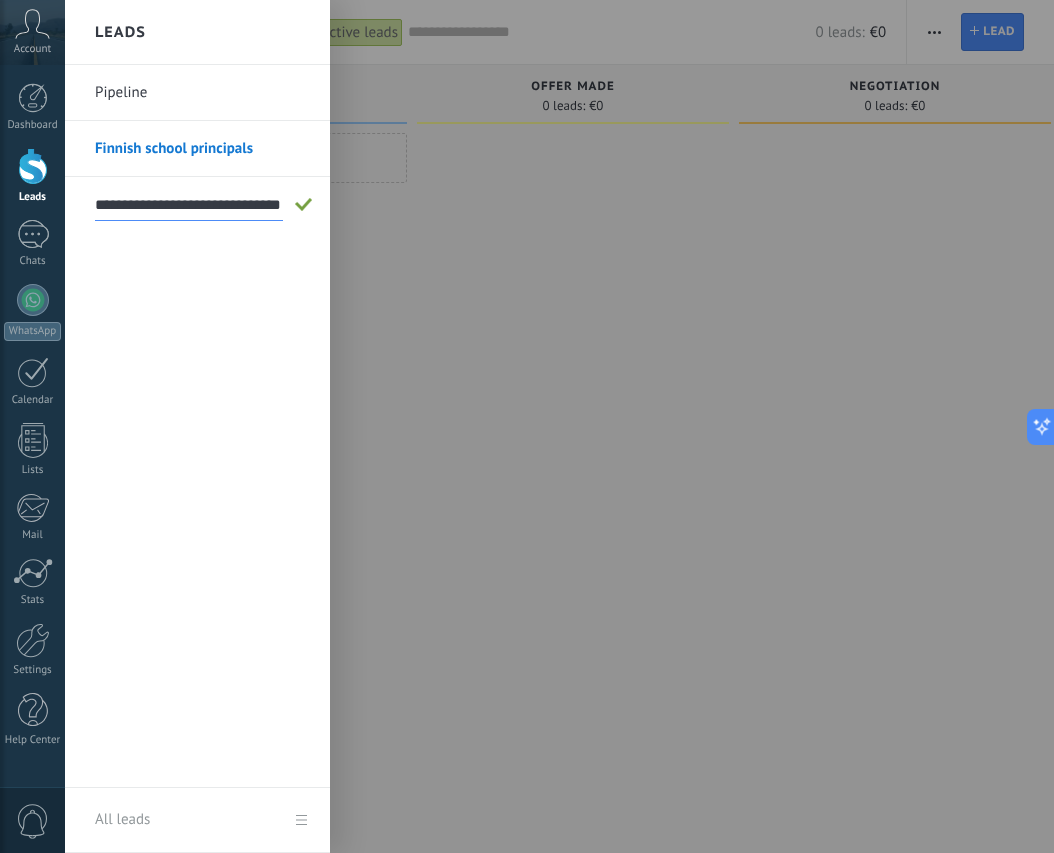 scroll, scrollTop: 0, scrollLeft: 7, axis: horizontal 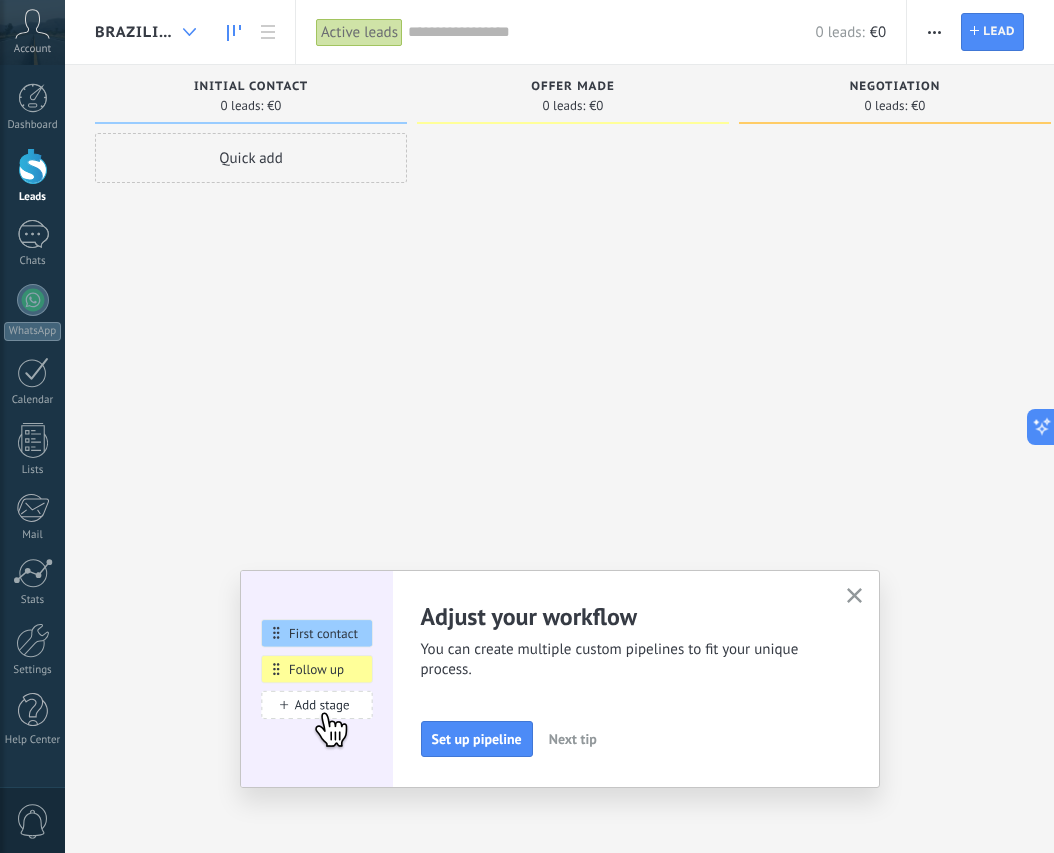 click 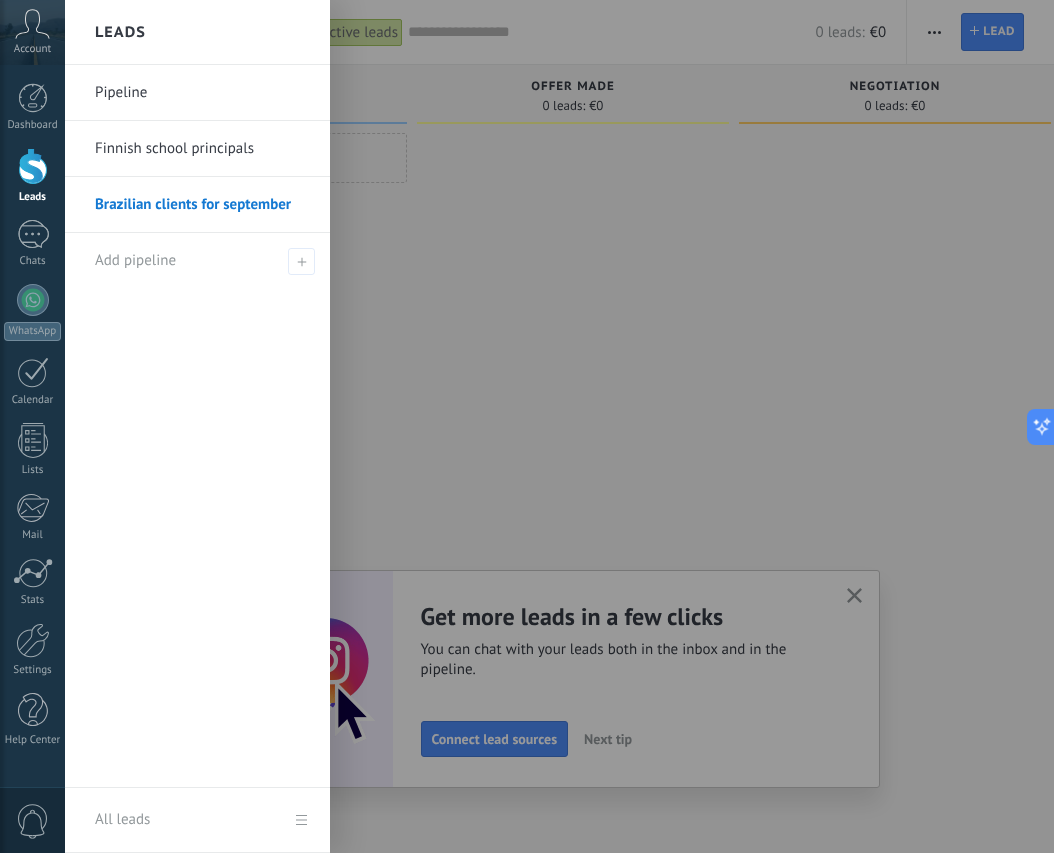 click on "Finnish school principals" at bounding box center [202, 149] 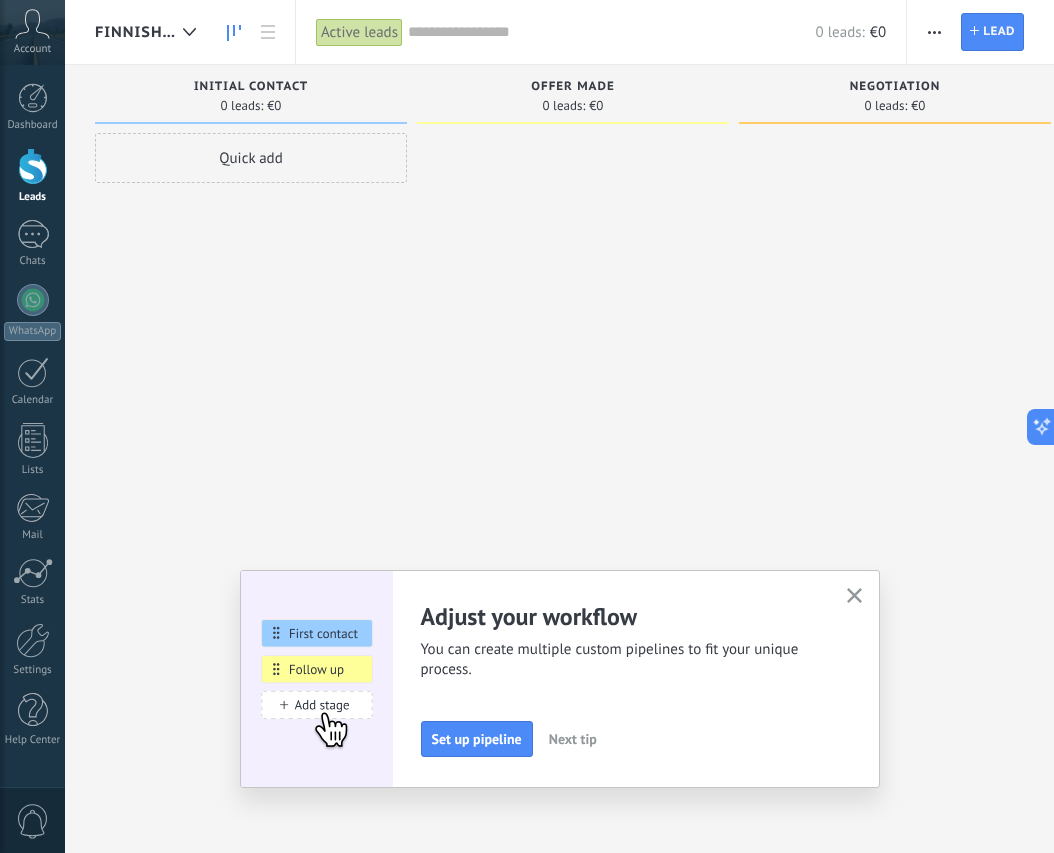 click on "Quick add" at bounding box center (251, 158) 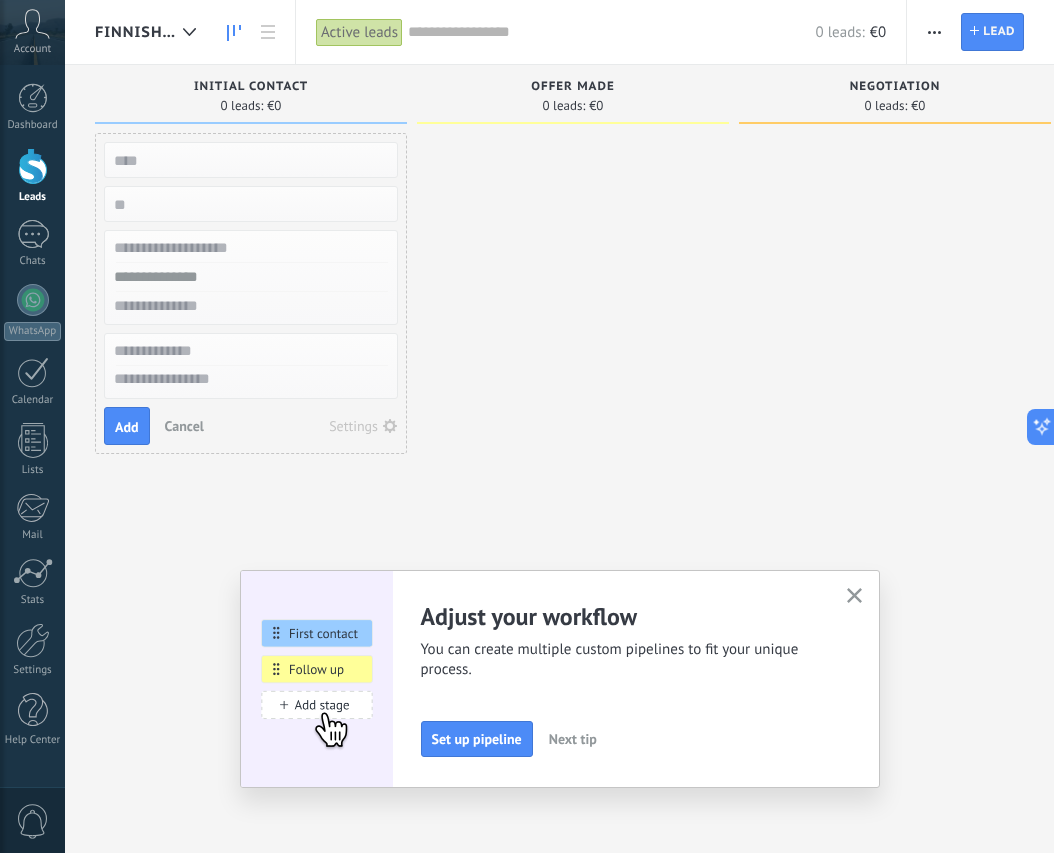 paste on "**********" 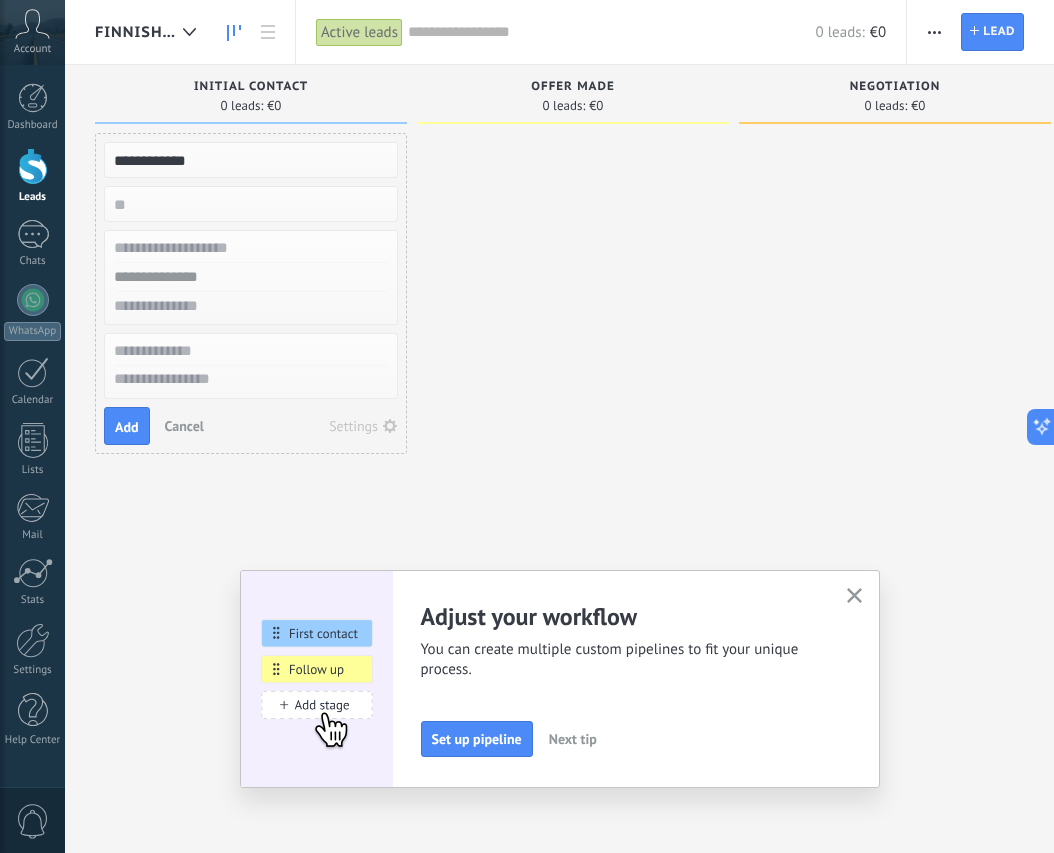 type on "**********" 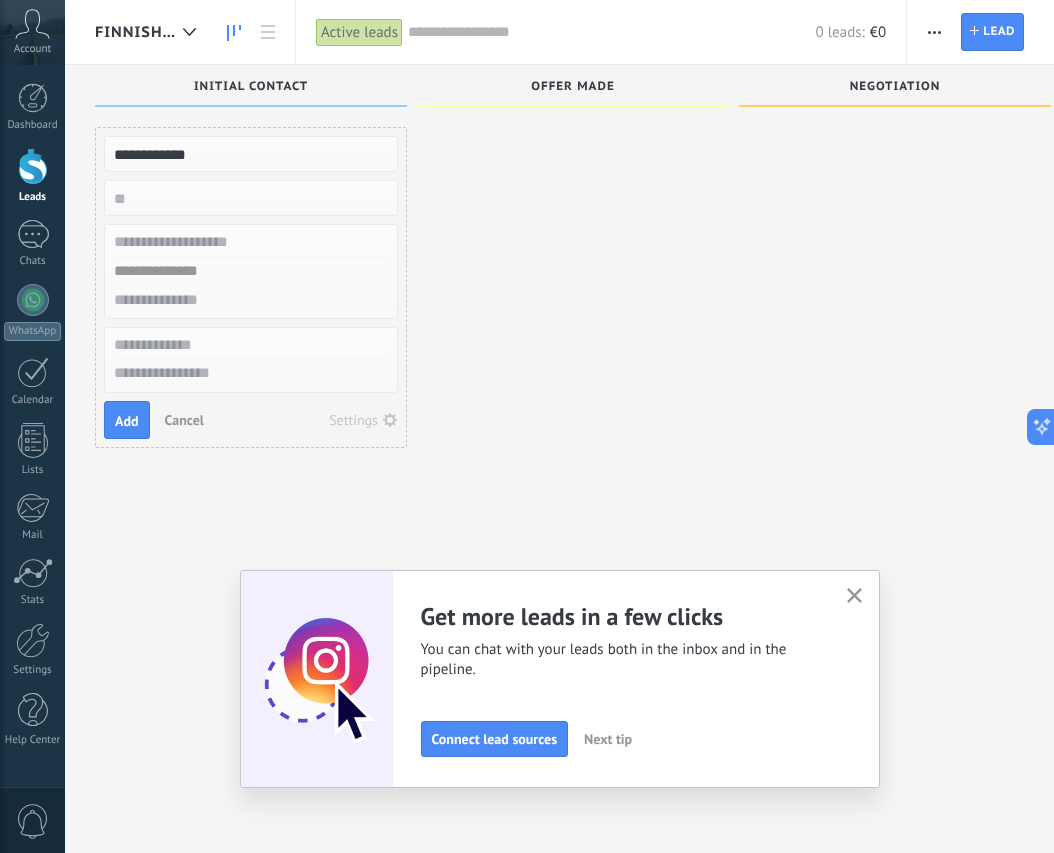 scroll, scrollTop: 3, scrollLeft: 0, axis: vertical 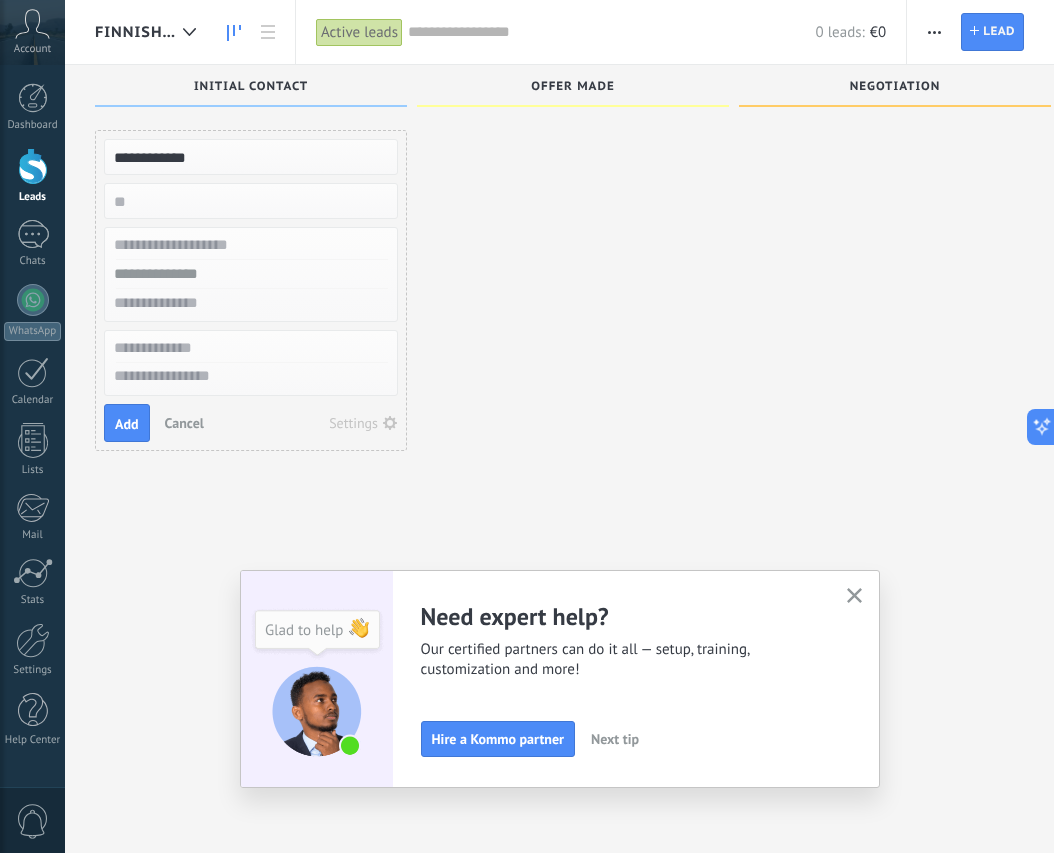 click at bounding box center (249, 303) 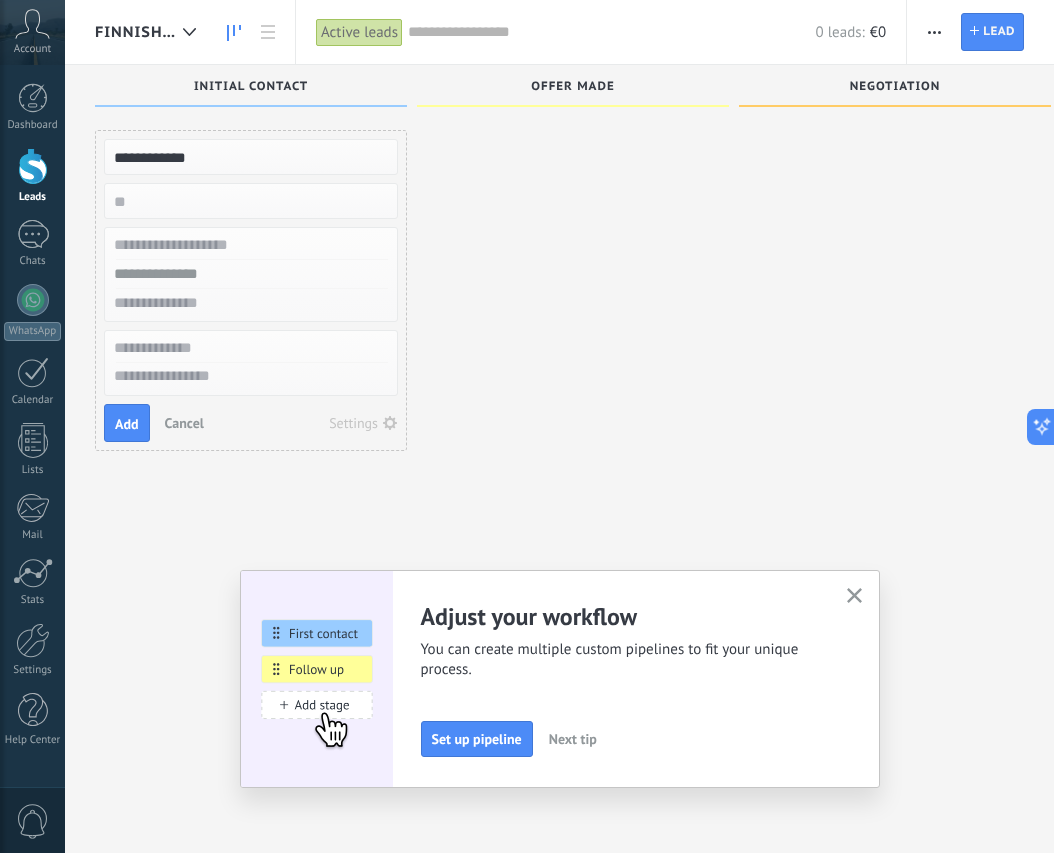 paste on "**********" 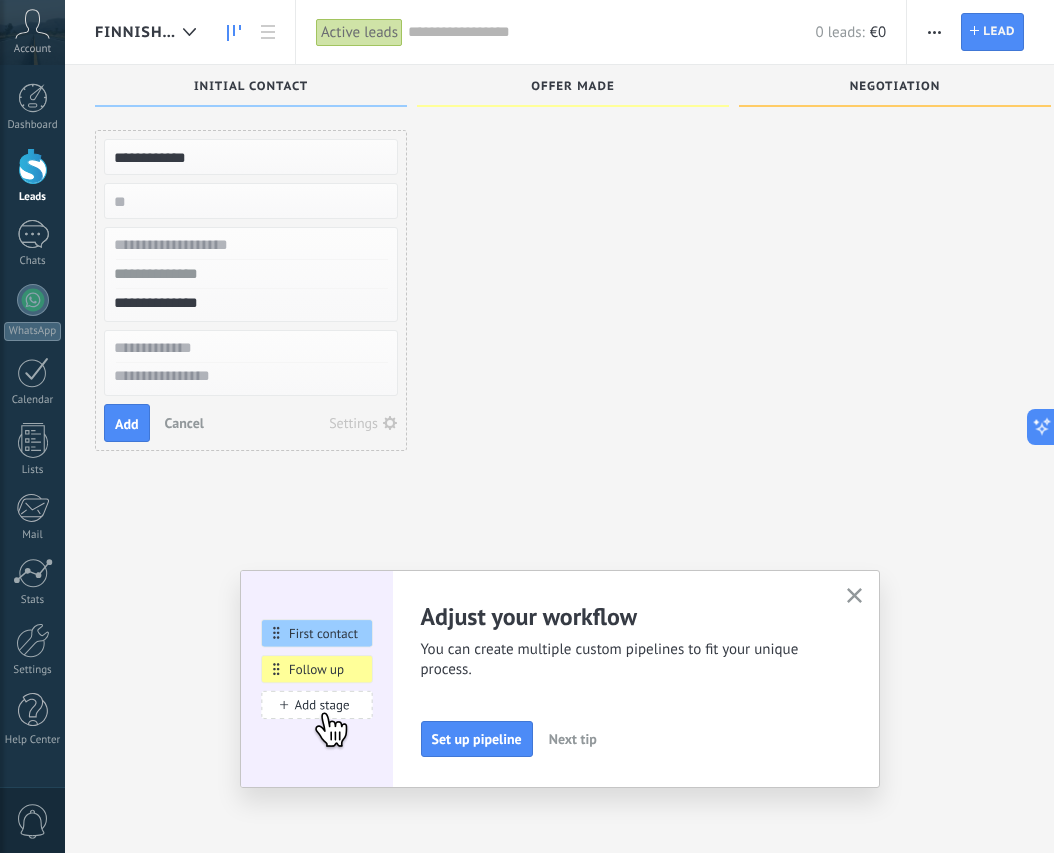 type on "**********" 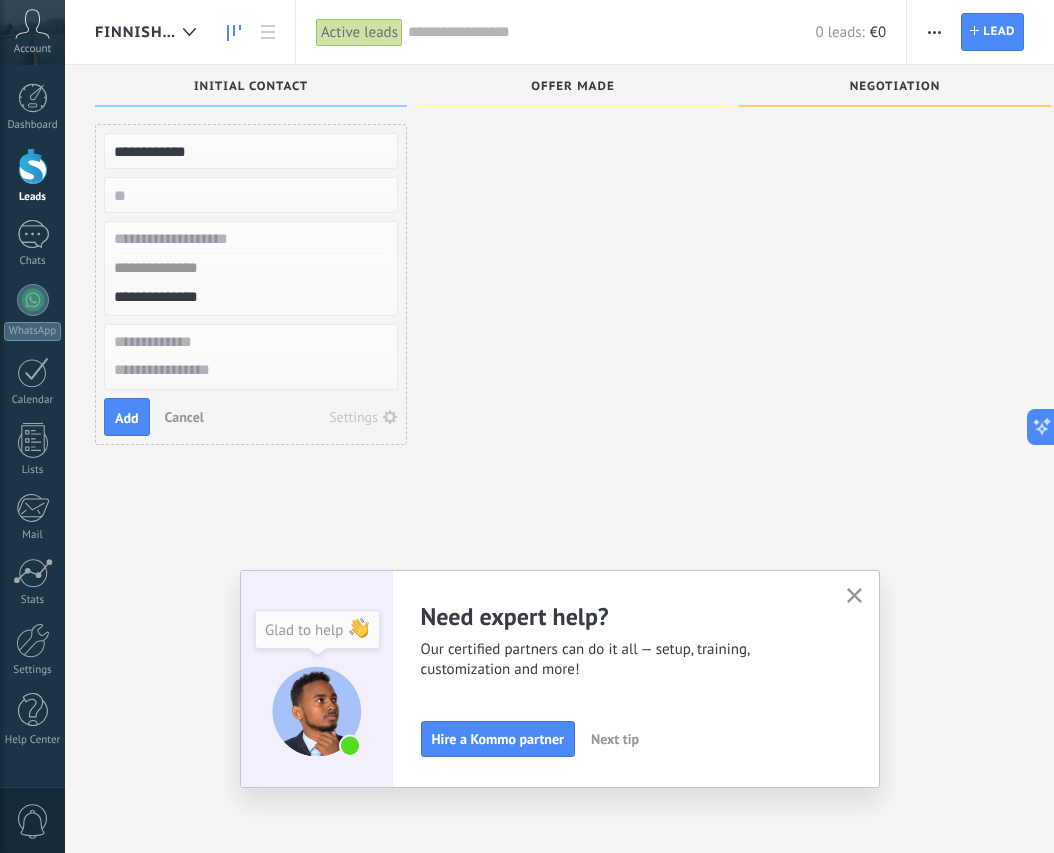 scroll, scrollTop: 11, scrollLeft: 0, axis: vertical 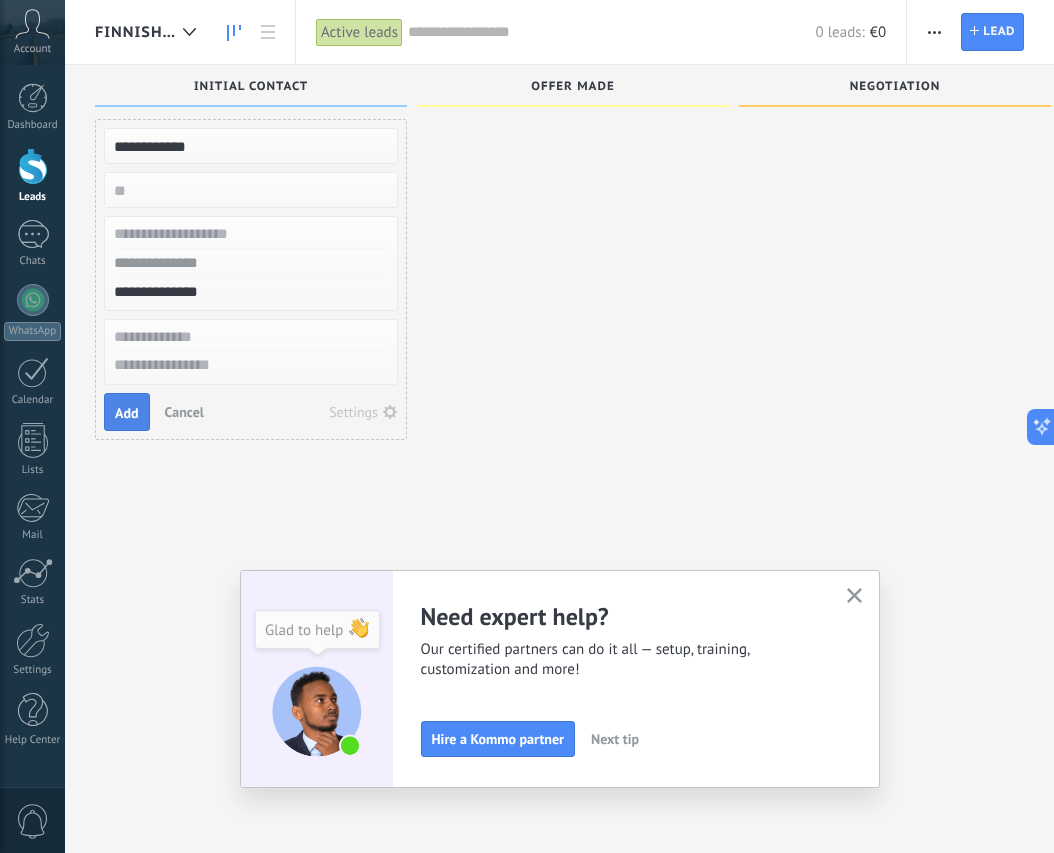 click on "Add" at bounding box center (127, 413) 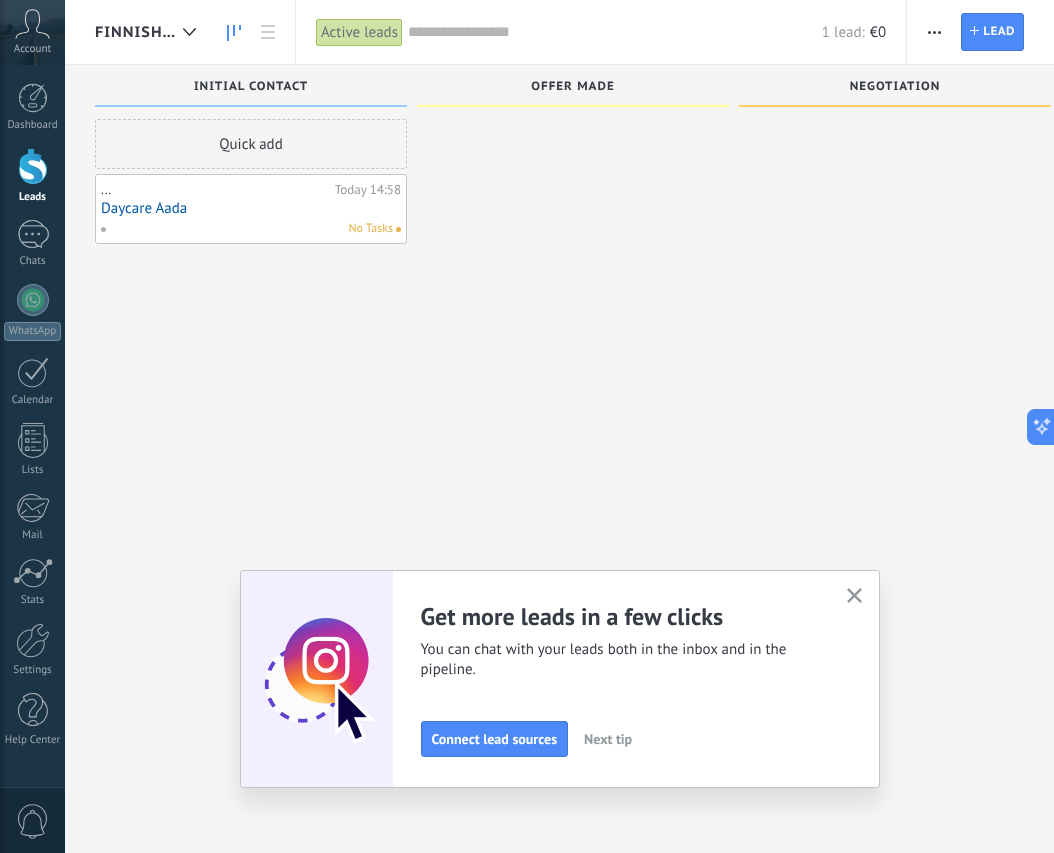 click on "No Tasks" at bounding box center [370, 229] 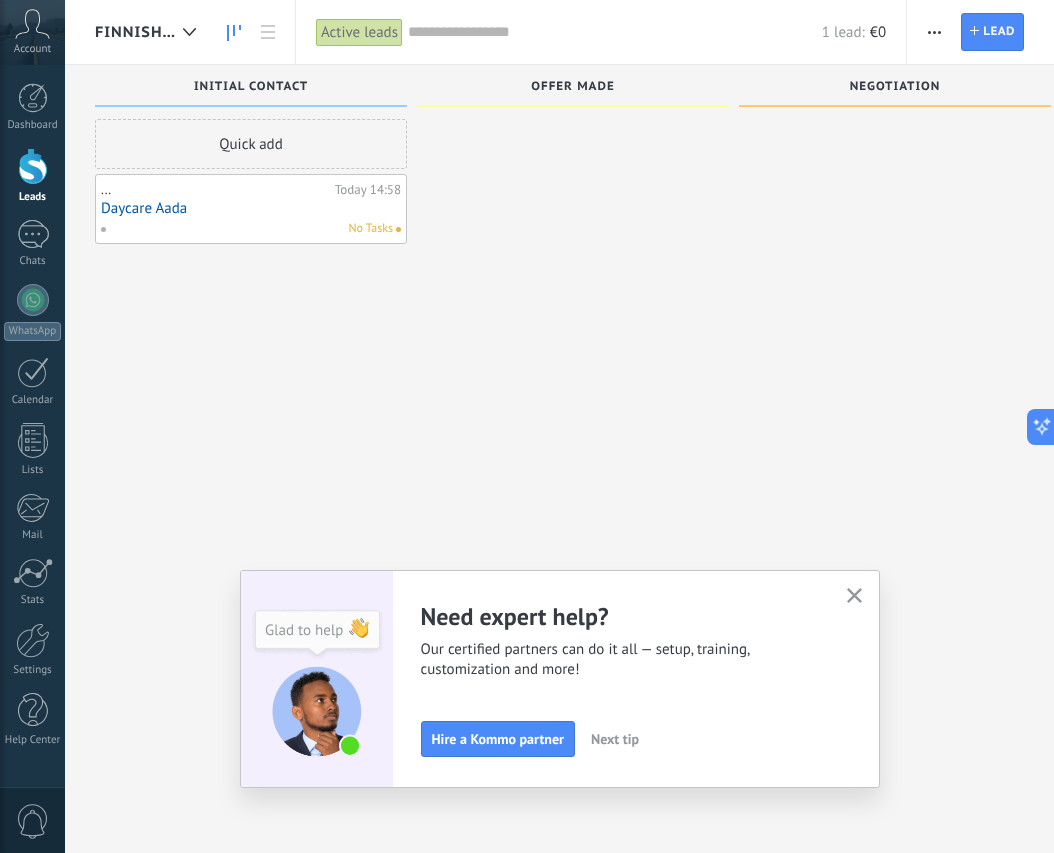 click on "Daycare Aada" at bounding box center (251, 208) 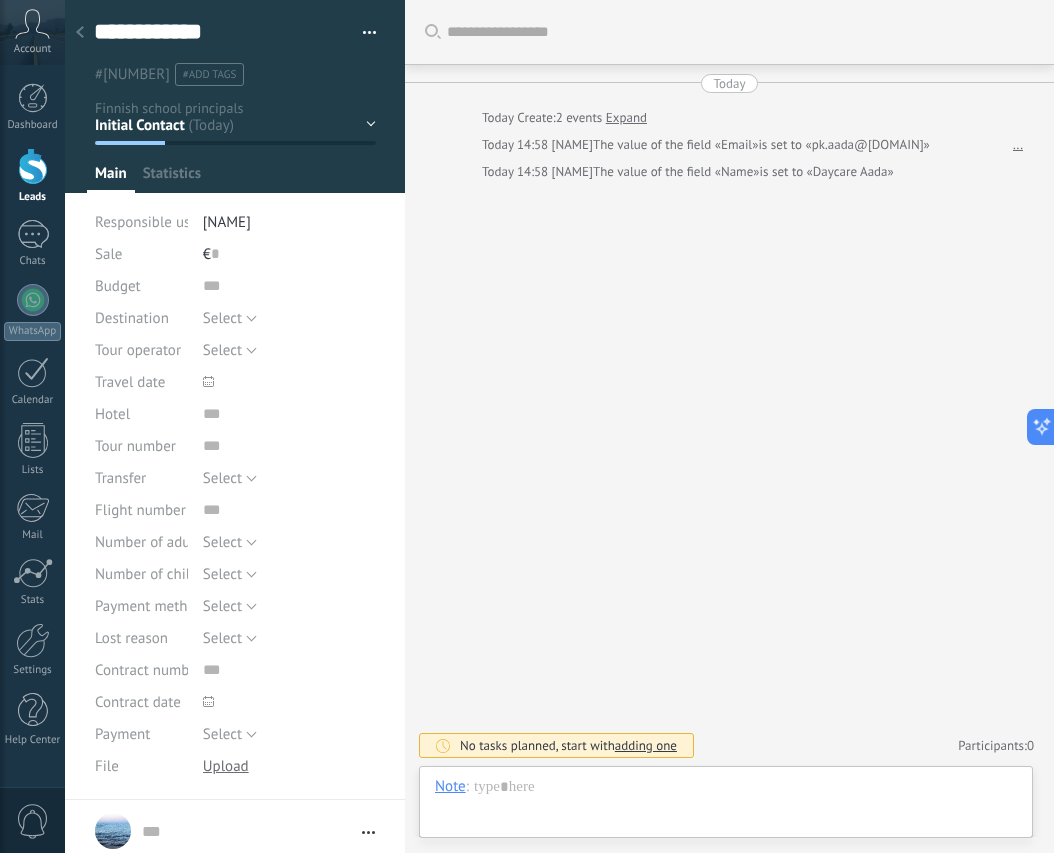 scroll, scrollTop: 0, scrollLeft: 0, axis: both 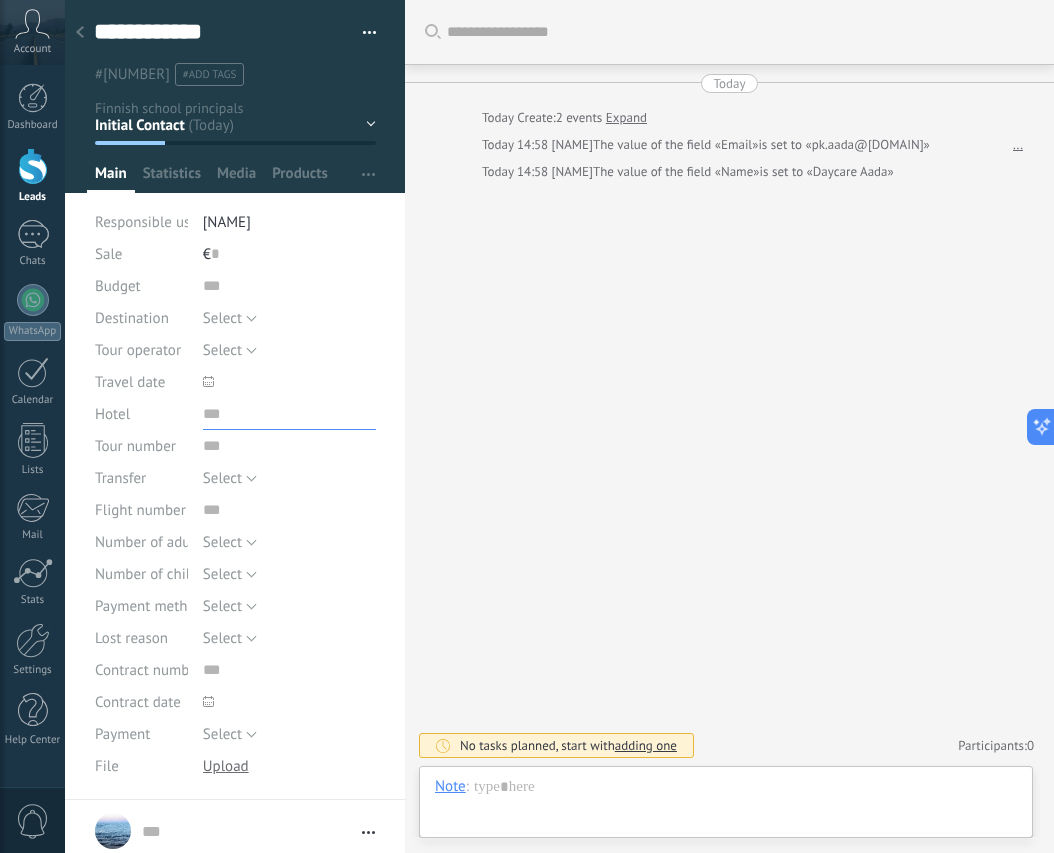 click at bounding box center (289, 414) 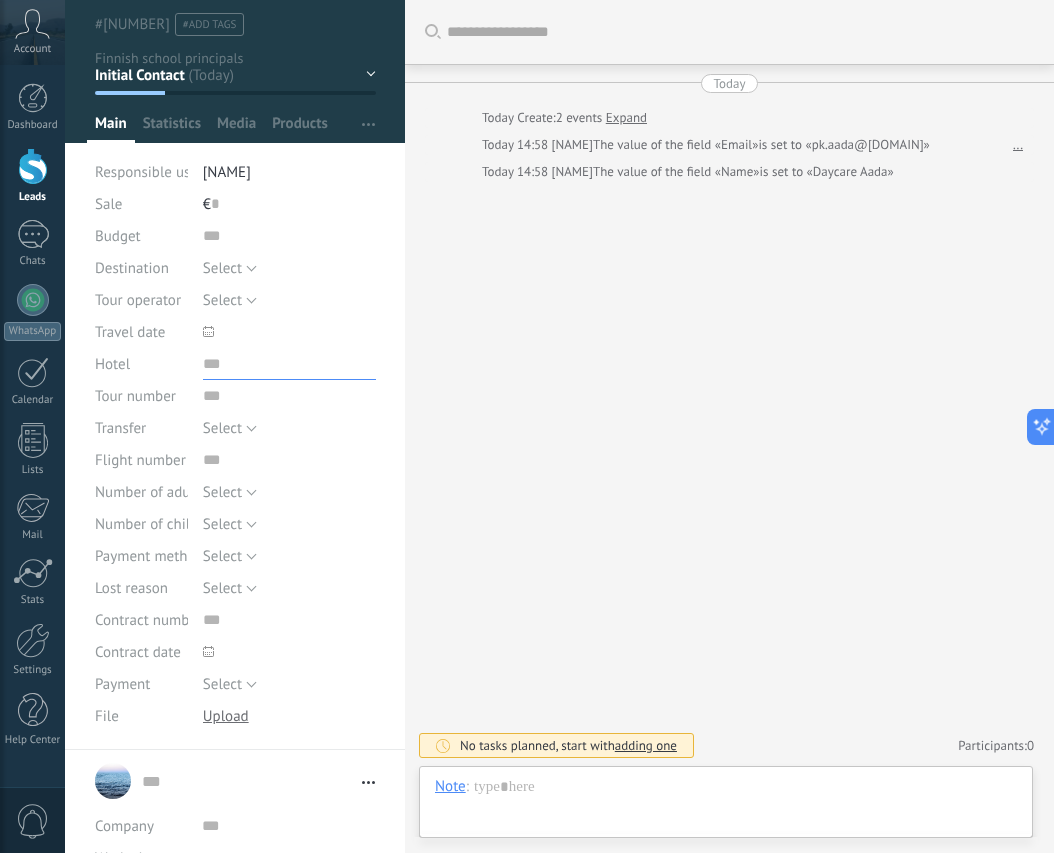 scroll, scrollTop: 276, scrollLeft: 0, axis: vertical 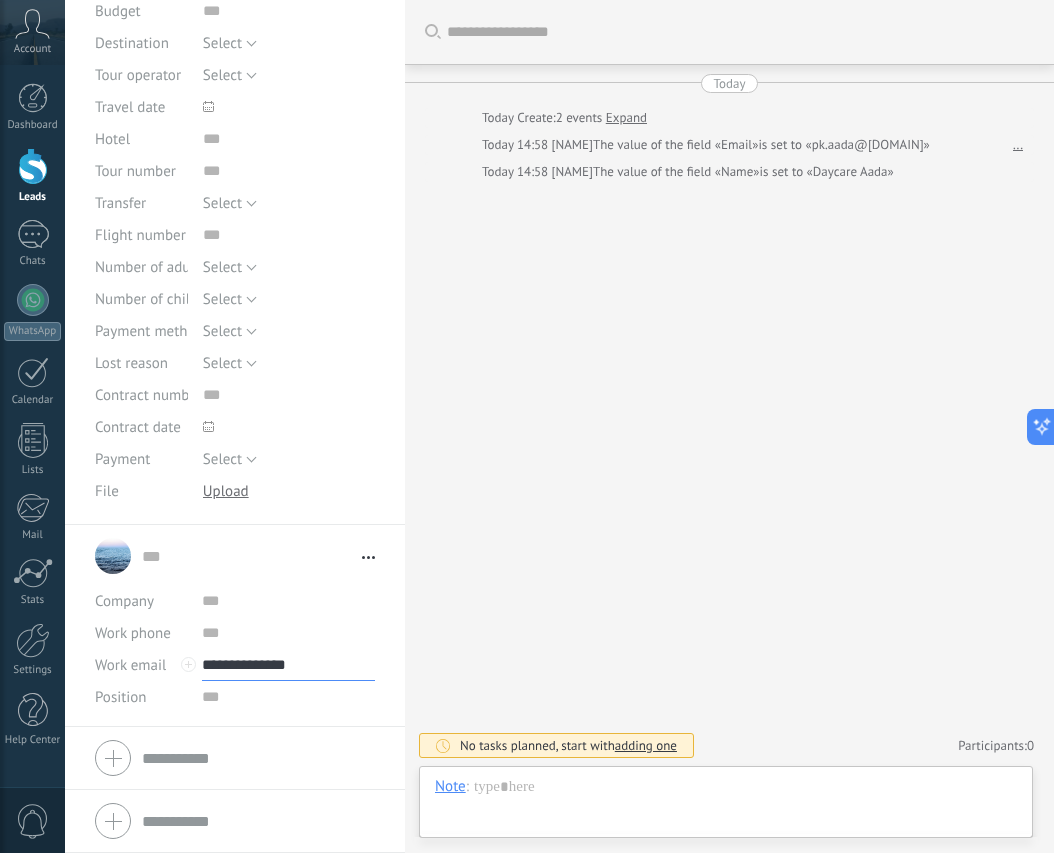 click on "**********" at bounding box center (288, 665) 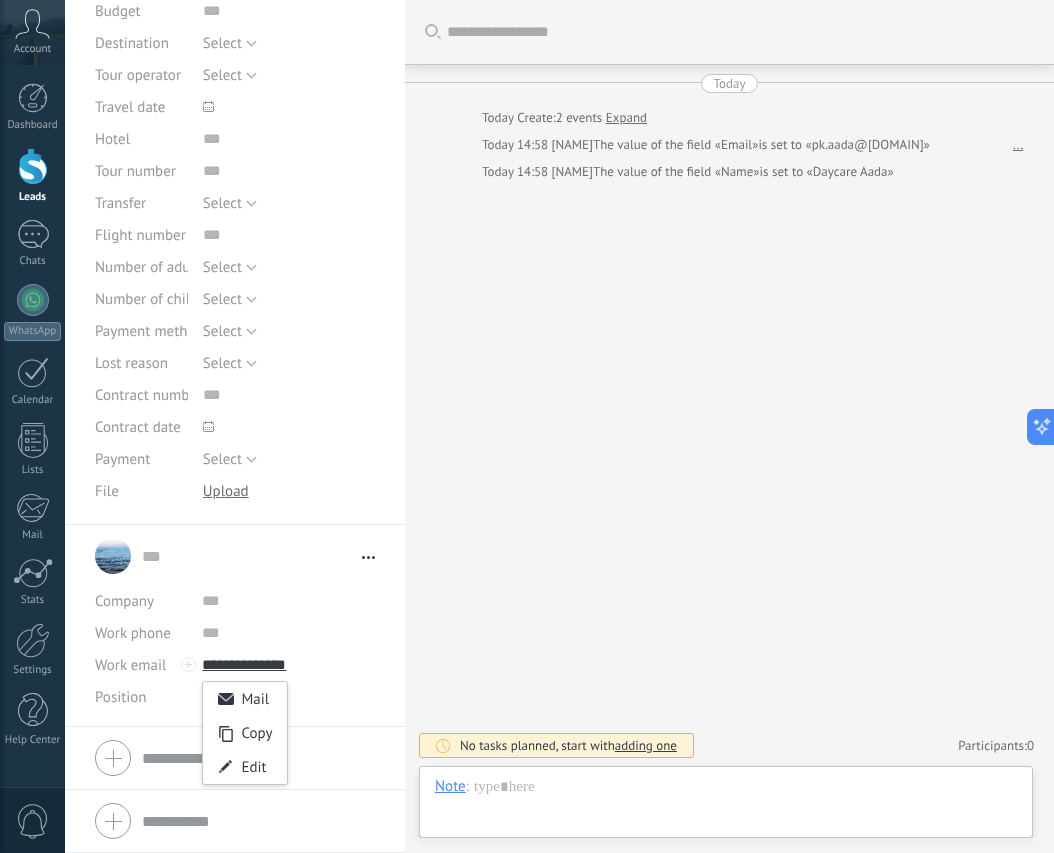 click on "Mail" at bounding box center [245, 699] 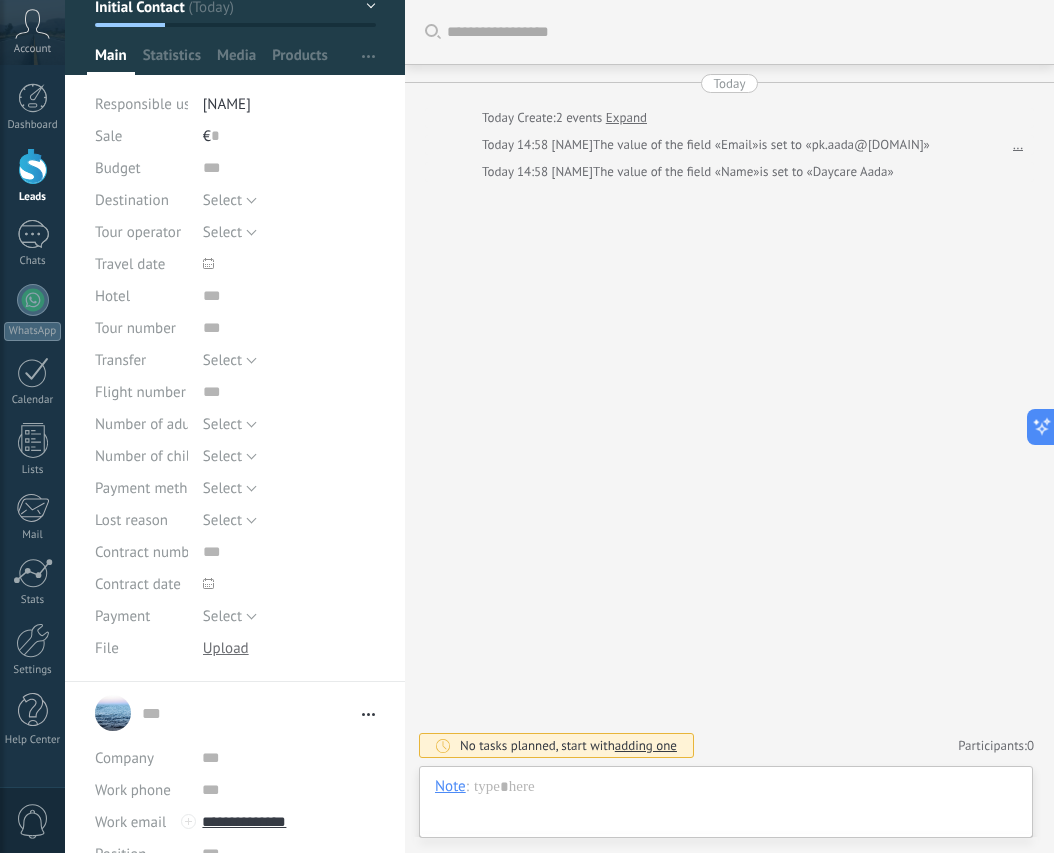 scroll, scrollTop: 0, scrollLeft: 0, axis: both 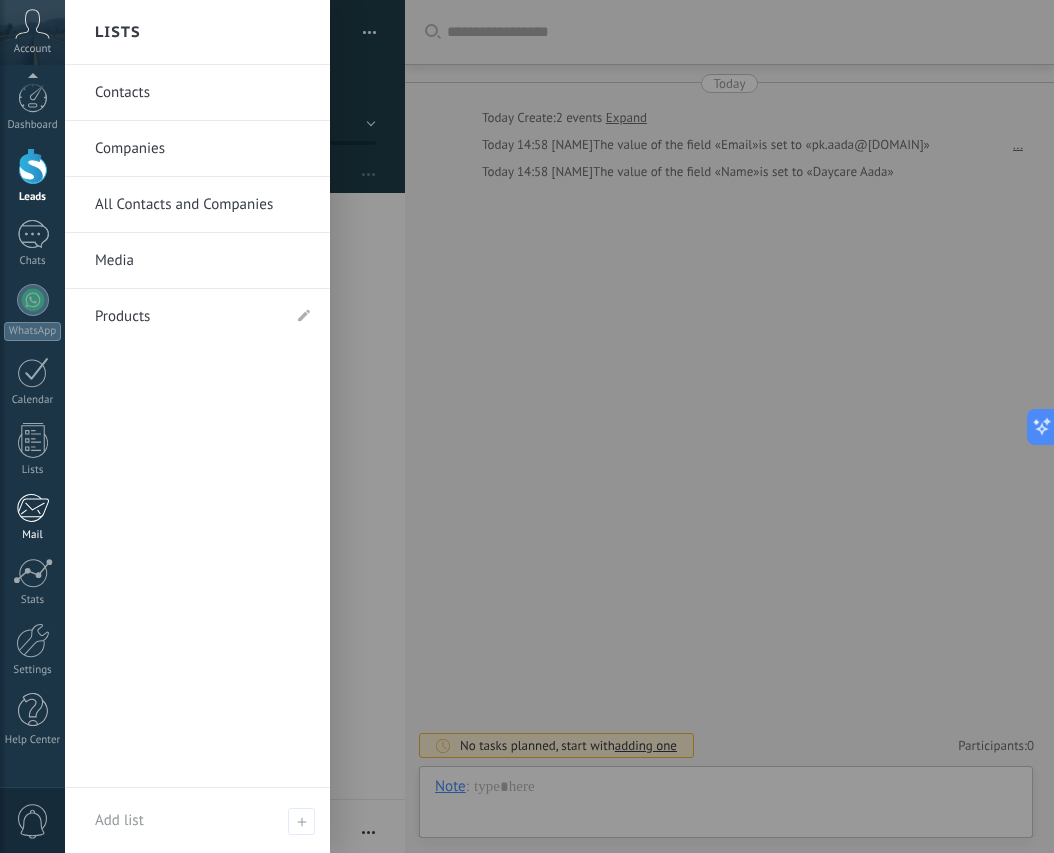 click at bounding box center (32, 508) 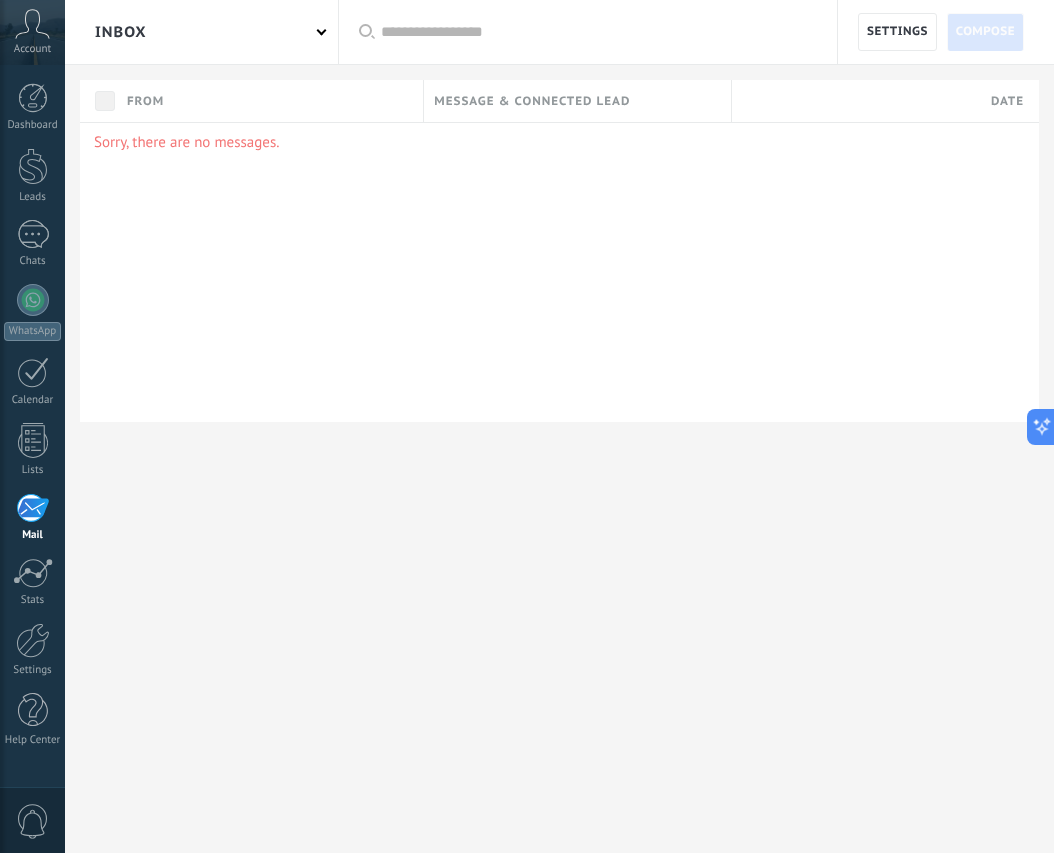 scroll, scrollTop: 0, scrollLeft: 0, axis: both 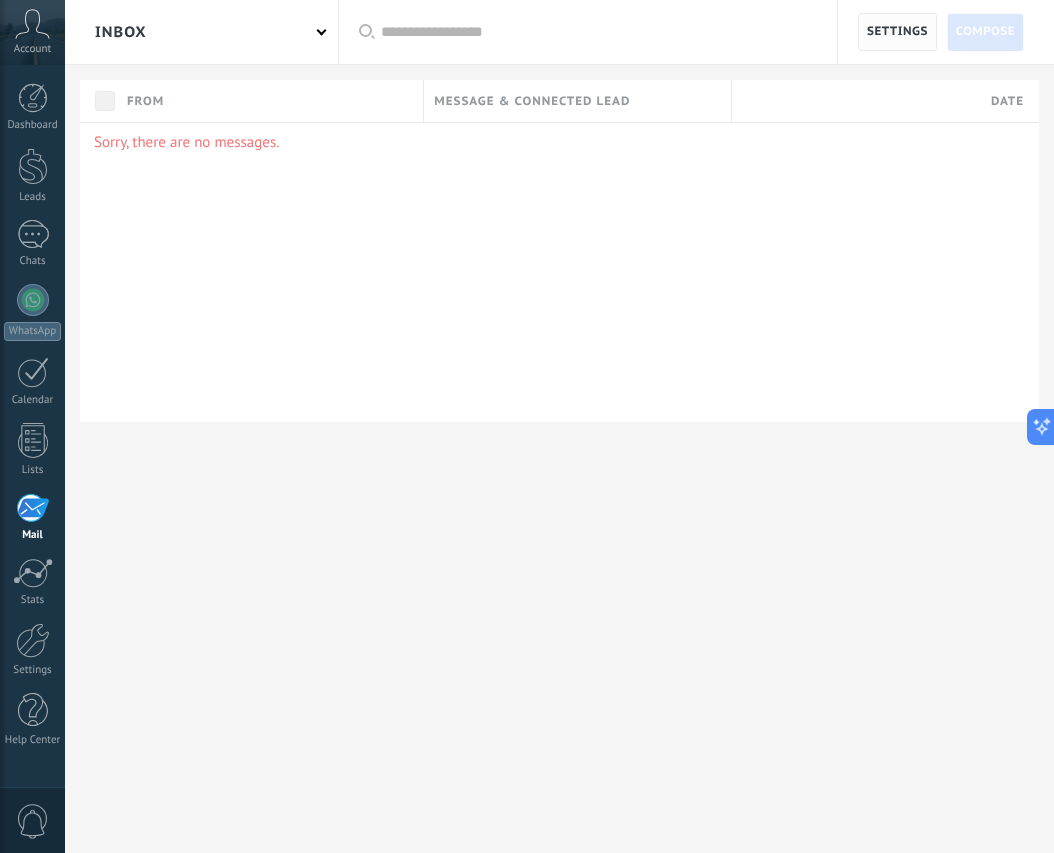 click on "Settings" at bounding box center [897, 32] 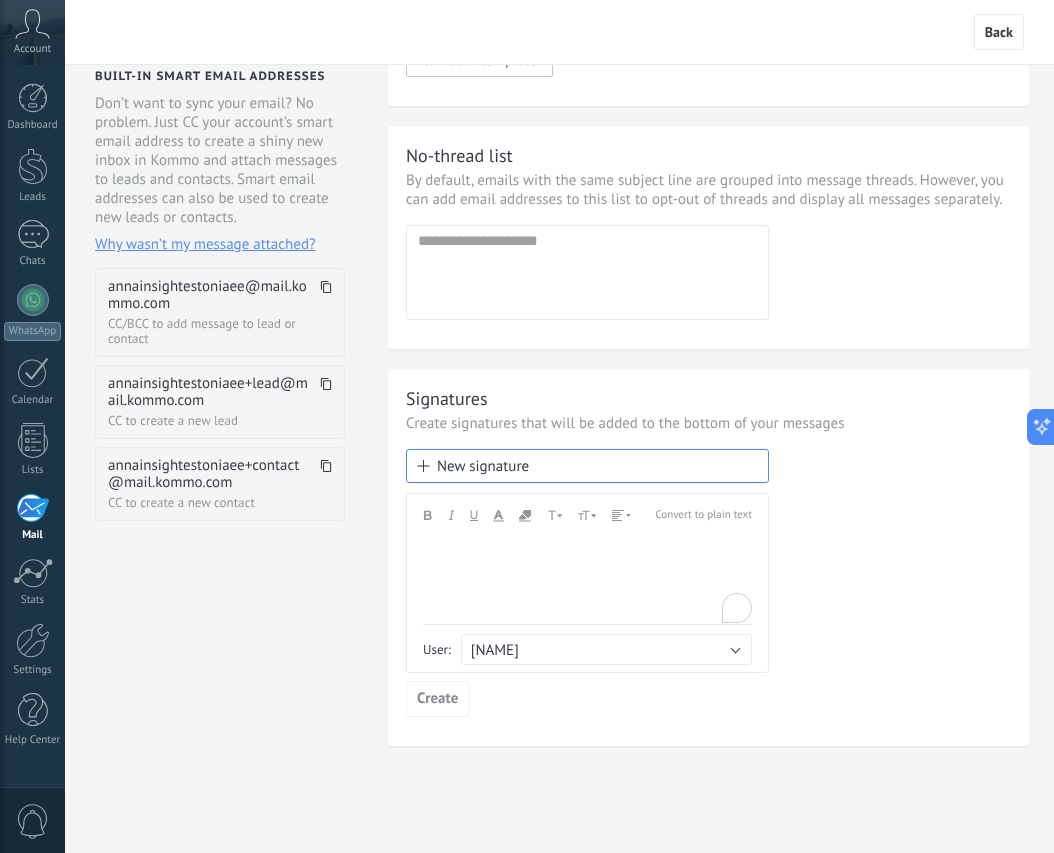 scroll, scrollTop: 181, scrollLeft: 0, axis: vertical 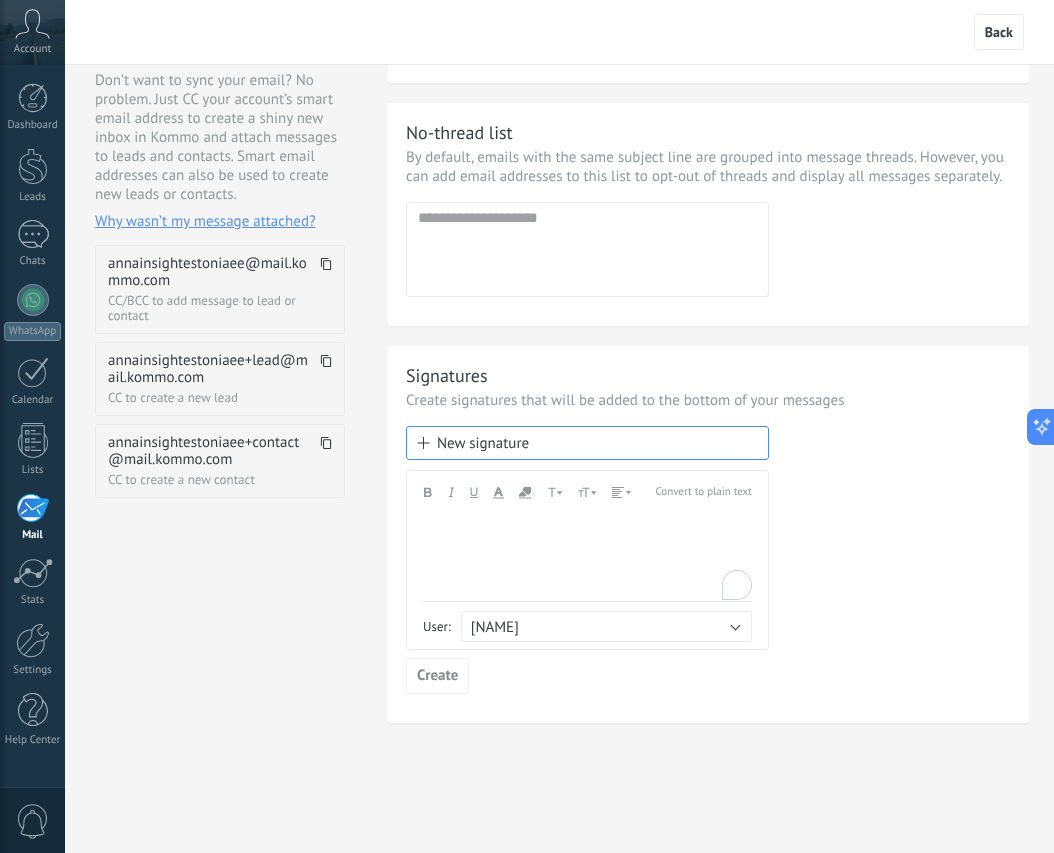 click at bounding box center (424, 443) 